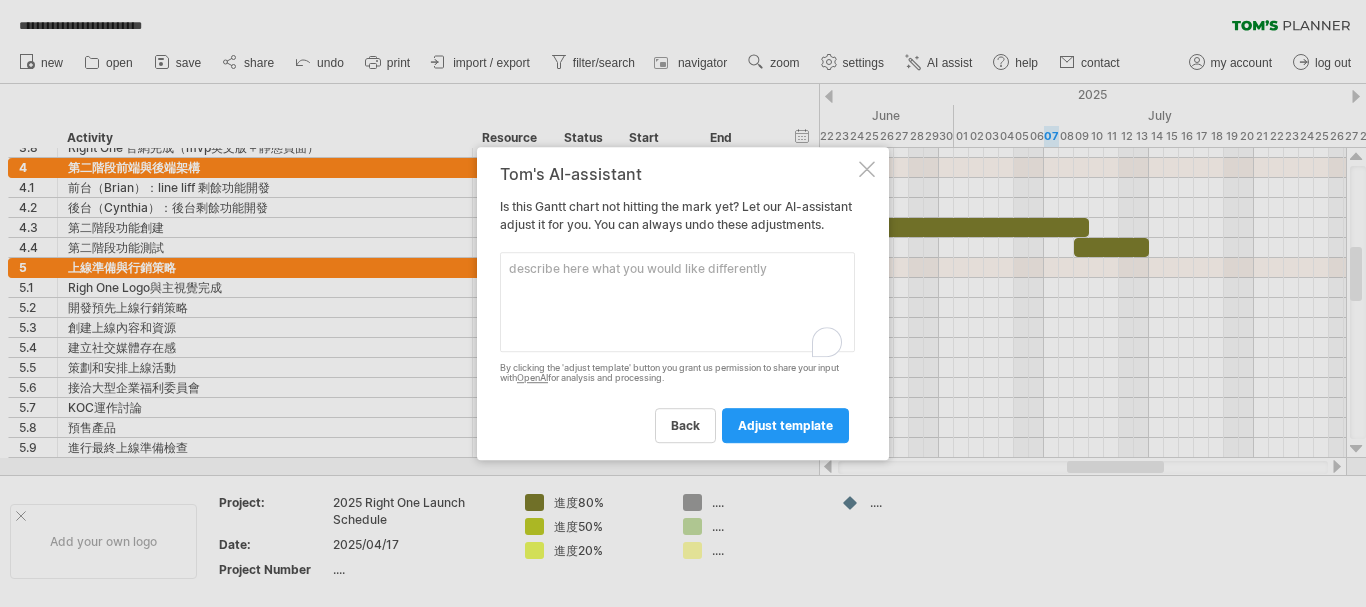 scroll, scrollTop: 0, scrollLeft: 0, axis: both 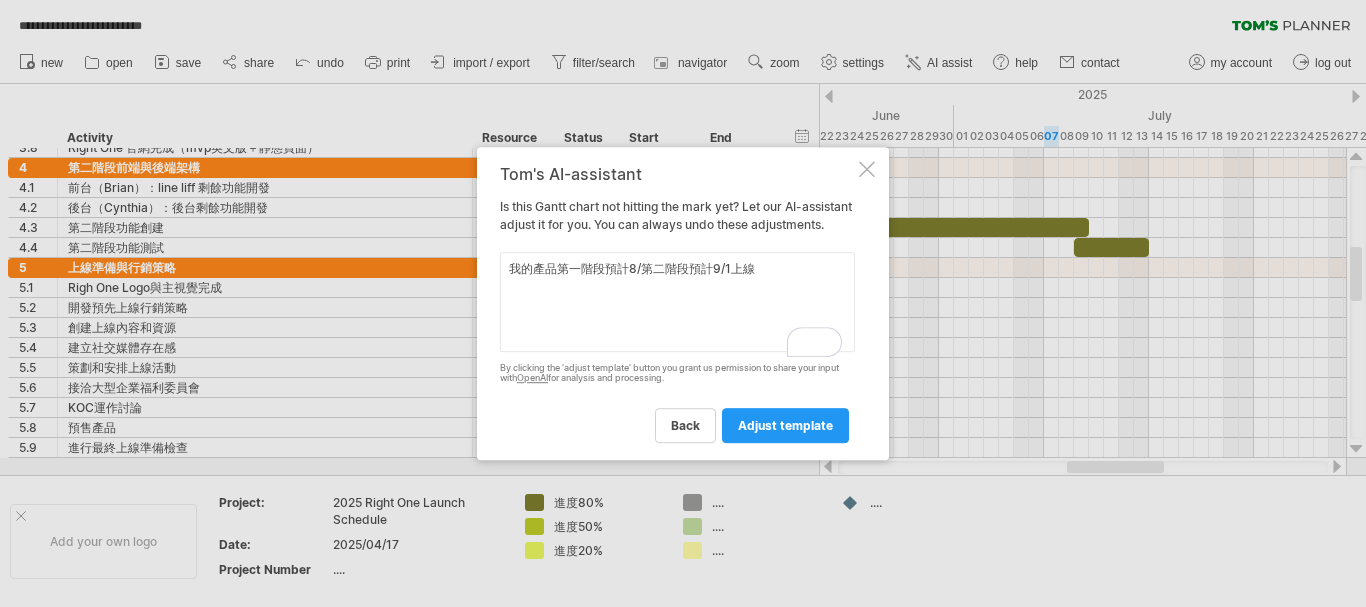 drag, startPoint x: 642, startPoint y: 279, endPoint x: 742, endPoint y: 269, distance: 100.49876 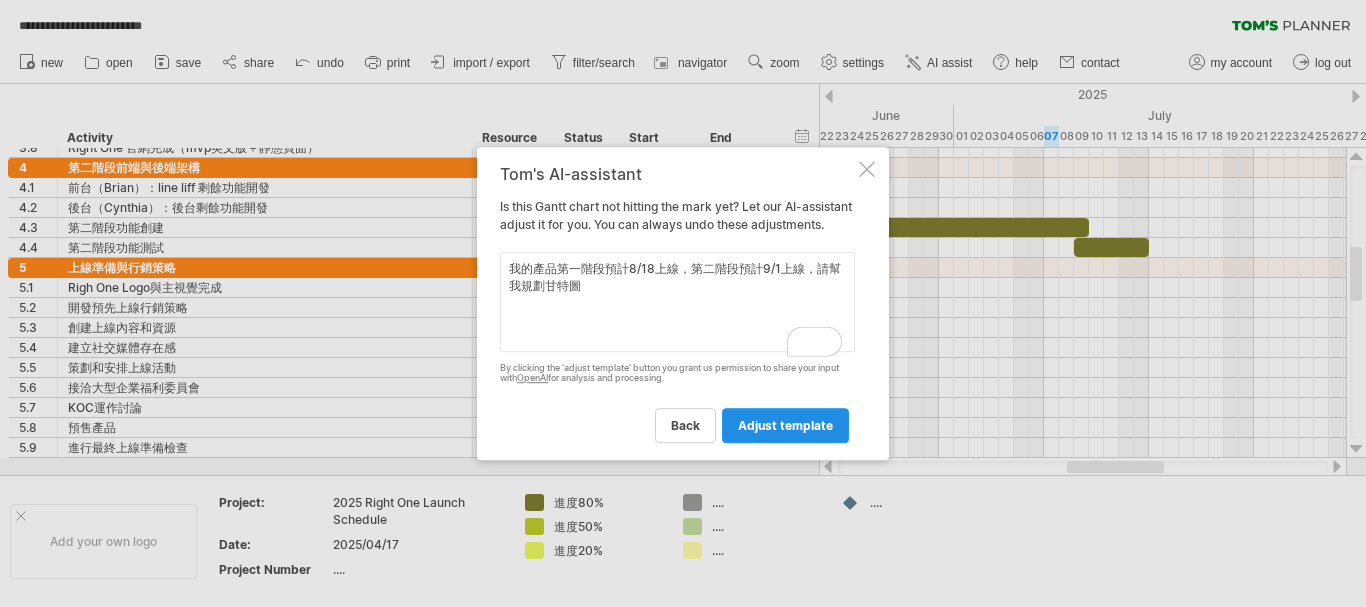 type on "我的產品第一階段預計8/18上線，第二階段預計9/1上線，請幫我規劃甘特圖" 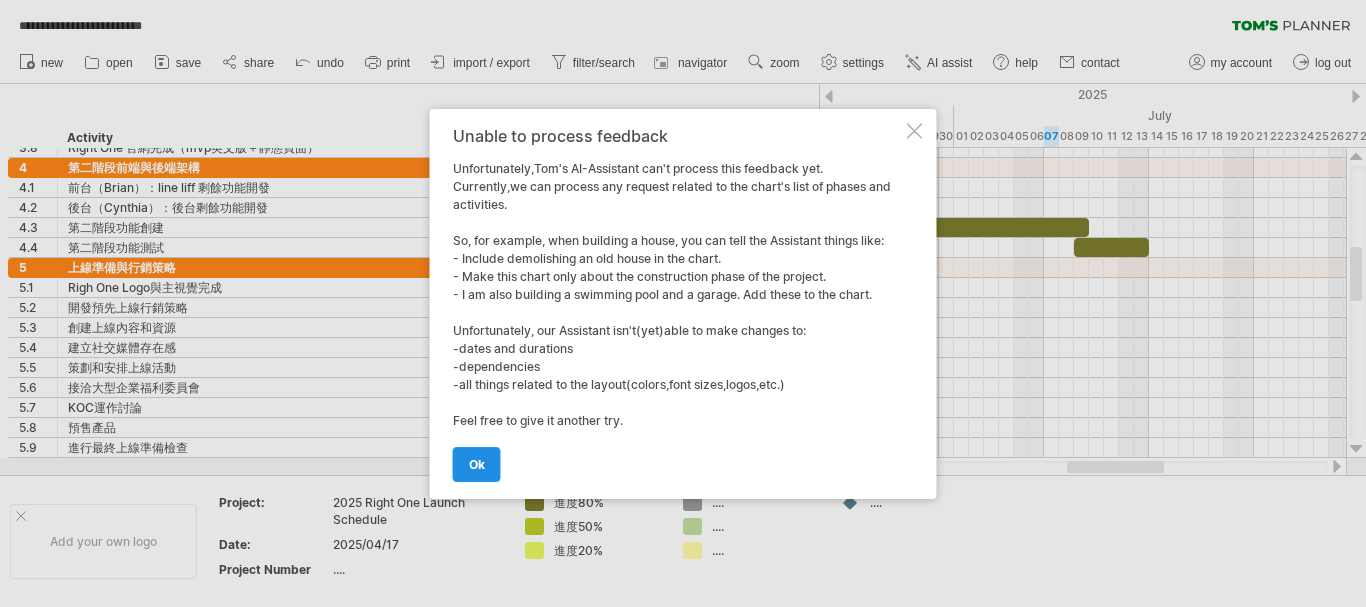click on "ok" at bounding box center (477, 464) 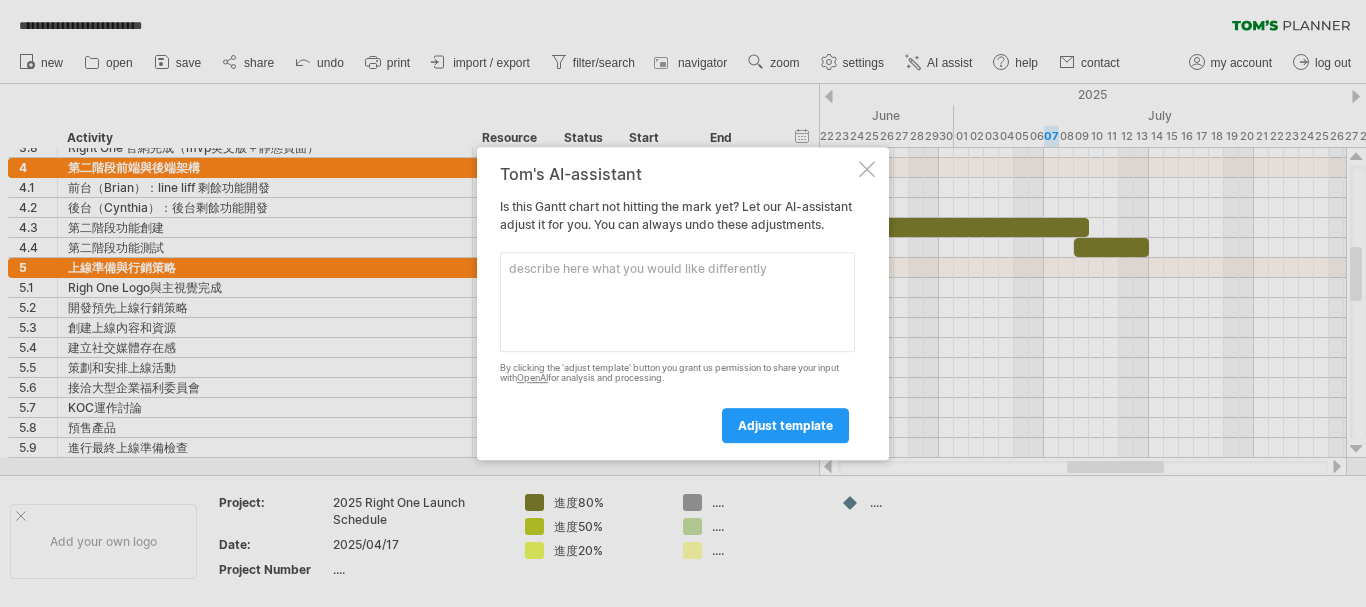 click on "Tom's AI-assistant Is this Gantt chart not hitting the mark yet? Let our AI-assistant adjust it for you. You can always undo these adjustments. Please enter here below what you would like to add or change. By clicking the 'adjust template' button you grant us permission to share your input with OpenAI for analysis and processing. adjust template" at bounding box center [683, 304] 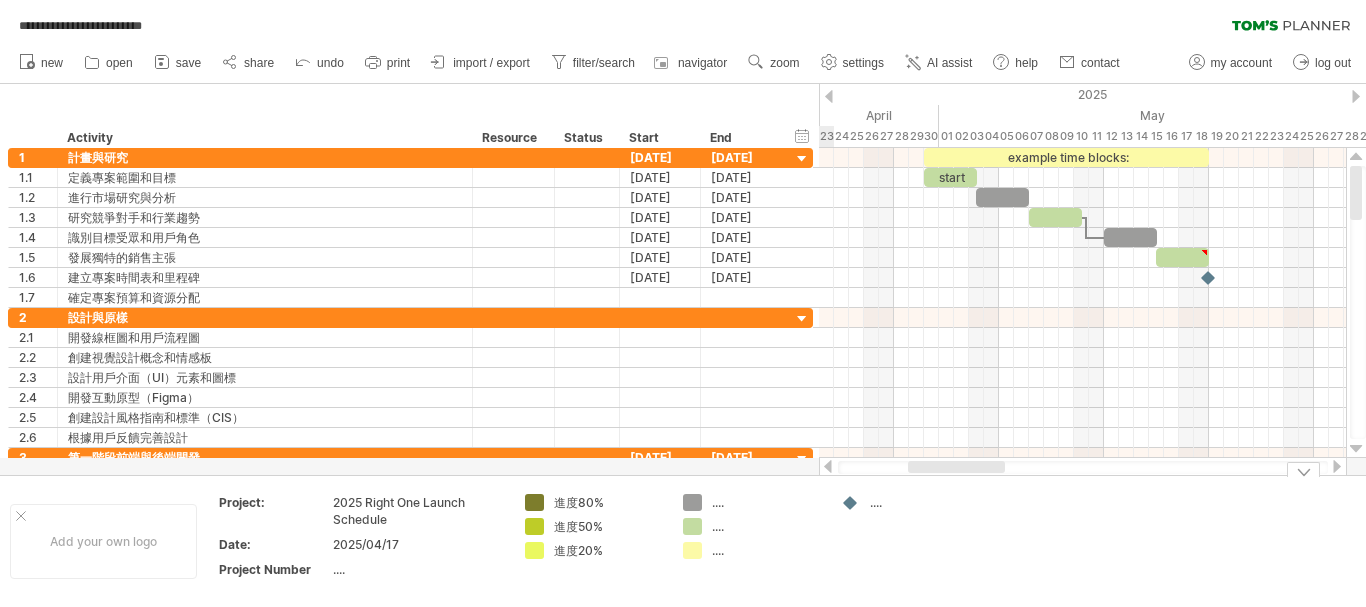 drag, startPoint x: 1116, startPoint y: 472, endPoint x: 957, endPoint y: 480, distance: 159.20113 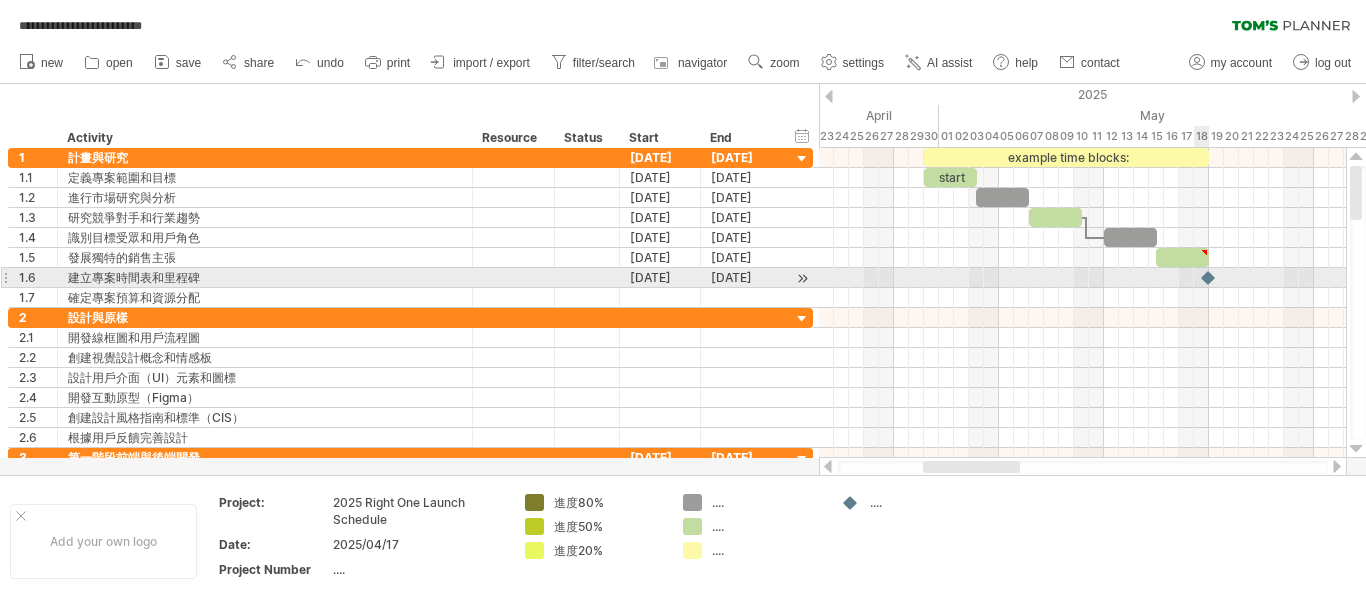 click at bounding box center (1082, 278) 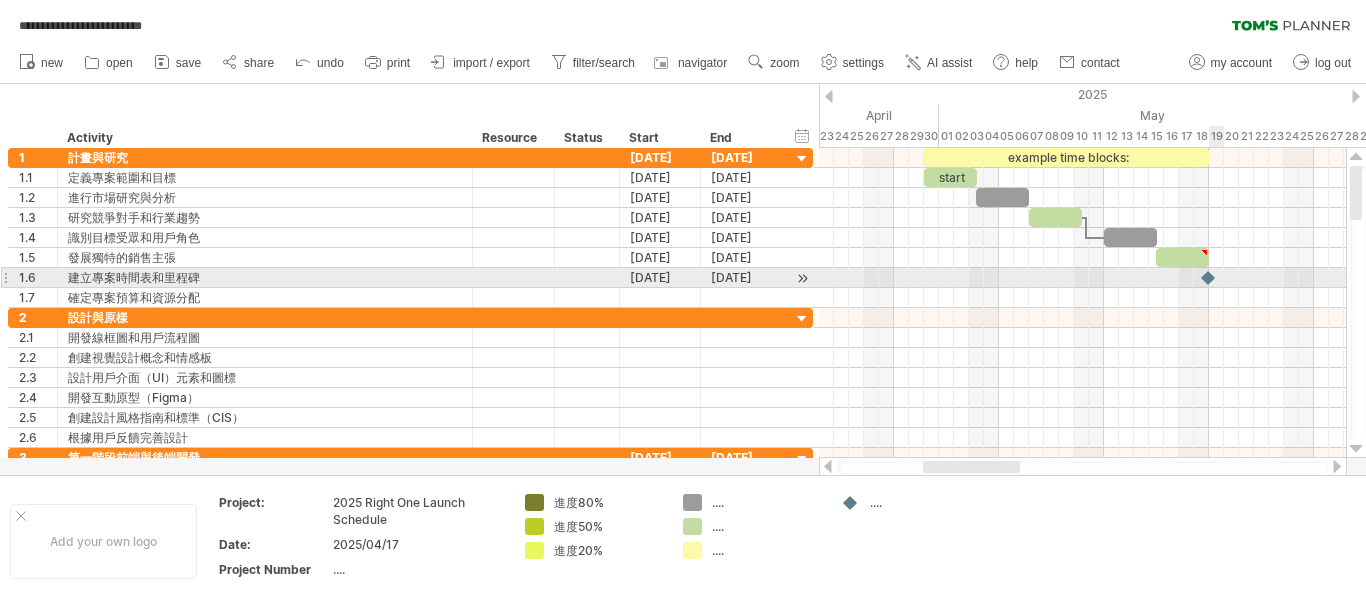 drag, startPoint x: 1196, startPoint y: 279, endPoint x: 1217, endPoint y: 279, distance: 21 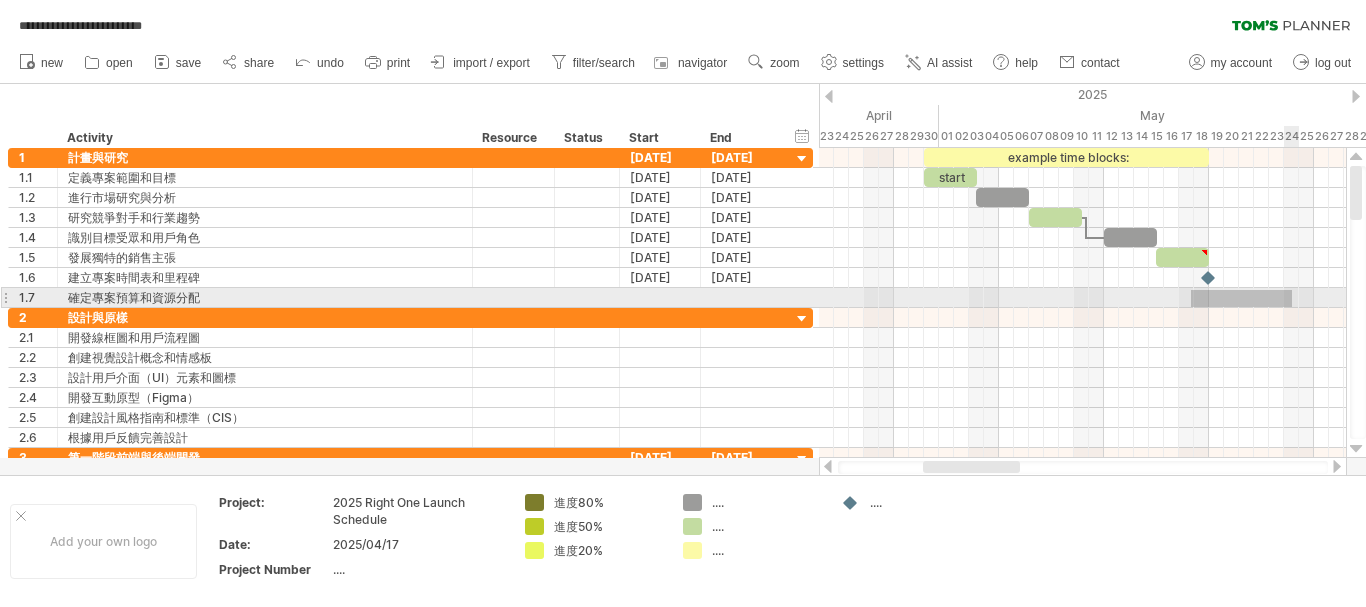drag, startPoint x: 1191, startPoint y: 290, endPoint x: 1292, endPoint y: 307, distance: 102.4207 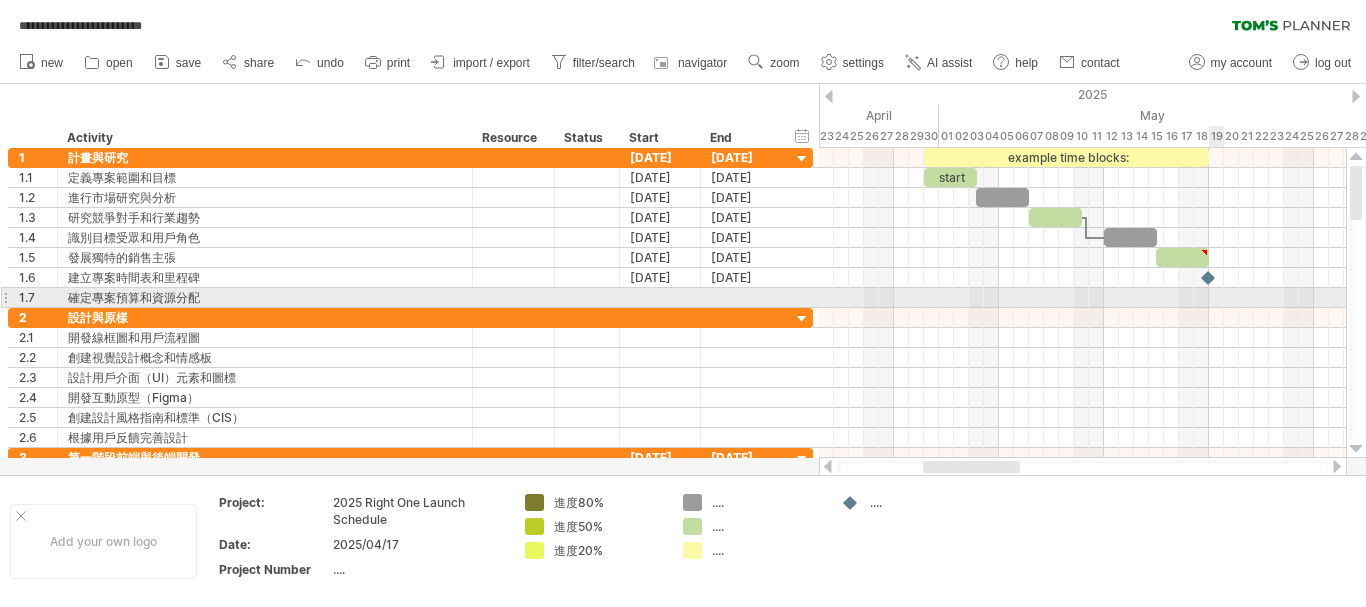 click at bounding box center [1082, 298] 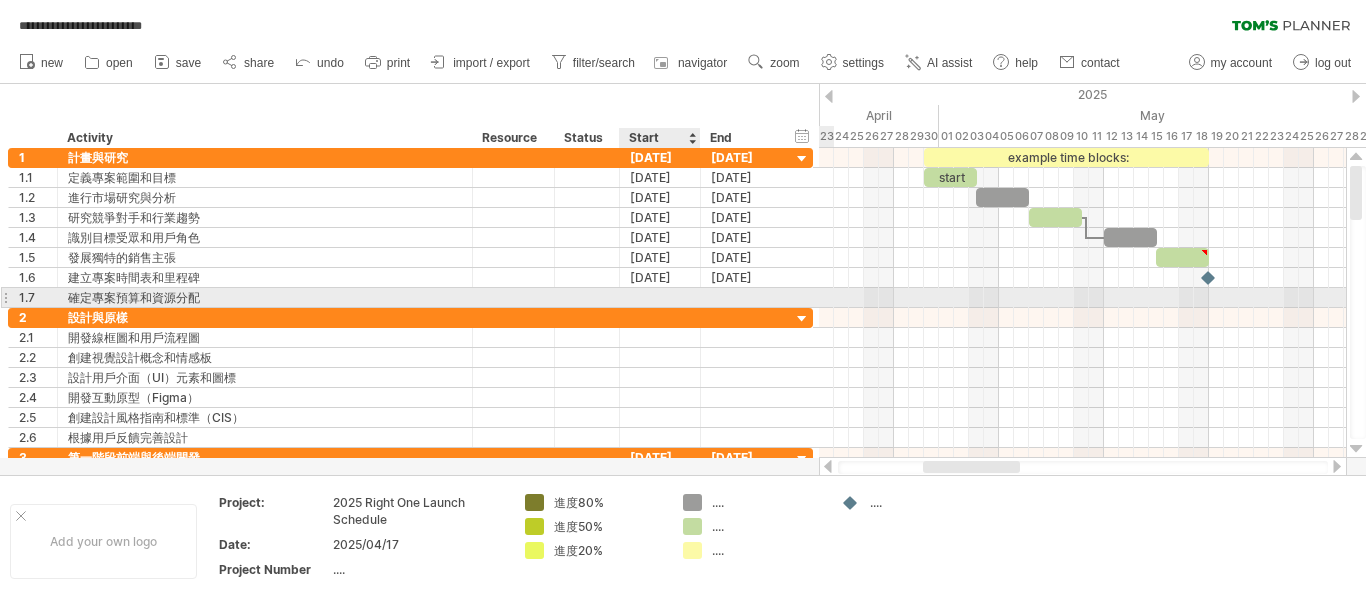 click at bounding box center (660, 297) 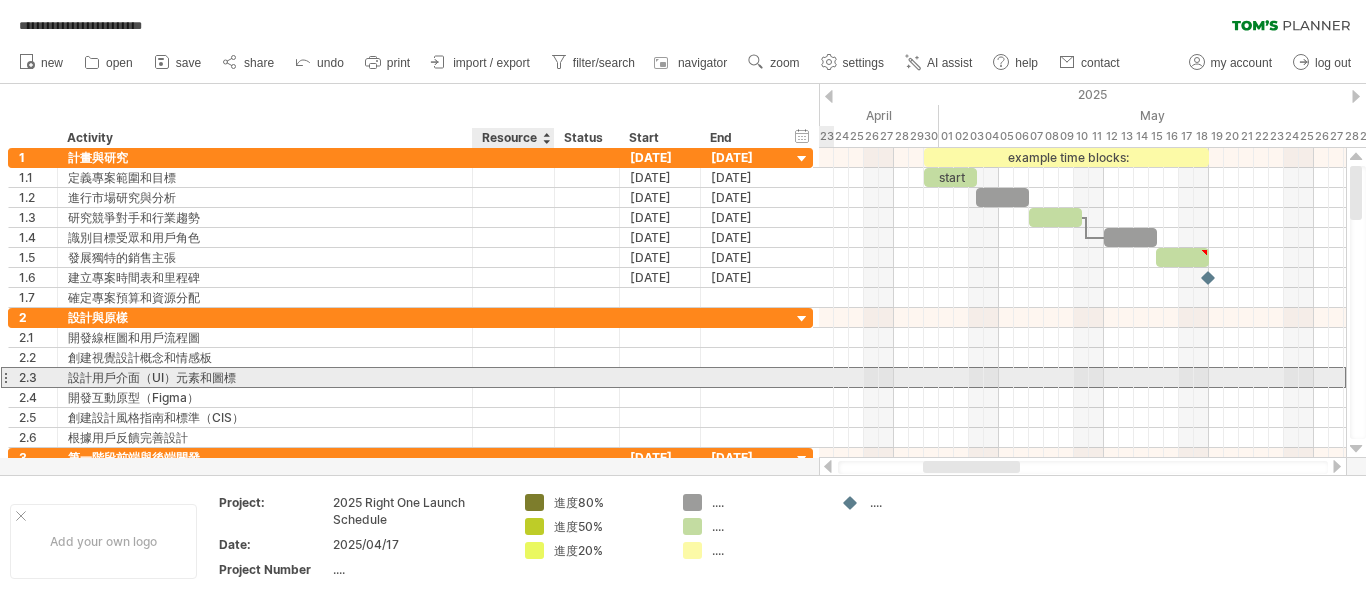 click at bounding box center [265, 377] 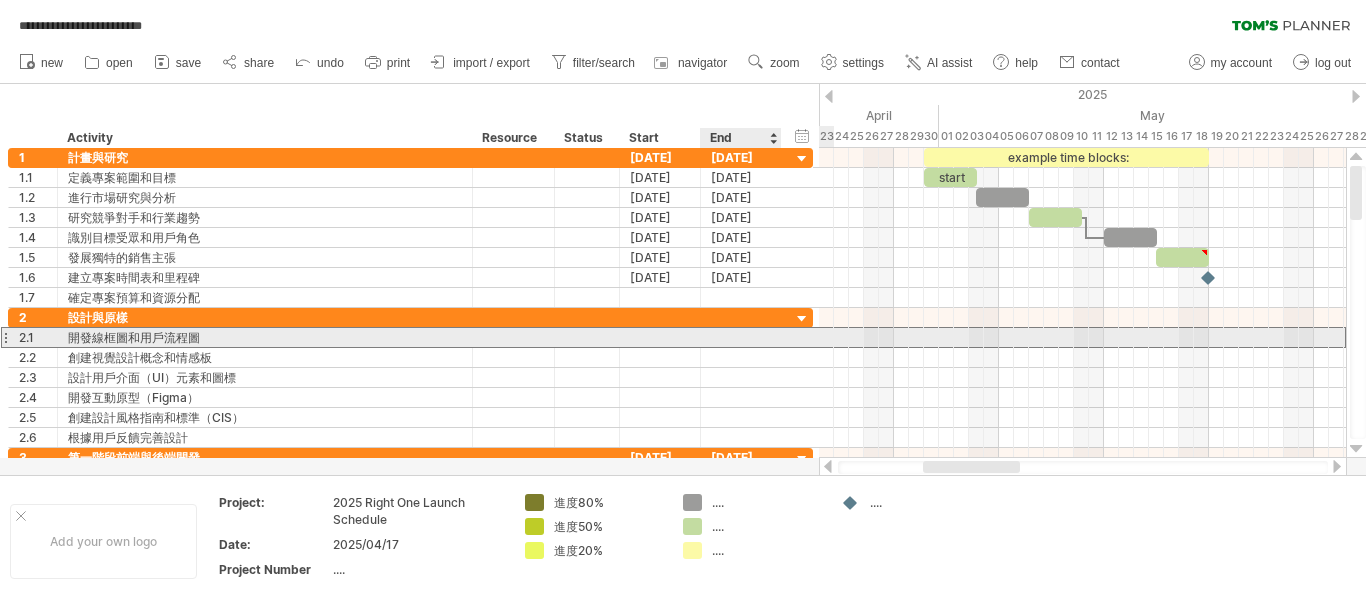 click at bounding box center [741, 337] 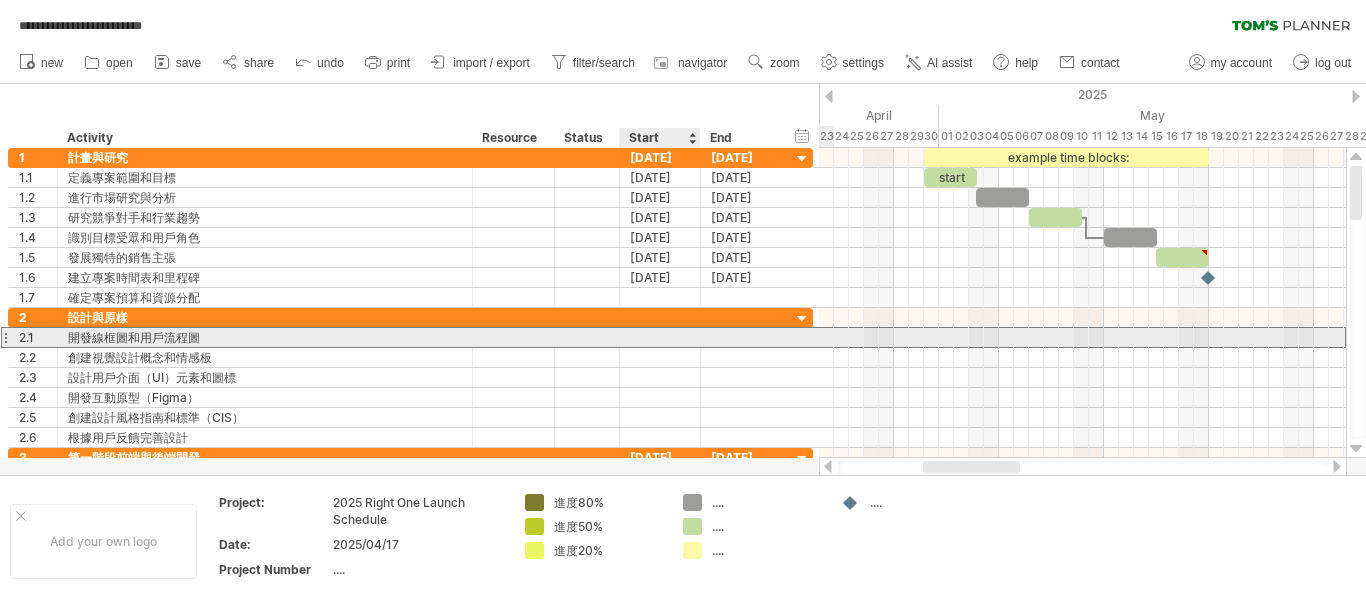 click at bounding box center (660, 337) 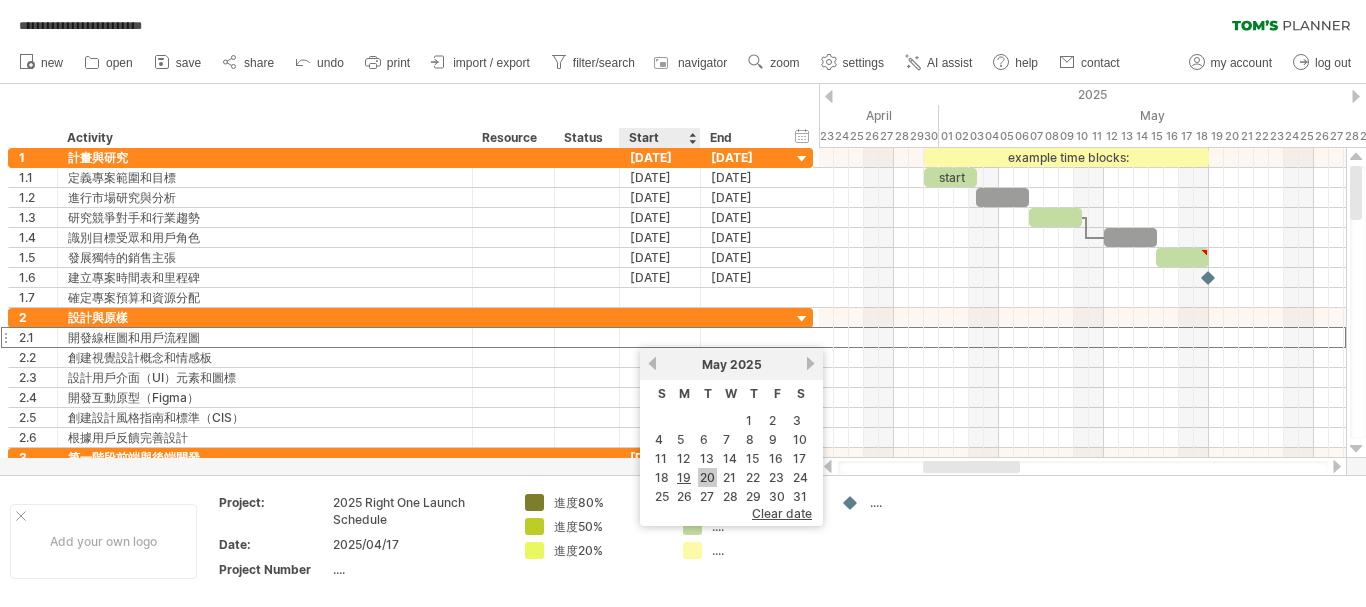 click on "20" at bounding box center [707, 477] 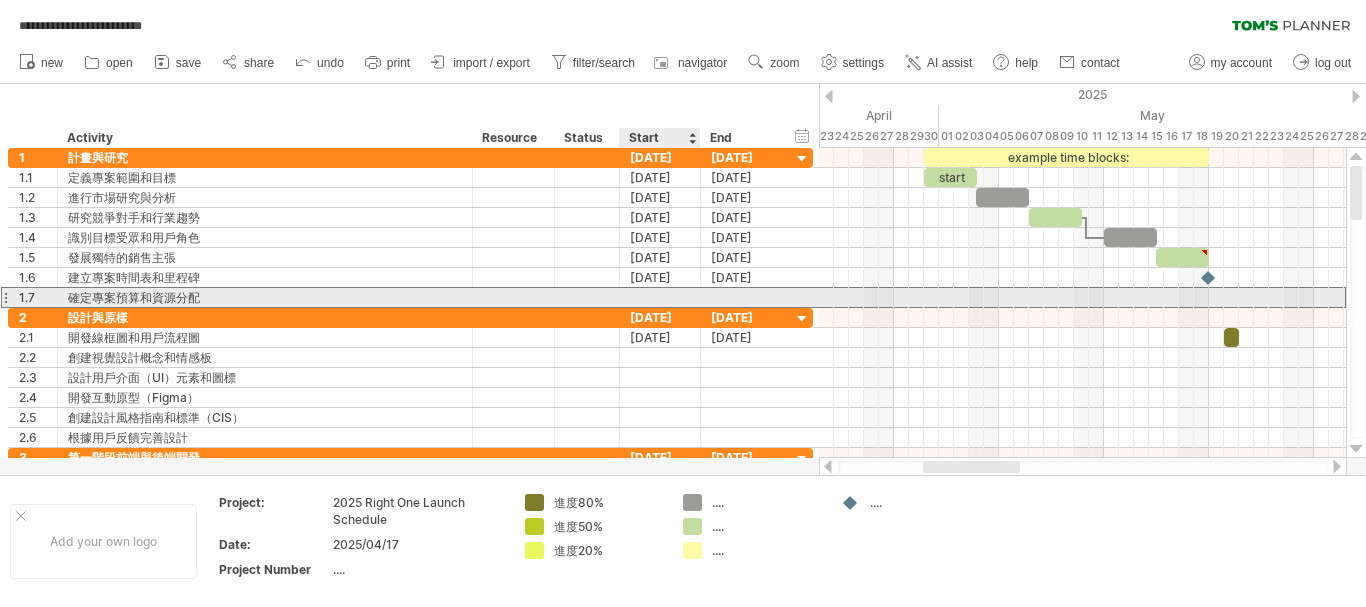 click at bounding box center [660, 297] 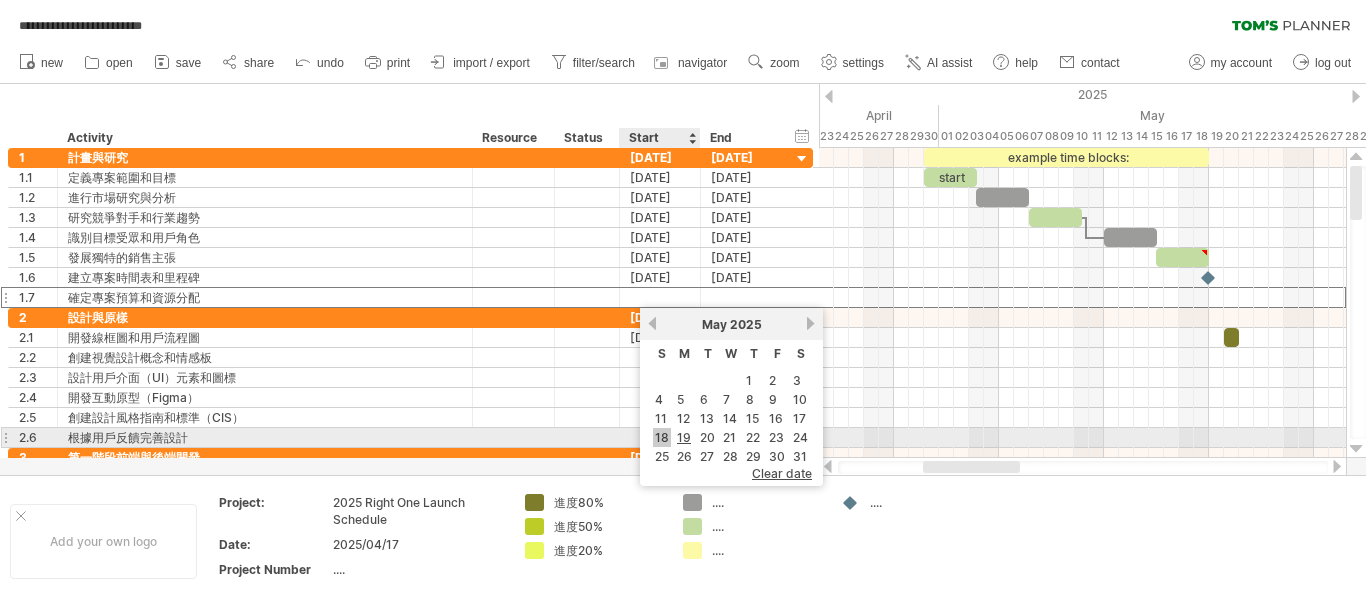 click on "18" at bounding box center (662, 437) 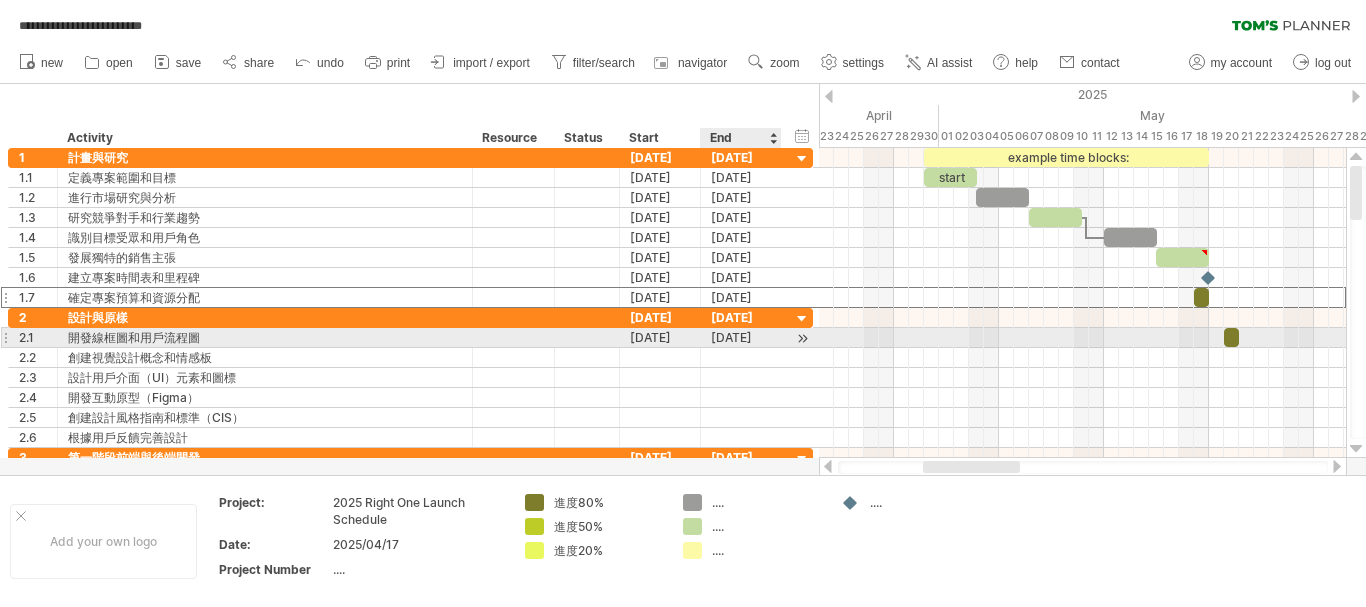 click on "[DATE]" at bounding box center [741, 337] 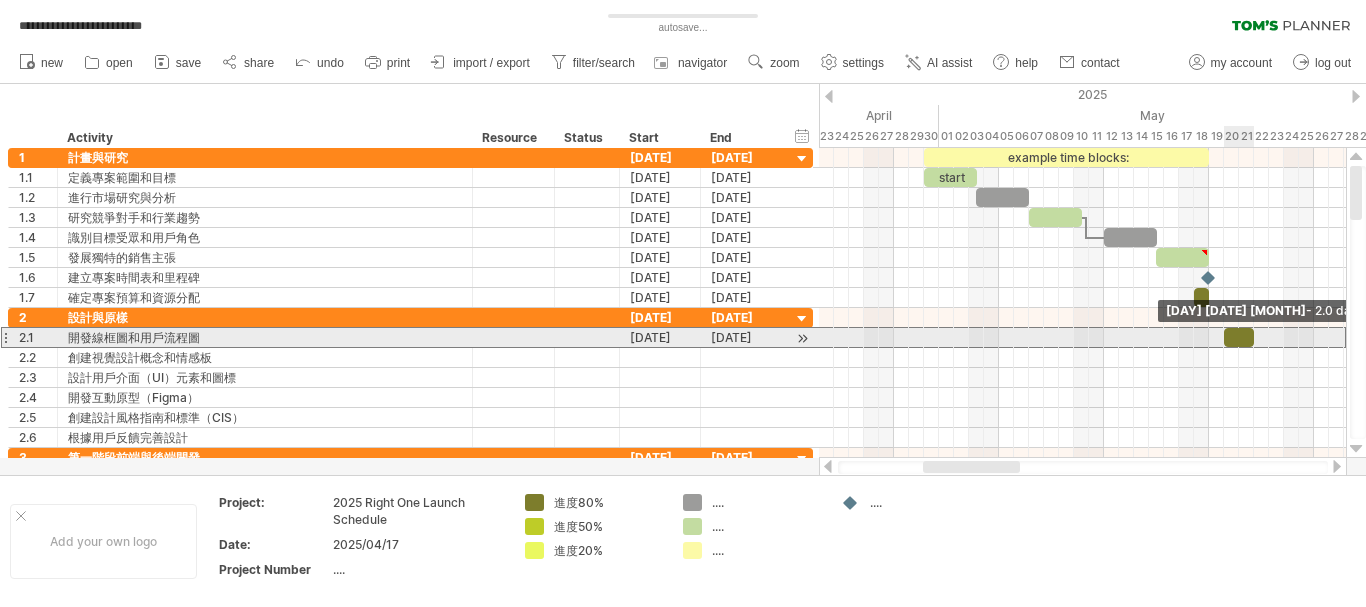 drag, startPoint x: 1243, startPoint y: 333, endPoint x: 1257, endPoint y: 337, distance: 14.56022 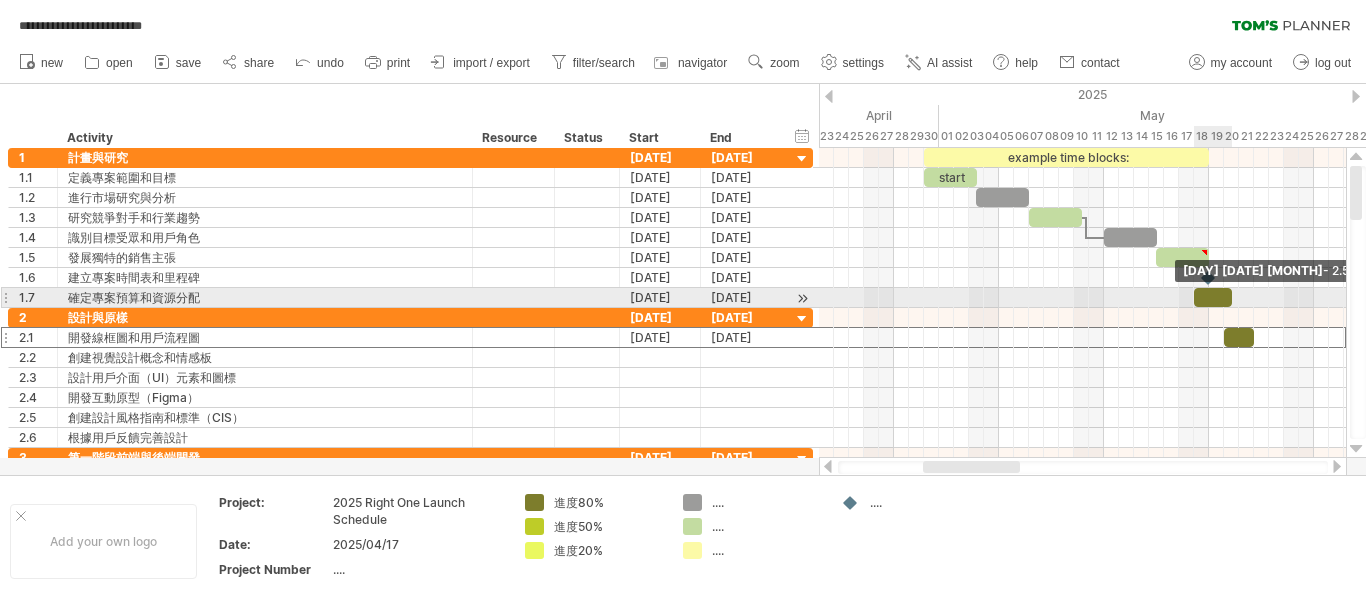 drag, startPoint x: 1210, startPoint y: 298, endPoint x: 1233, endPoint y: 301, distance: 23.194826 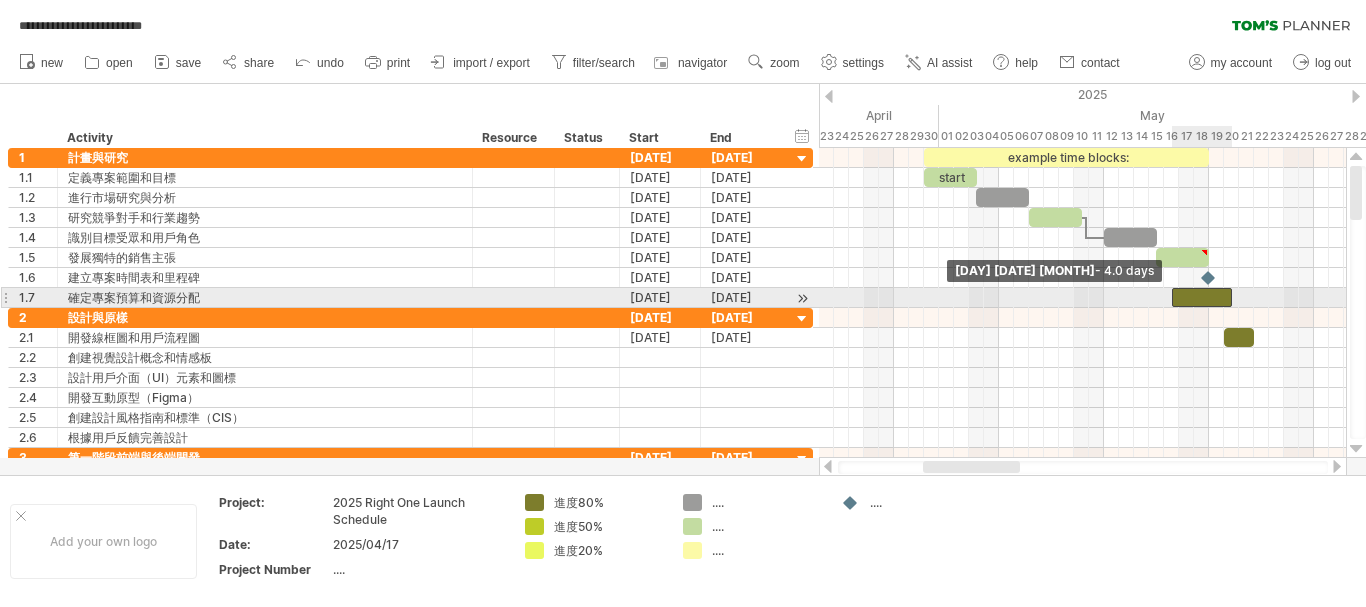 drag, startPoint x: 1193, startPoint y: 300, endPoint x: 1165, endPoint y: 300, distance: 28 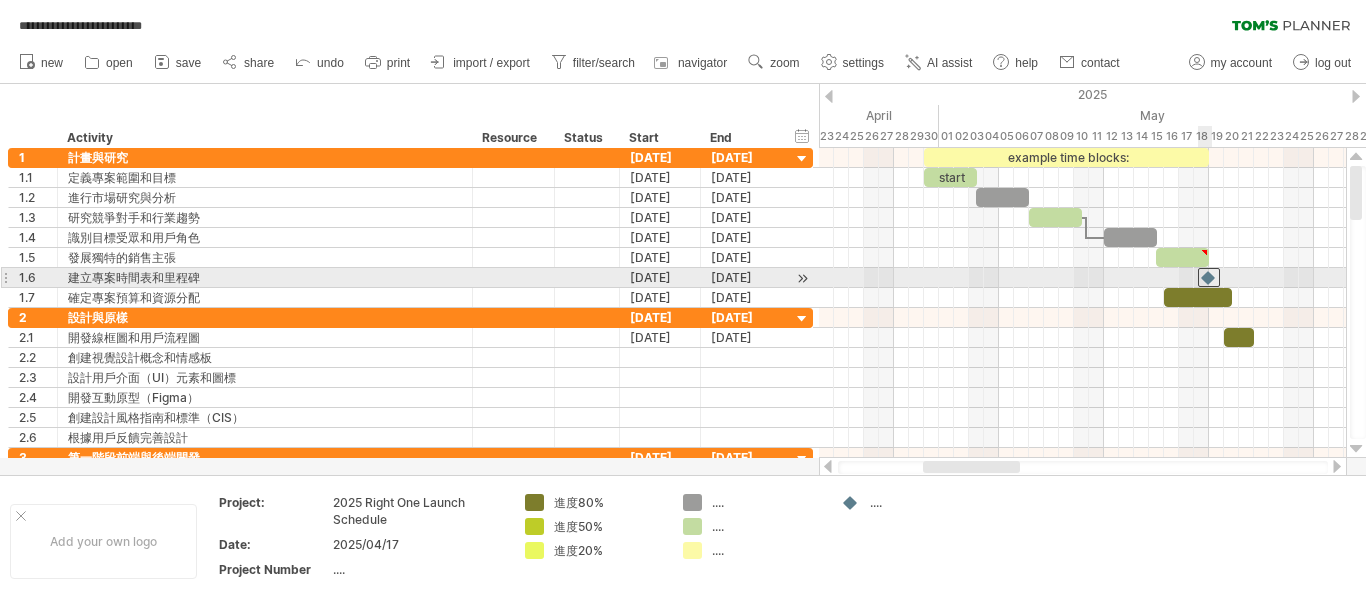 click at bounding box center [1209, 277] 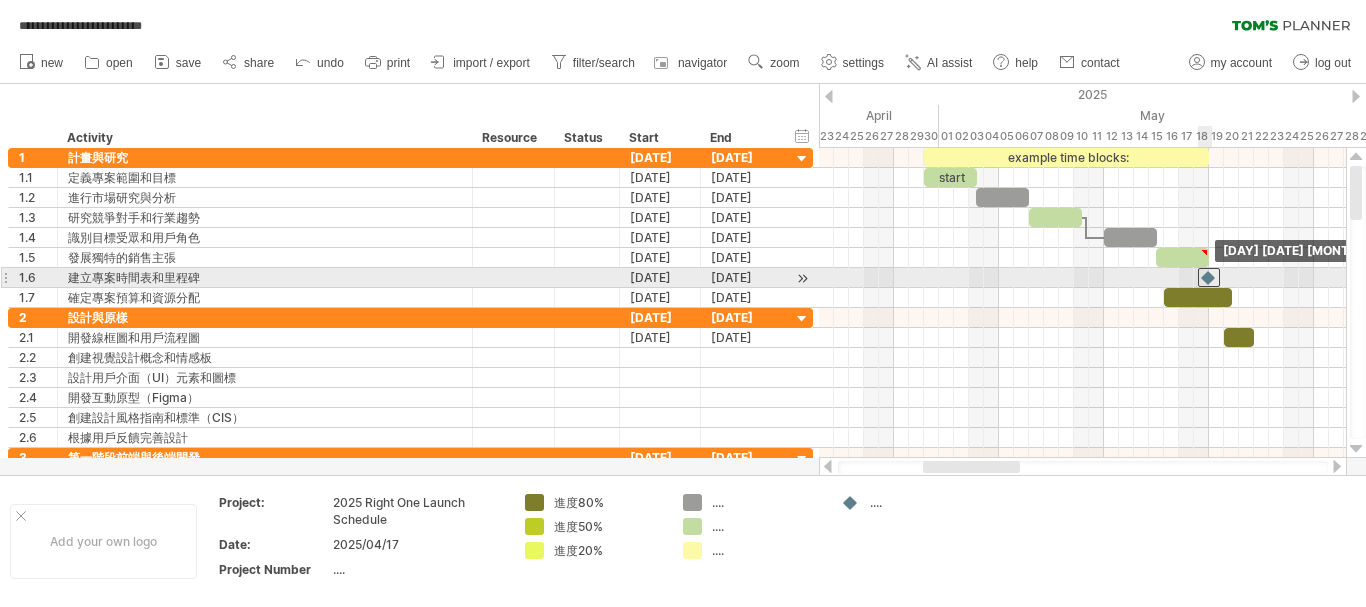 click at bounding box center (1209, 277) 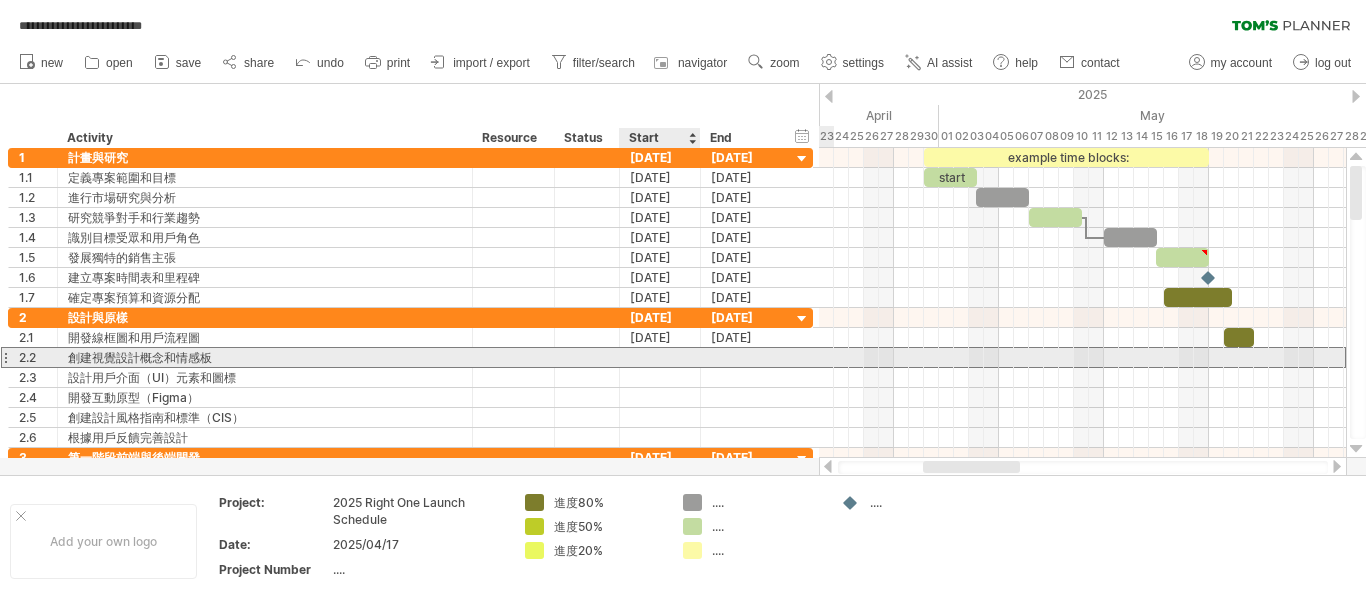 click at bounding box center (660, 357) 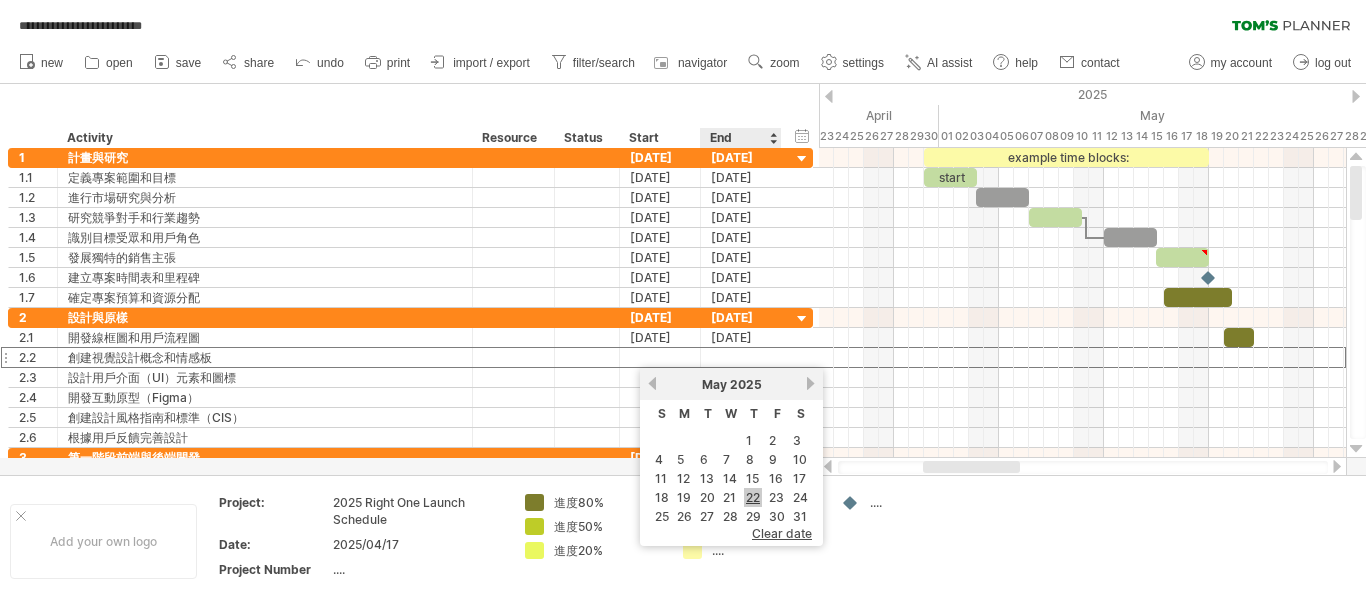 click on "22" at bounding box center [753, 497] 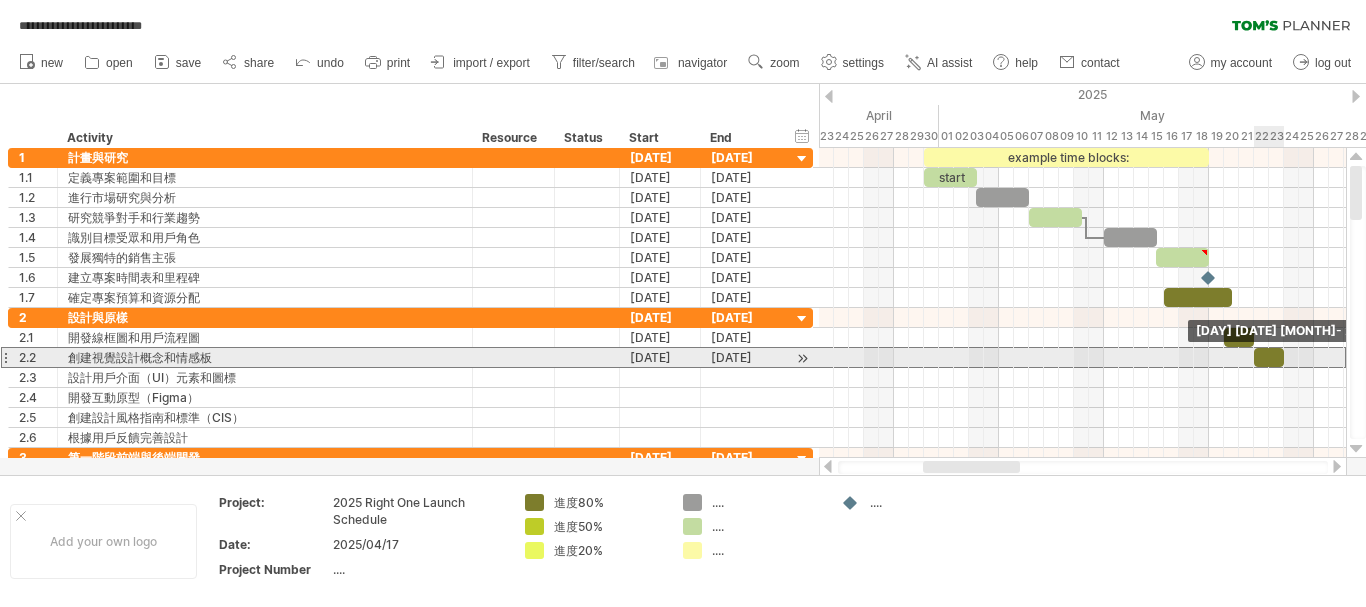 drag, startPoint x: 1272, startPoint y: 357, endPoint x: 1288, endPoint y: 361, distance: 16.492422 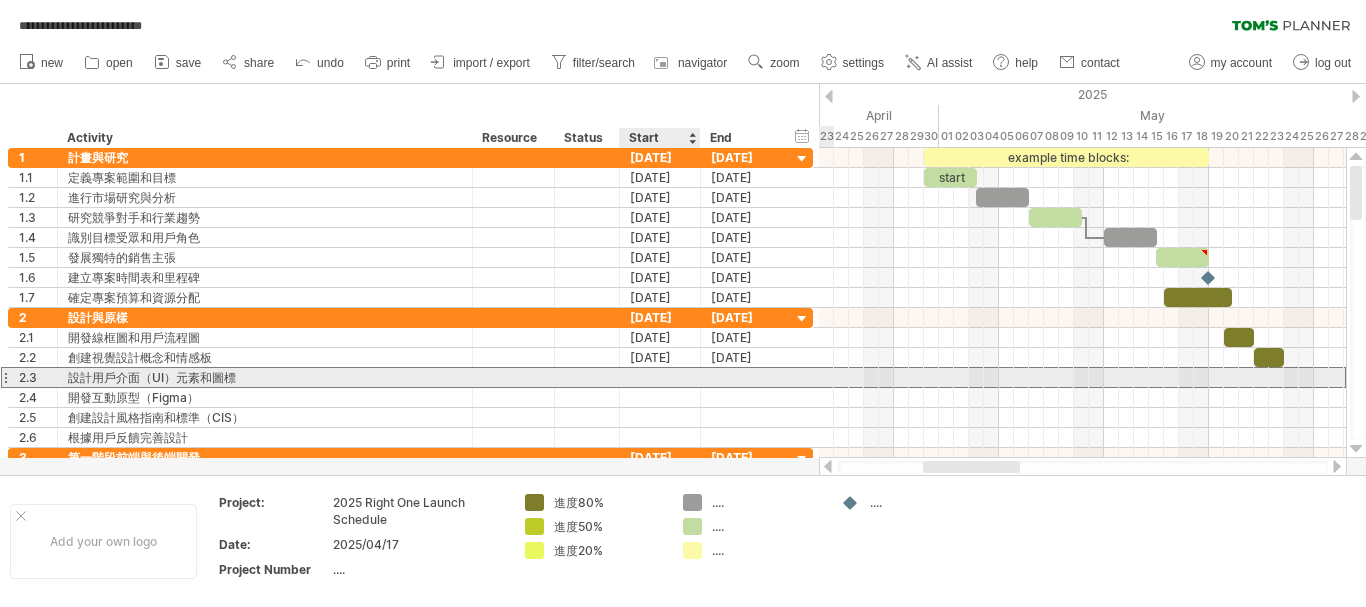 click at bounding box center [660, 377] 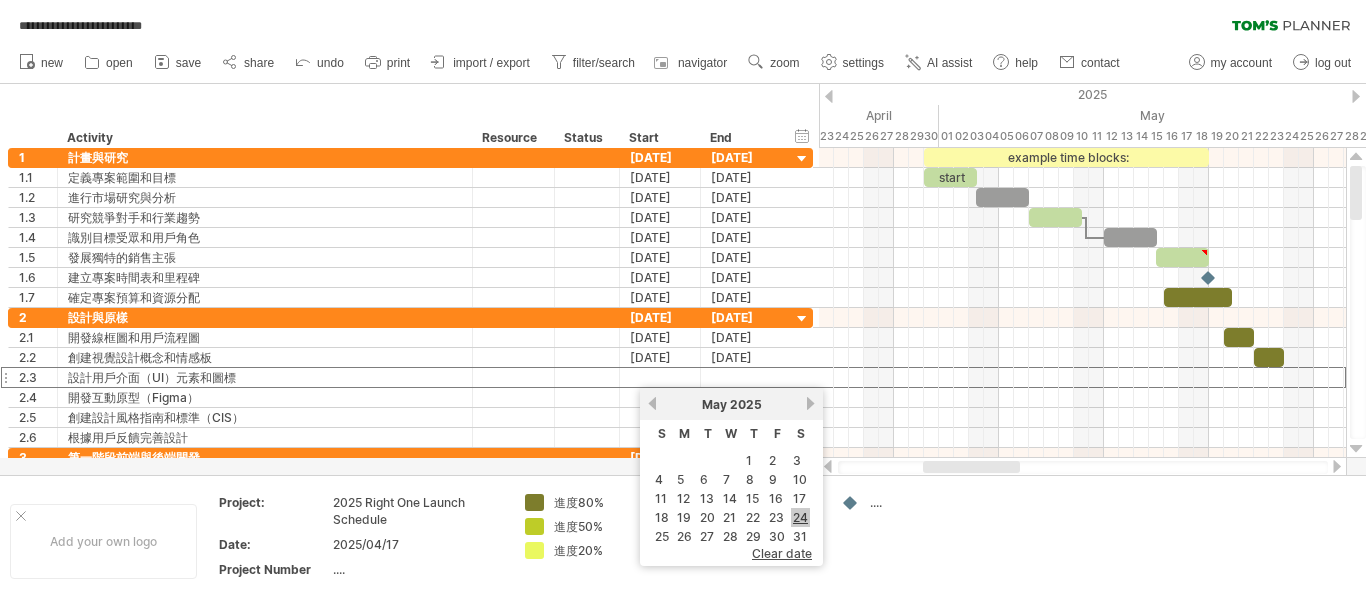 click on "24" at bounding box center [800, 517] 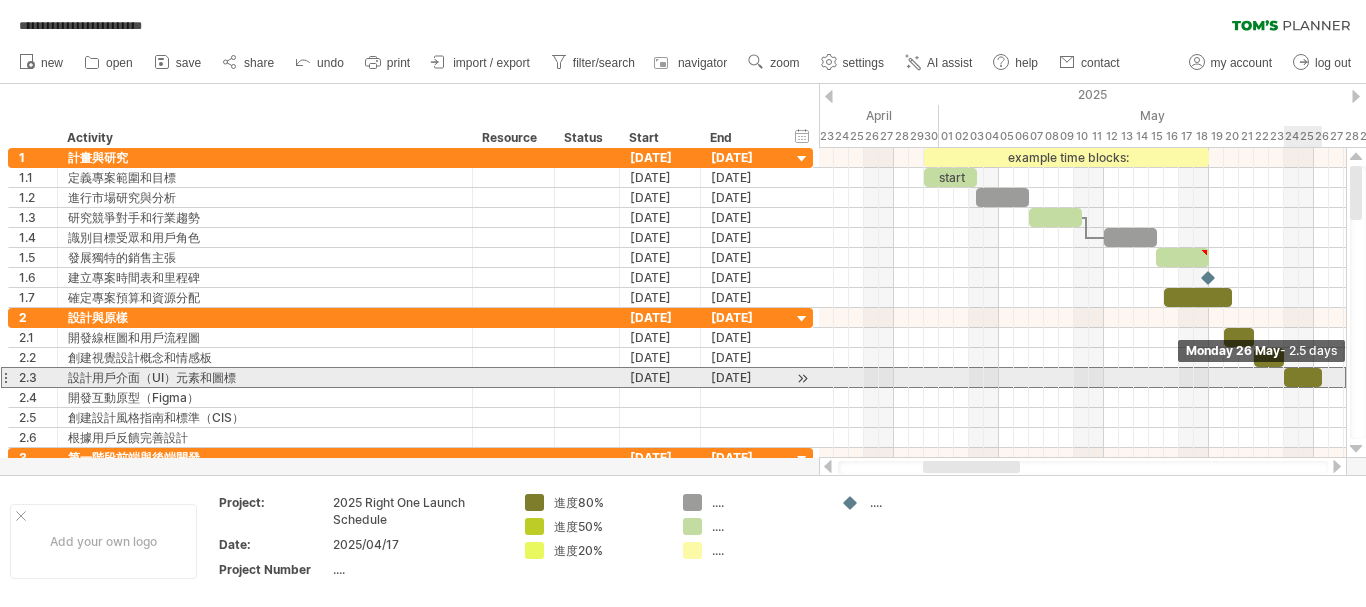 drag, startPoint x: 1301, startPoint y: 375, endPoint x: 1325, endPoint y: 380, distance: 24.5153 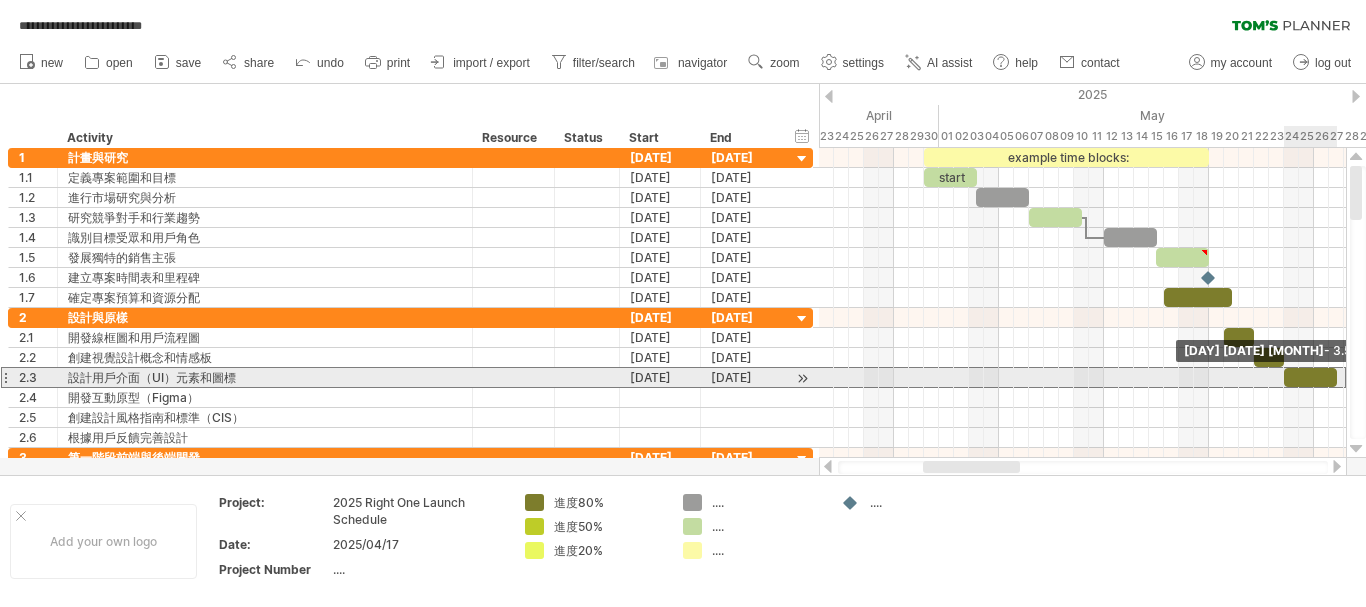 drag, startPoint x: 1325, startPoint y: 380, endPoint x: 1345, endPoint y: 381, distance: 20.024984 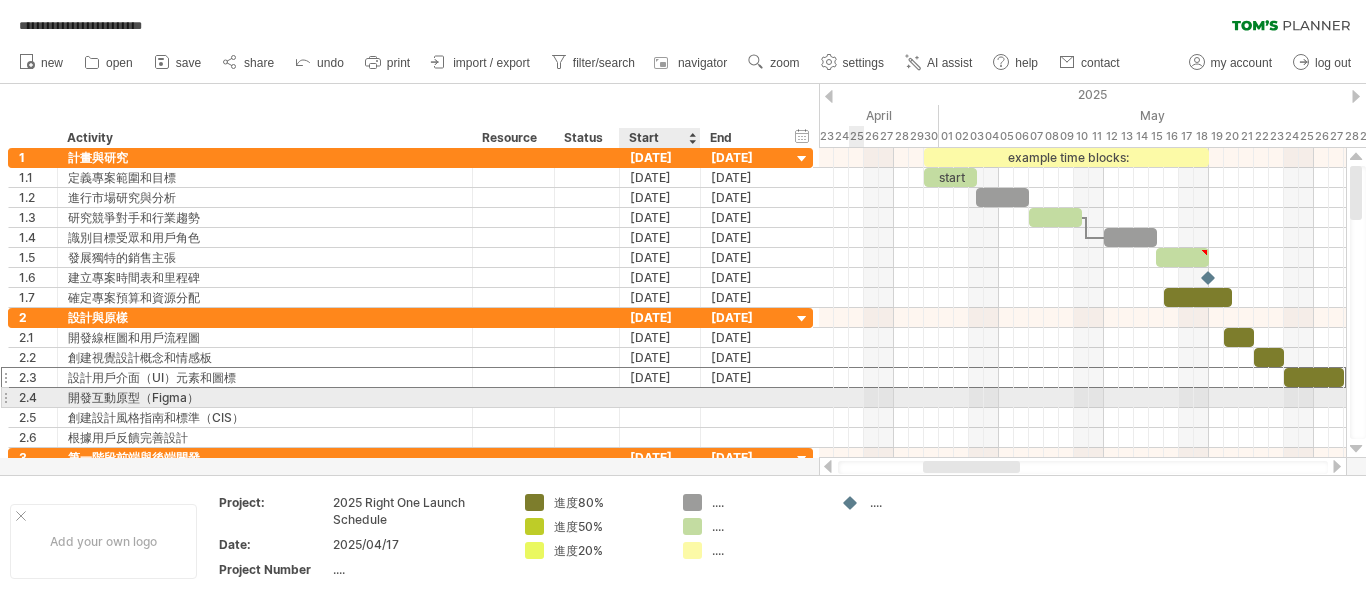 click at bounding box center (660, 397) 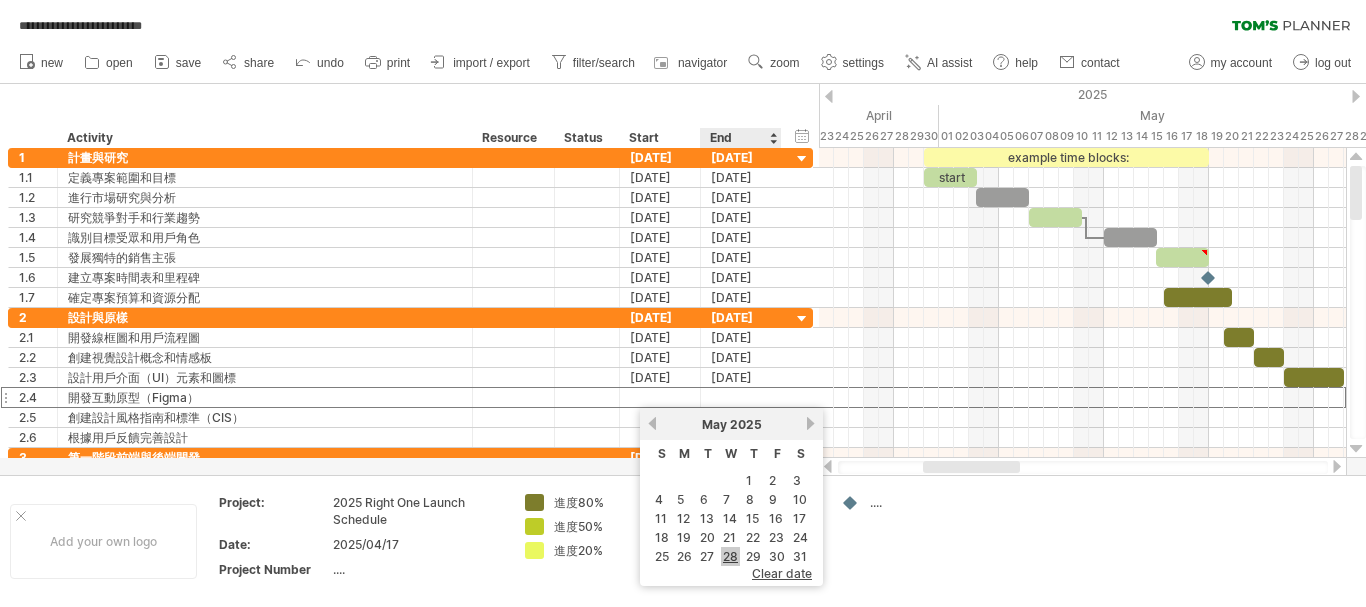 click on "28" at bounding box center (730, 556) 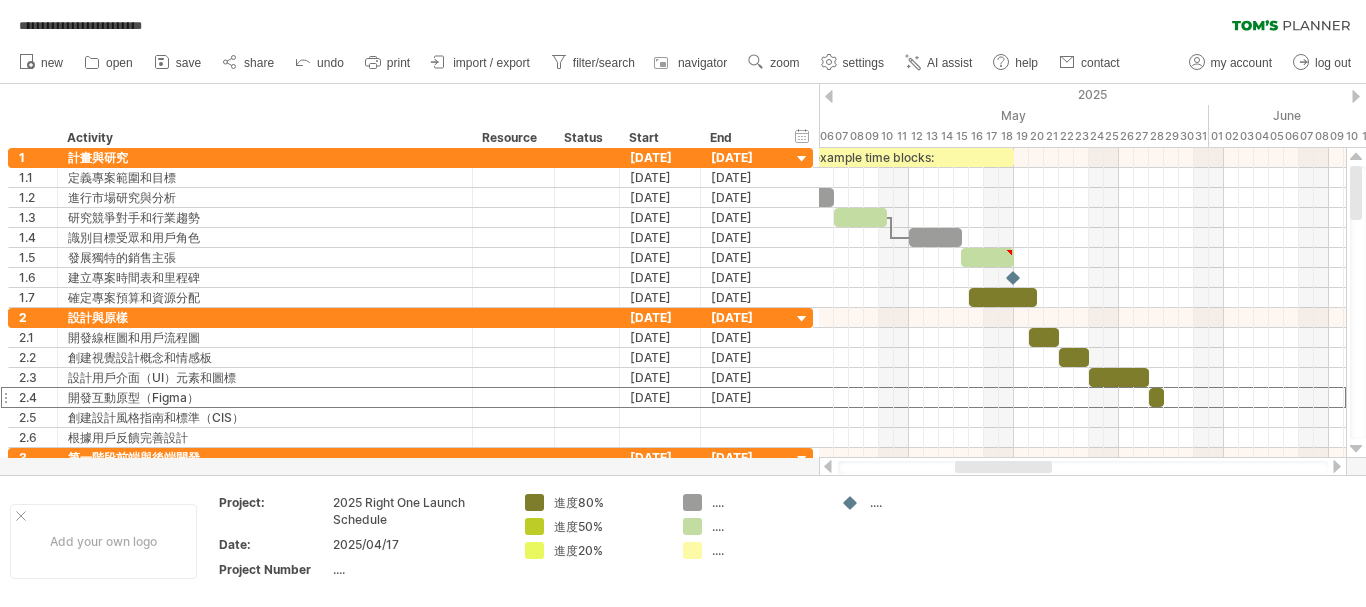 drag, startPoint x: 966, startPoint y: 463, endPoint x: 998, endPoint y: 464, distance: 32.01562 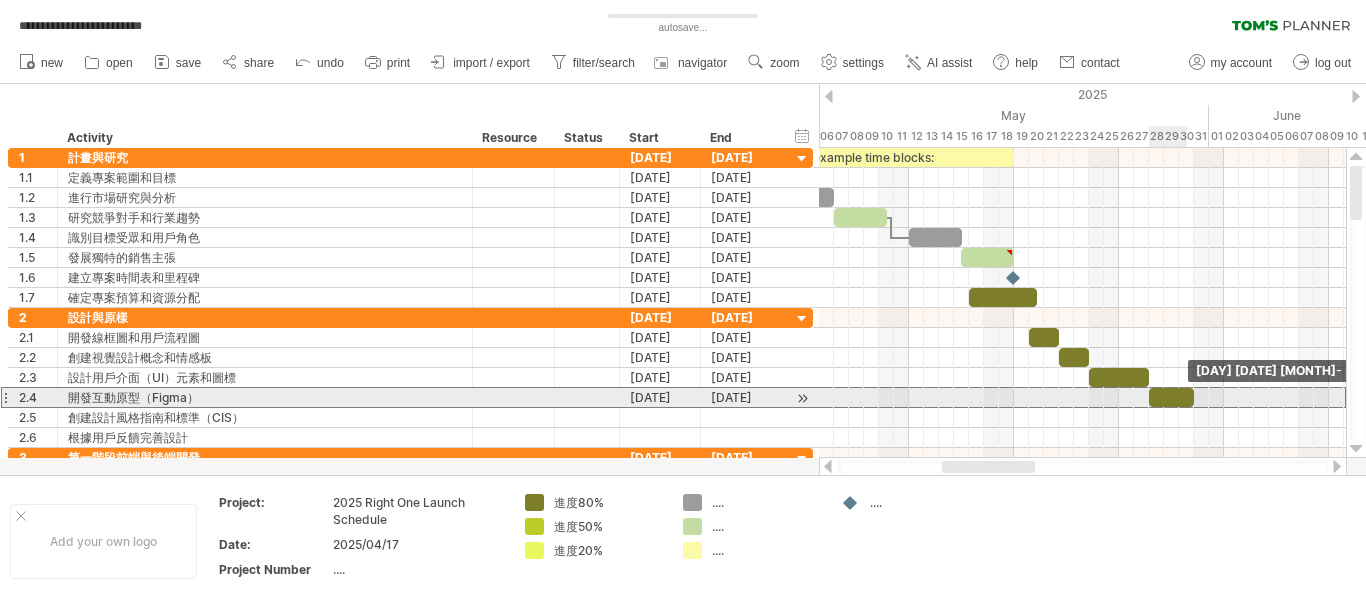 drag, startPoint x: 1164, startPoint y: 397, endPoint x: 1192, endPoint y: 402, distance: 28.442924 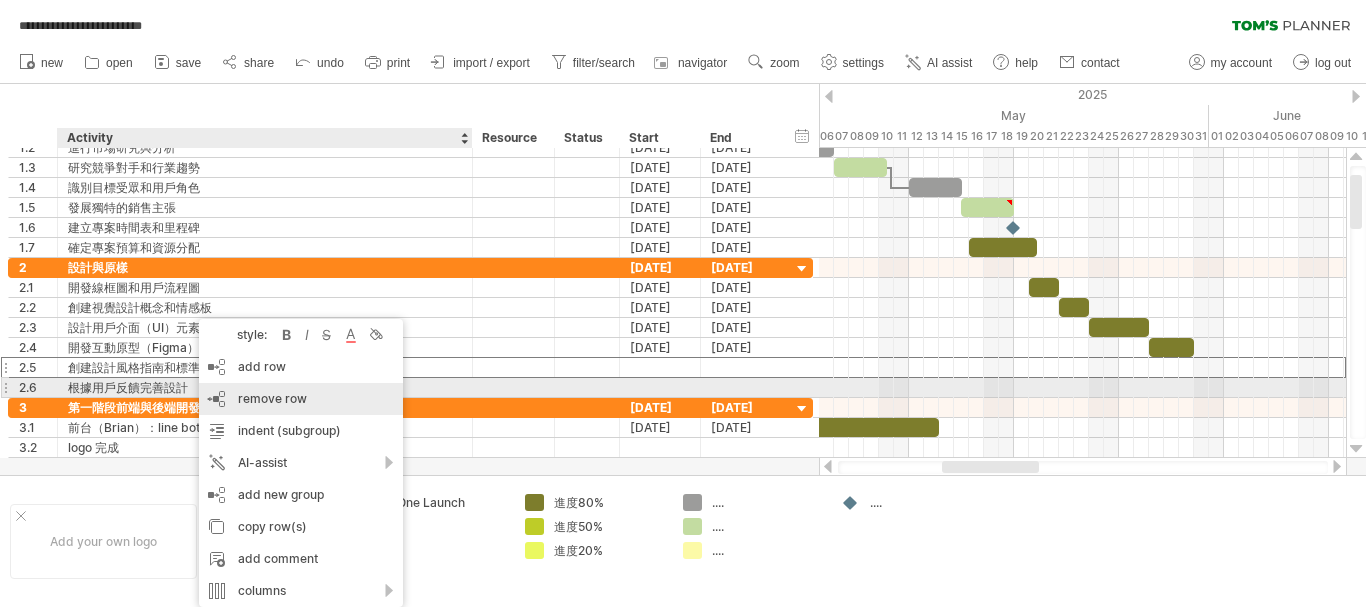 click on "remove row" at bounding box center (272, 398) 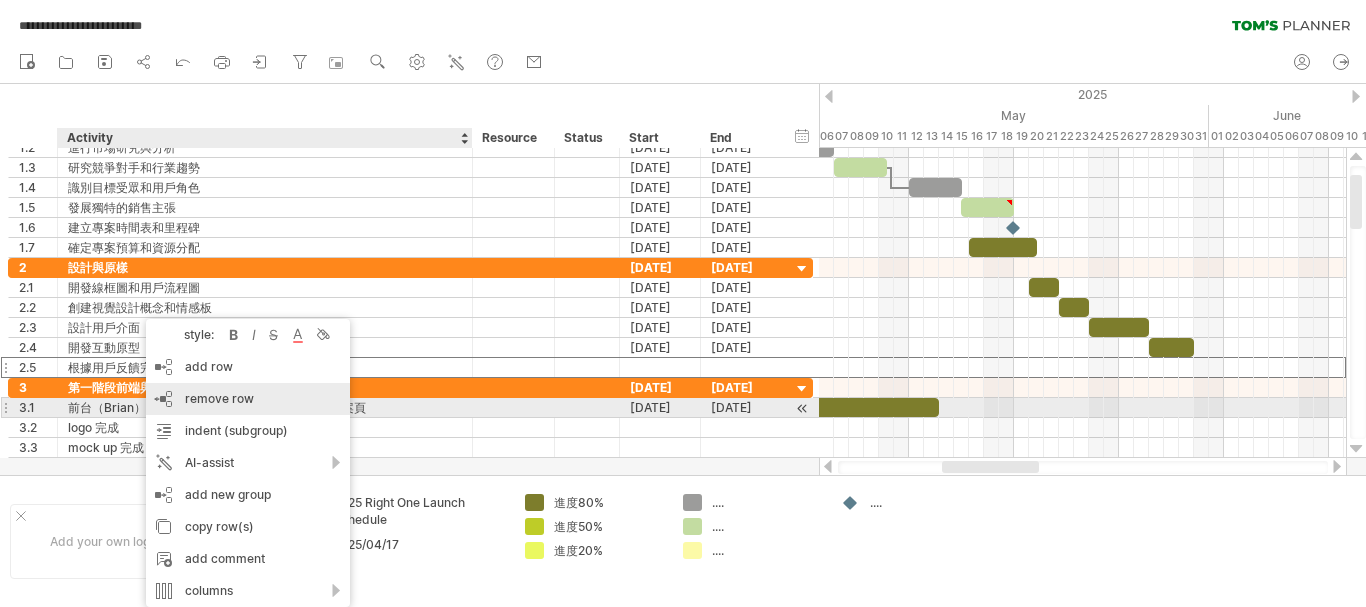 click on "remove row remove selected rows" at bounding box center (248, 399) 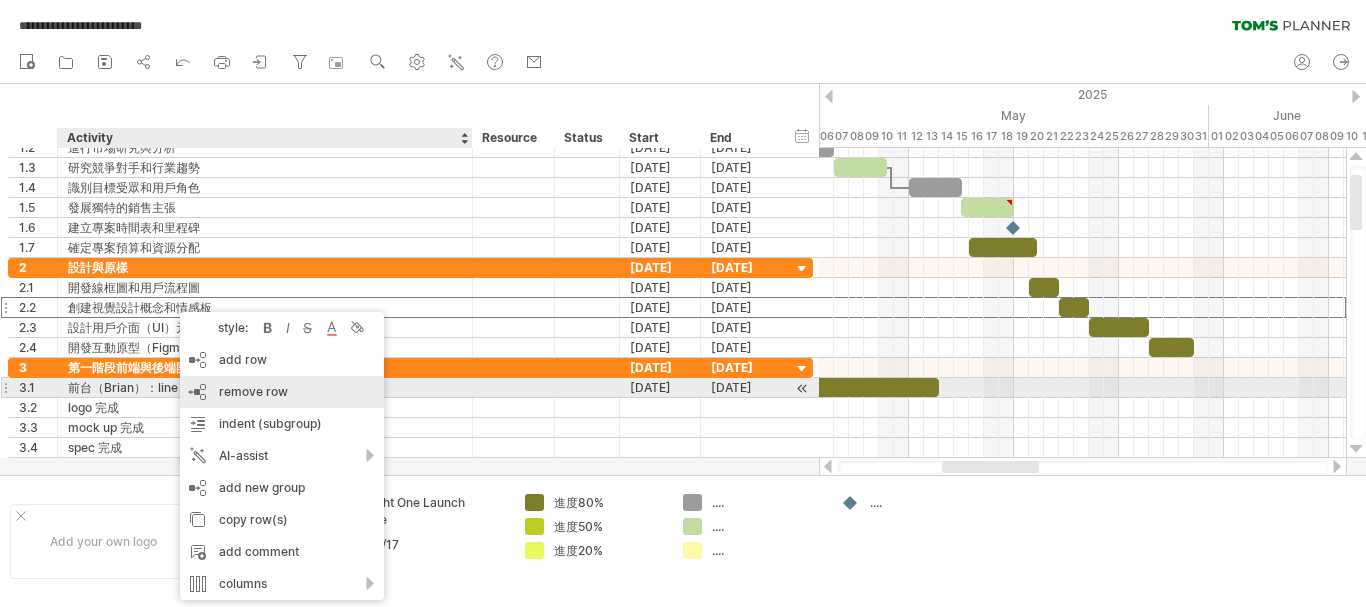 click on "remove row" at bounding box center [253, 391] 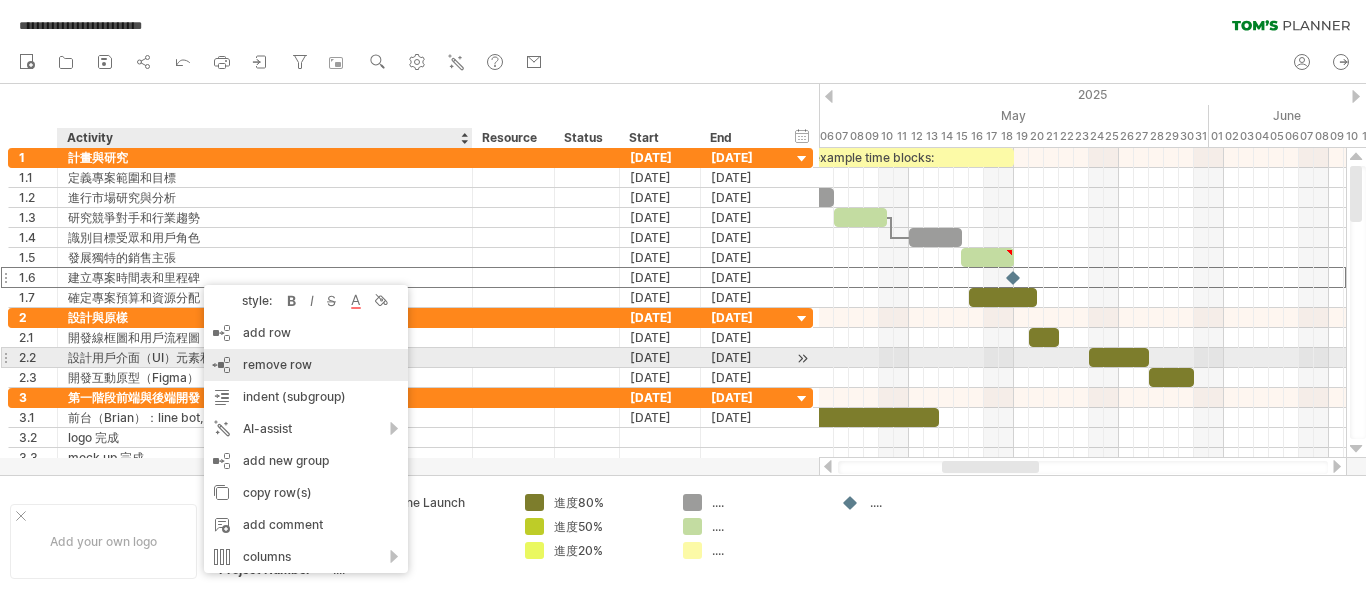 click on "remove row remove selected rows" at bounding box center [306, 365] 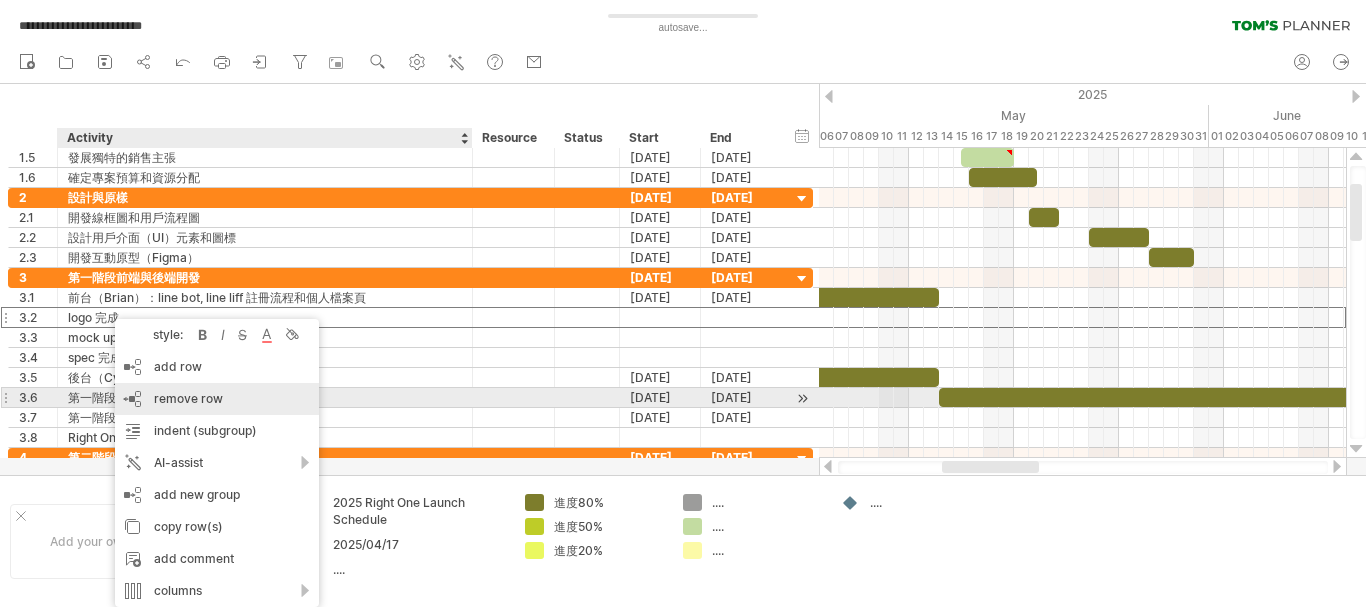 click on "remove row" at bounding box center (188, 398) 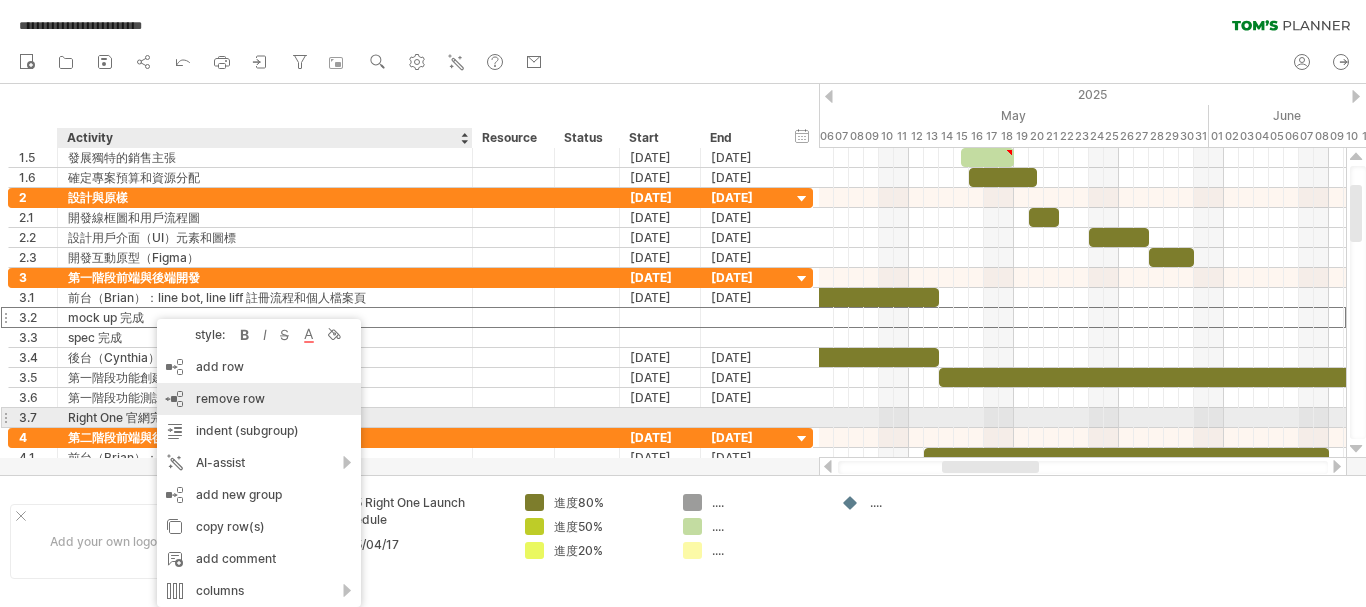 click on "remove row remove selected rows" at bounding box center [259, 399] 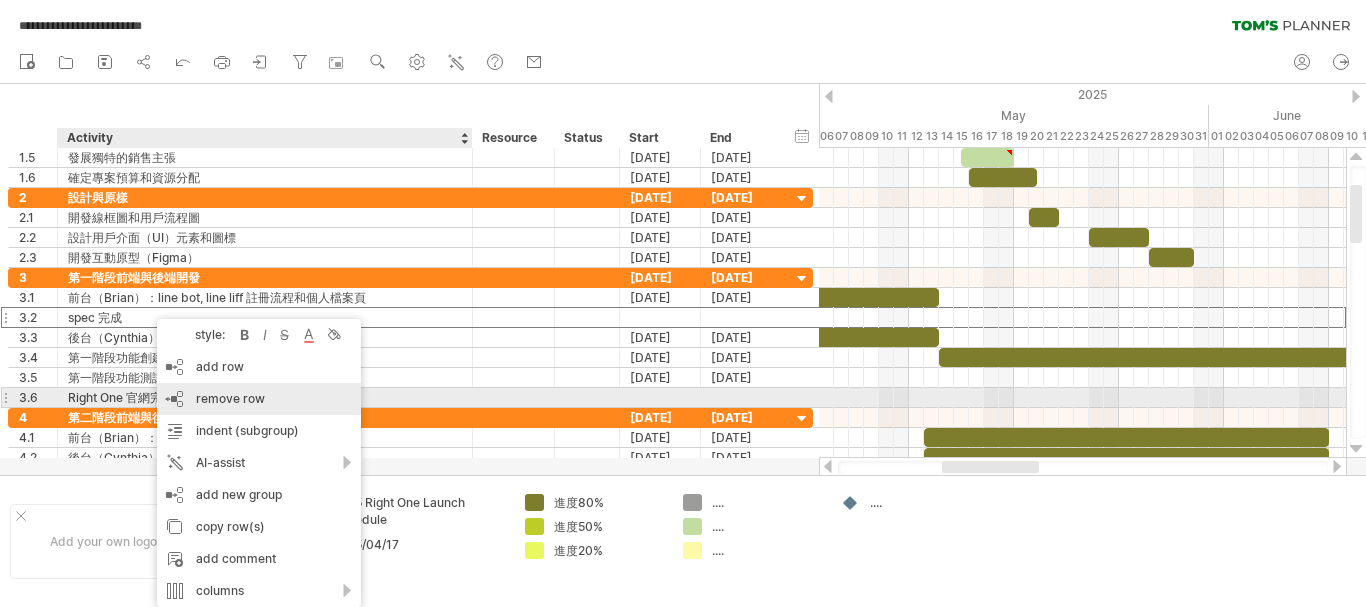 click on "remove row" at bounding box center [230, 398] 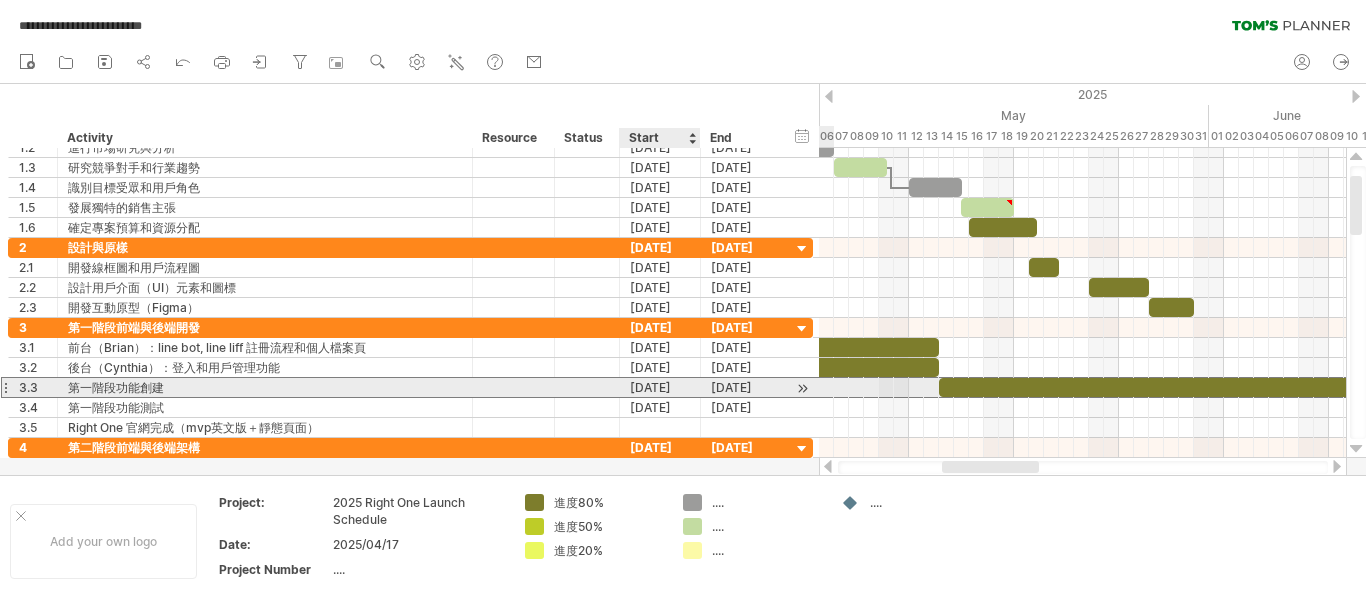 click on "[DATE]" at bounding box center (660, 387) 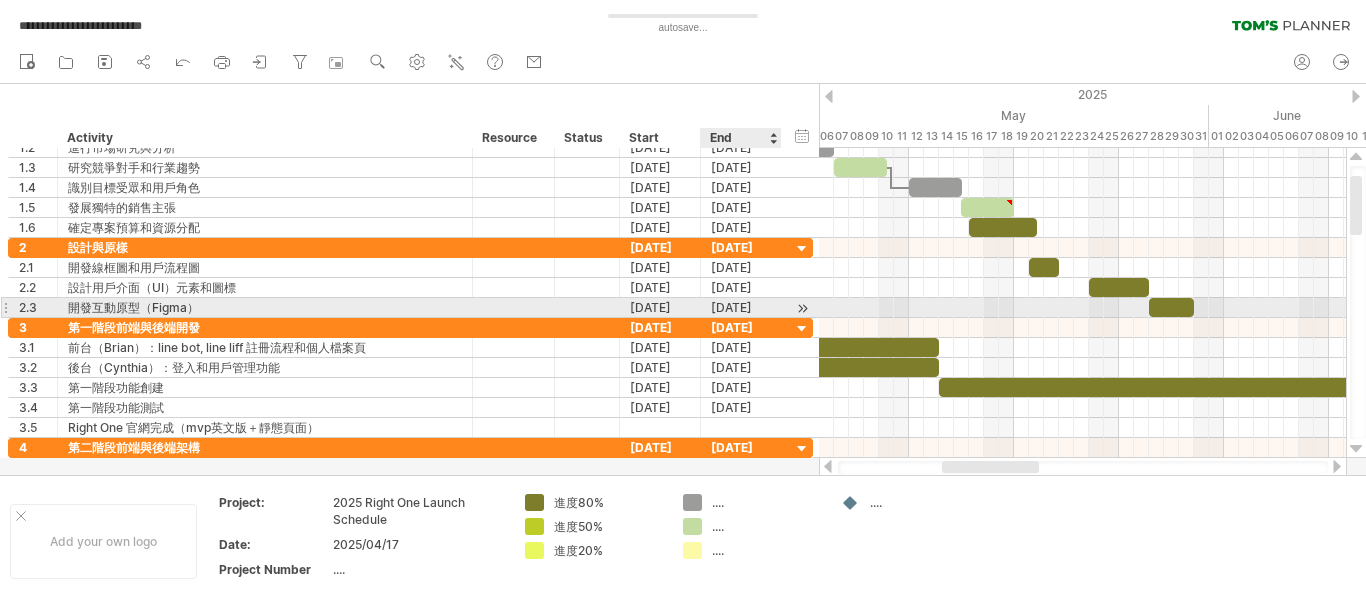 click at bounding box center (802, 308) 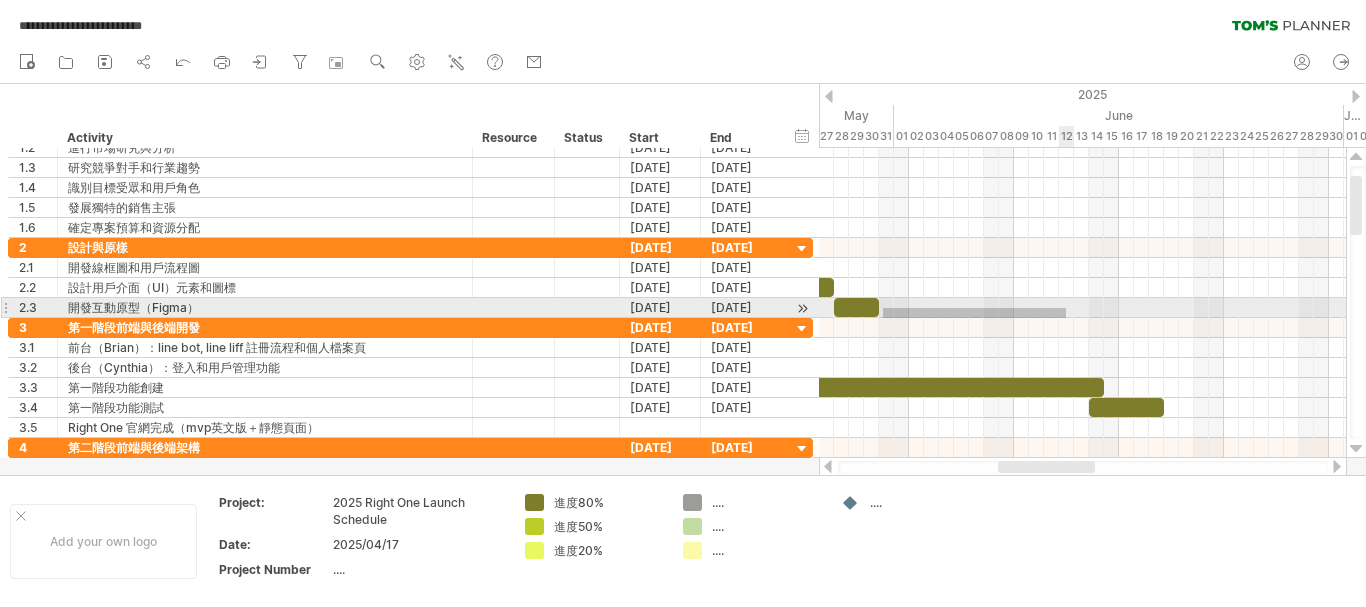 drag, startPoint x: 883, startPoint y: 308, endPoint x: 1072, endPoint y: 318, distance: 189.26436 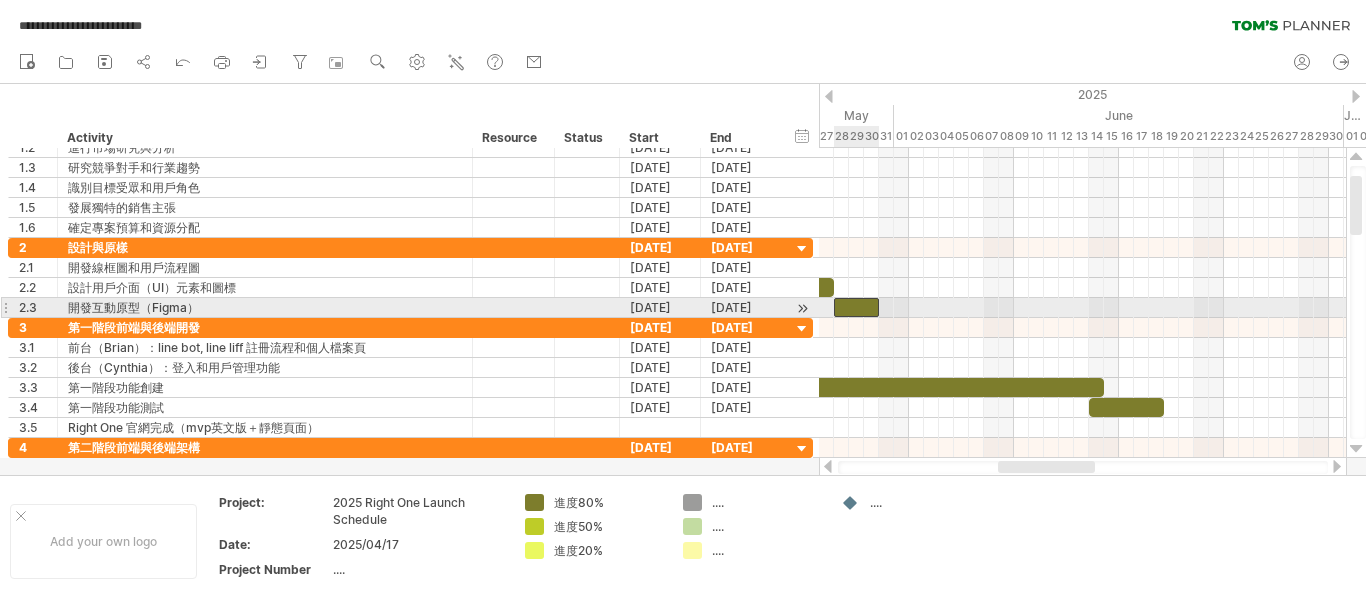 click at bounding box center [856, 307] 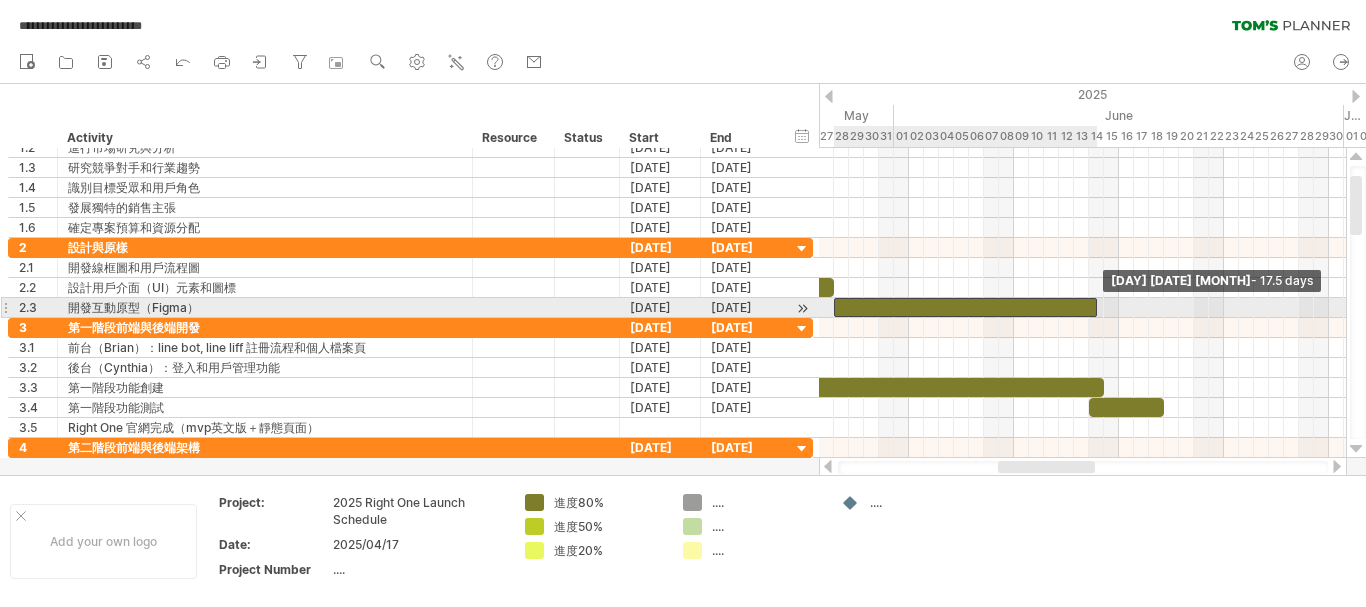 drag, startPoint x: 882, startPoint y: 309, endPoint x: 1099, endPoint y: 312, distance: 217.02074 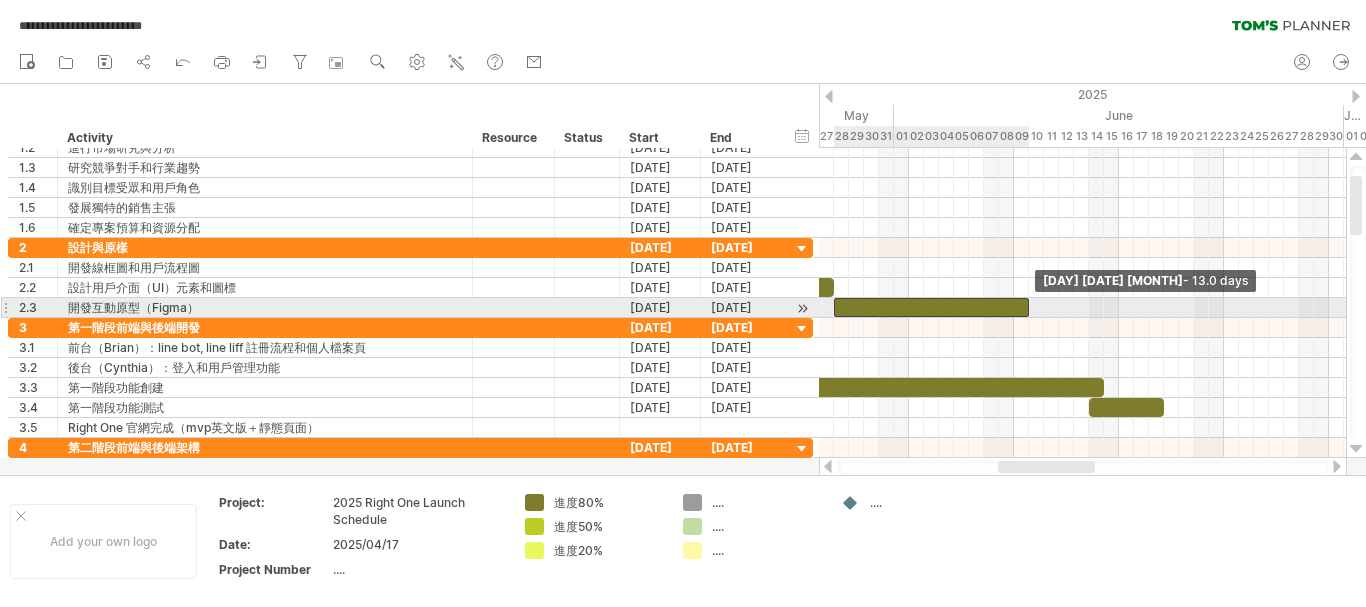 drag, startPoint x: 1094, startPoint y: 306, endPoint x: 1024, endPoint y: 306, distance: 70 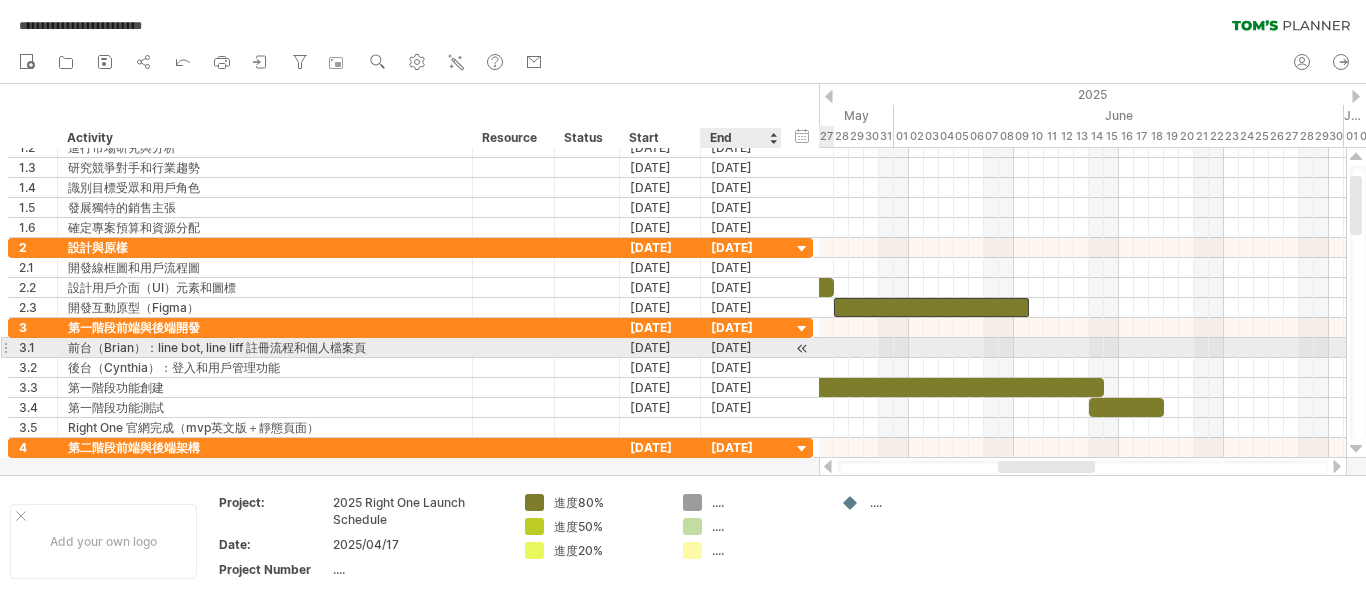 click on "[DATE]" at bounding box center (741, 347) 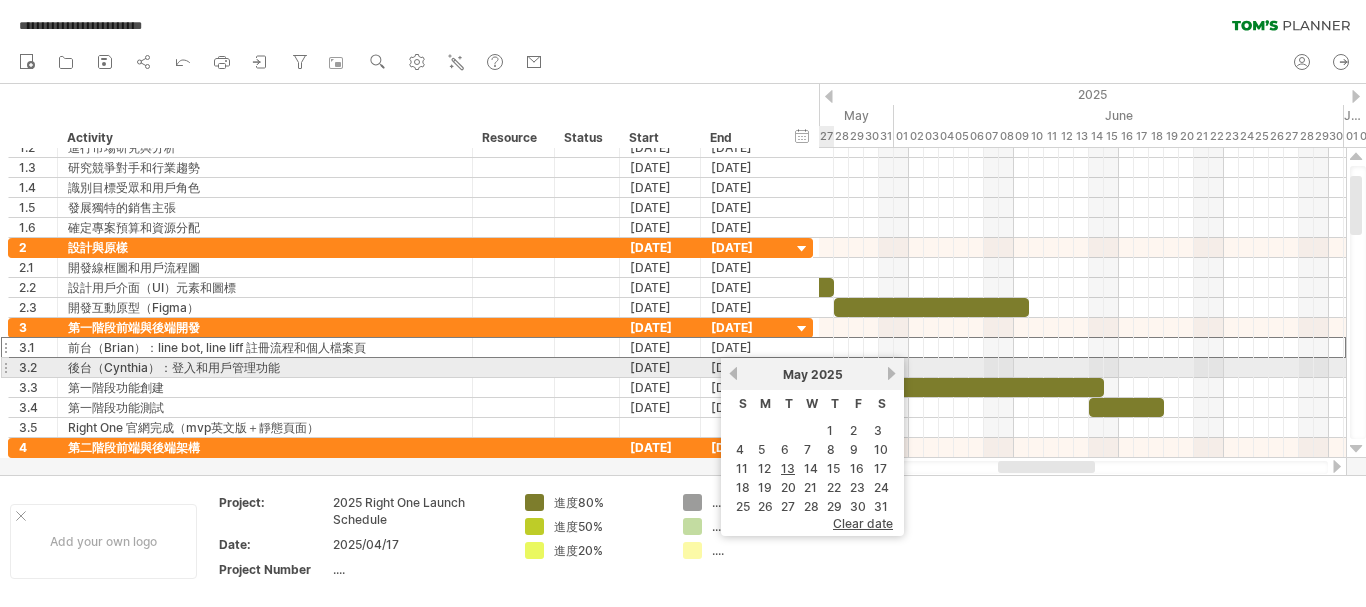 click on "next" at bounding box center [891, 373] 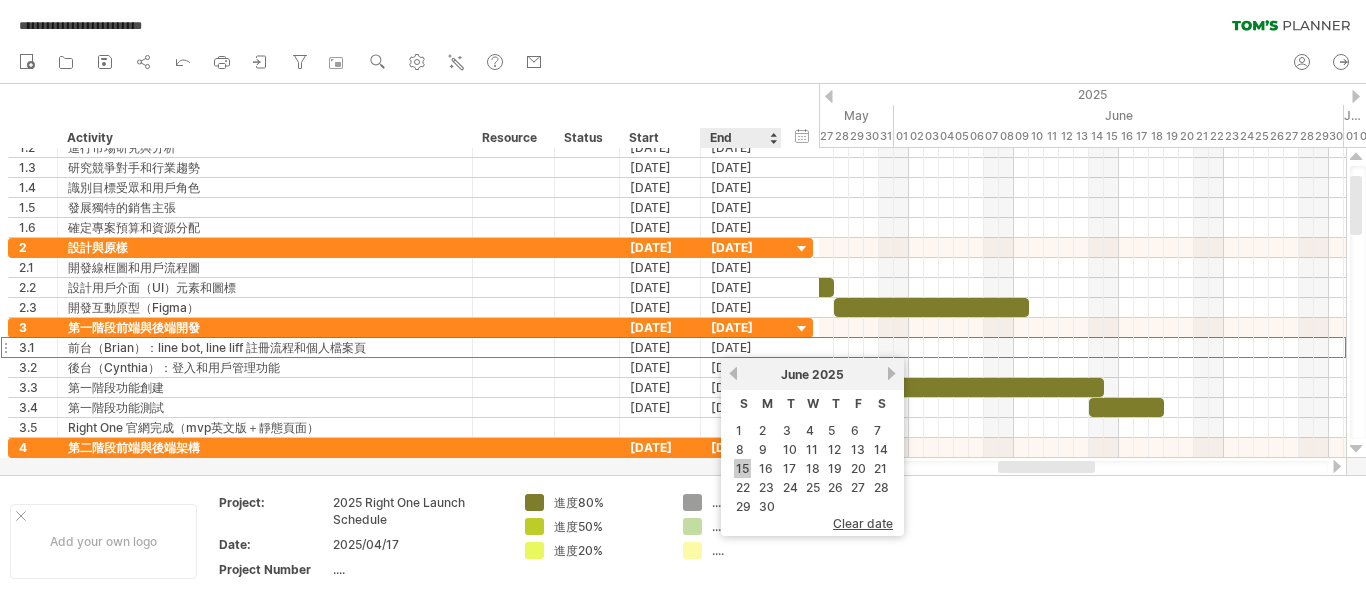click on "15" at bounding box center (742, 468) 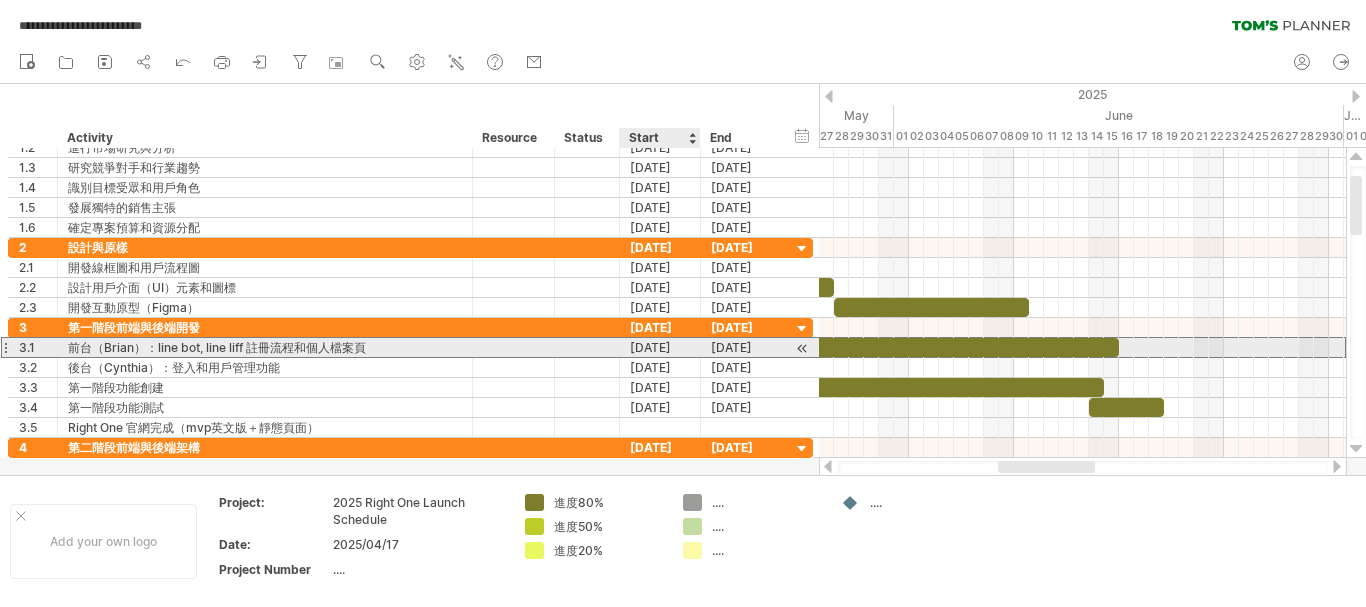 click on "[DATE]" at bounding box center [660, 347] 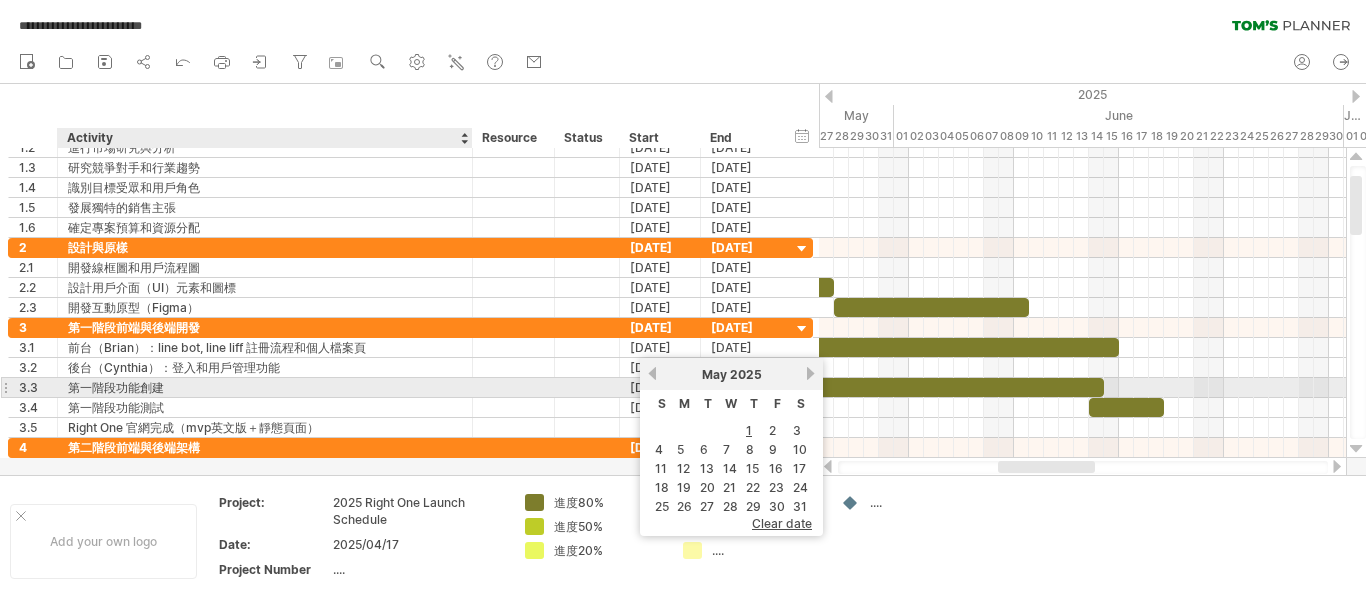 click at bounding box center (514, 387) 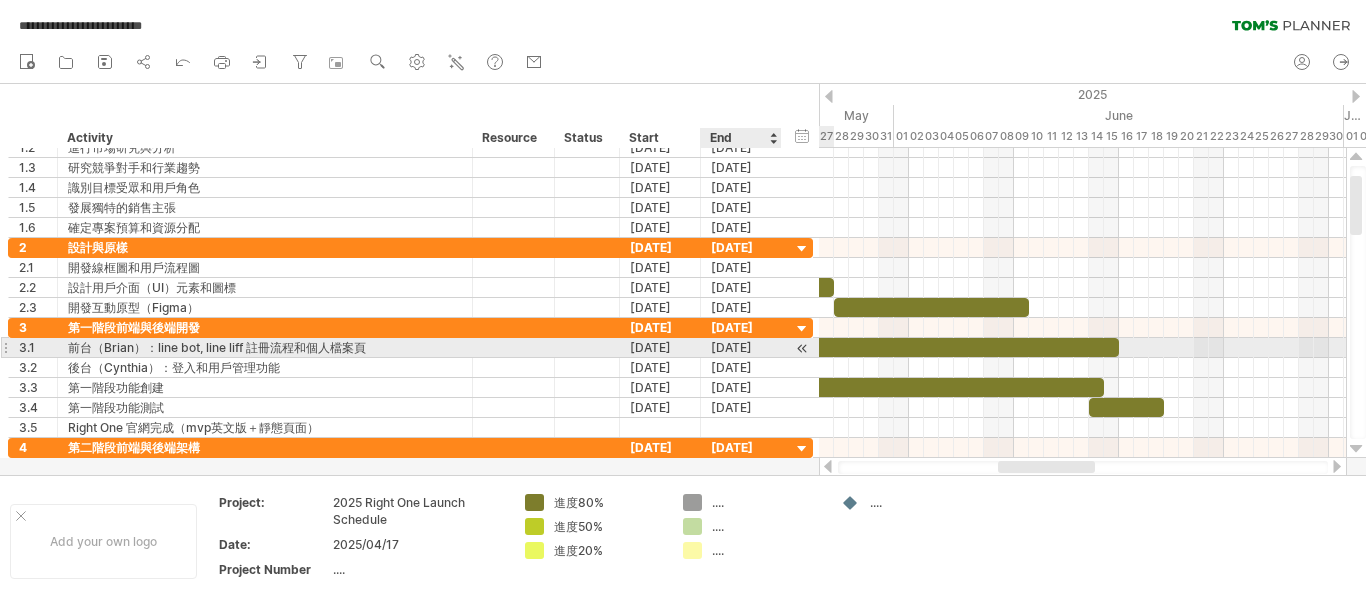 click at bounding box center (802, 348) 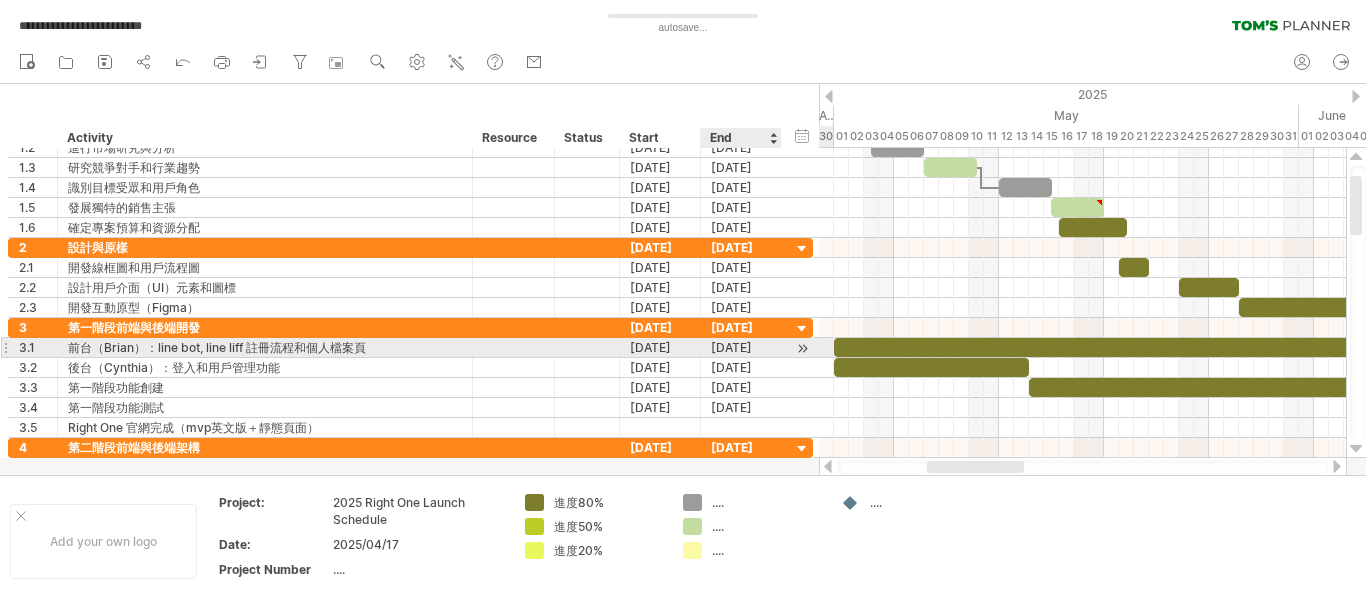 click on "[DATE]" at bounding box center (741, 347) 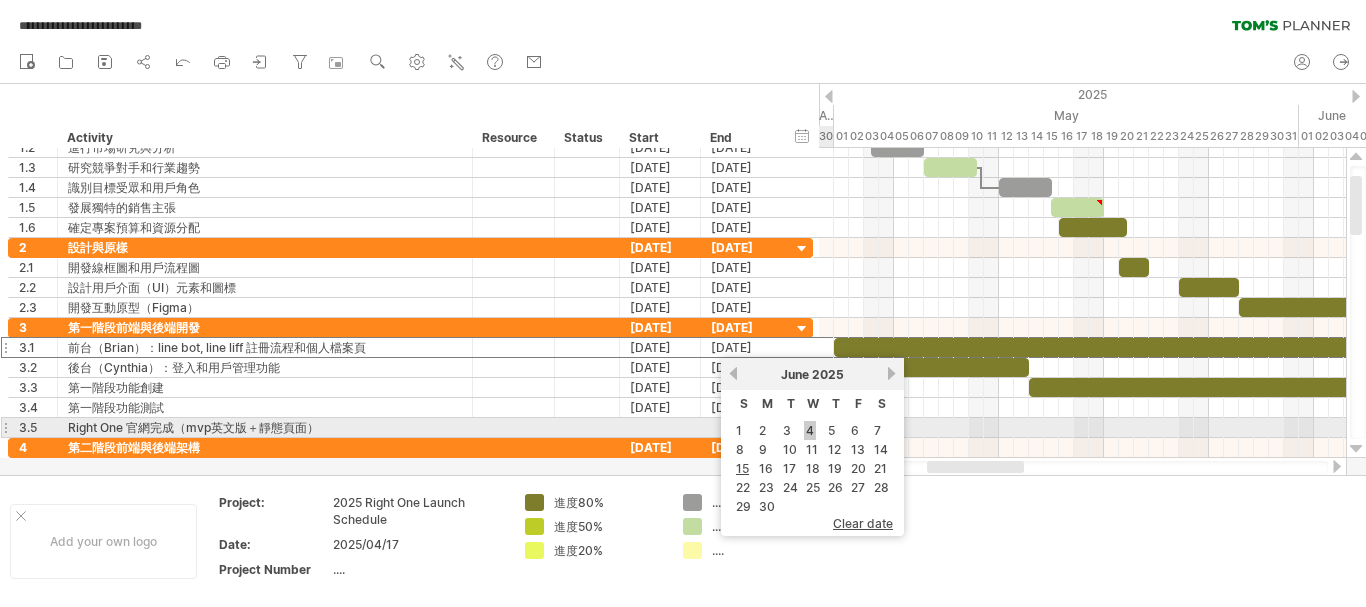 click on "4" at bounding box center (810, 430) 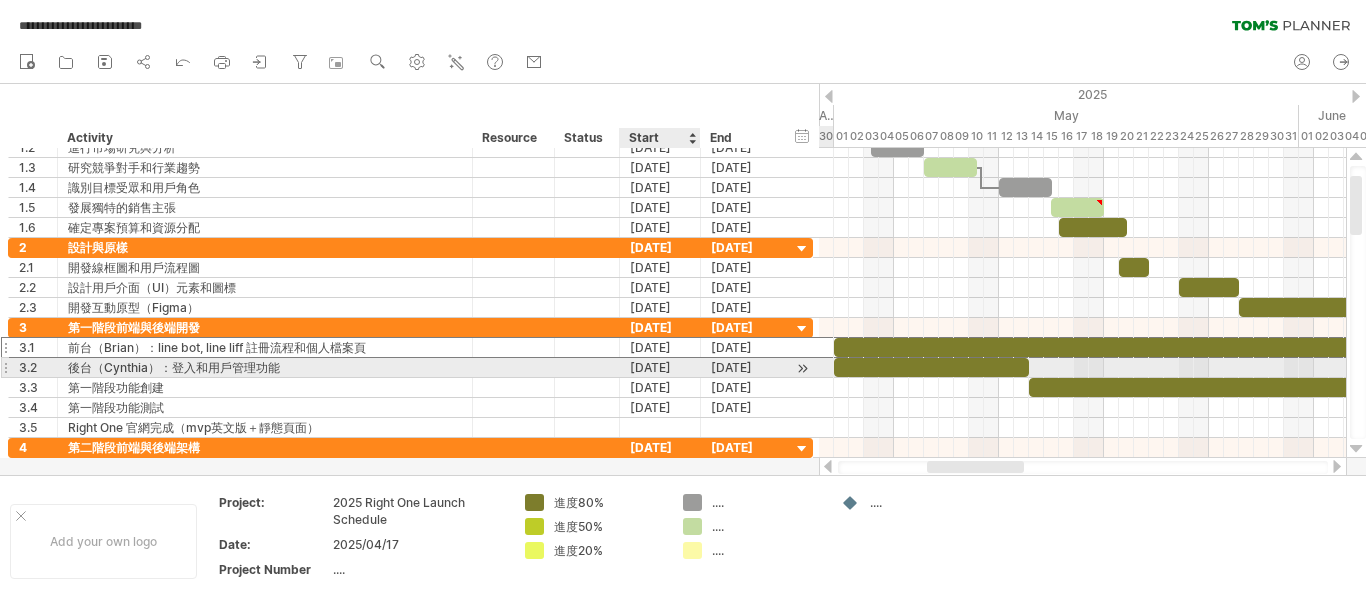 click on "[DATE]" at bounding box center [660, 367] 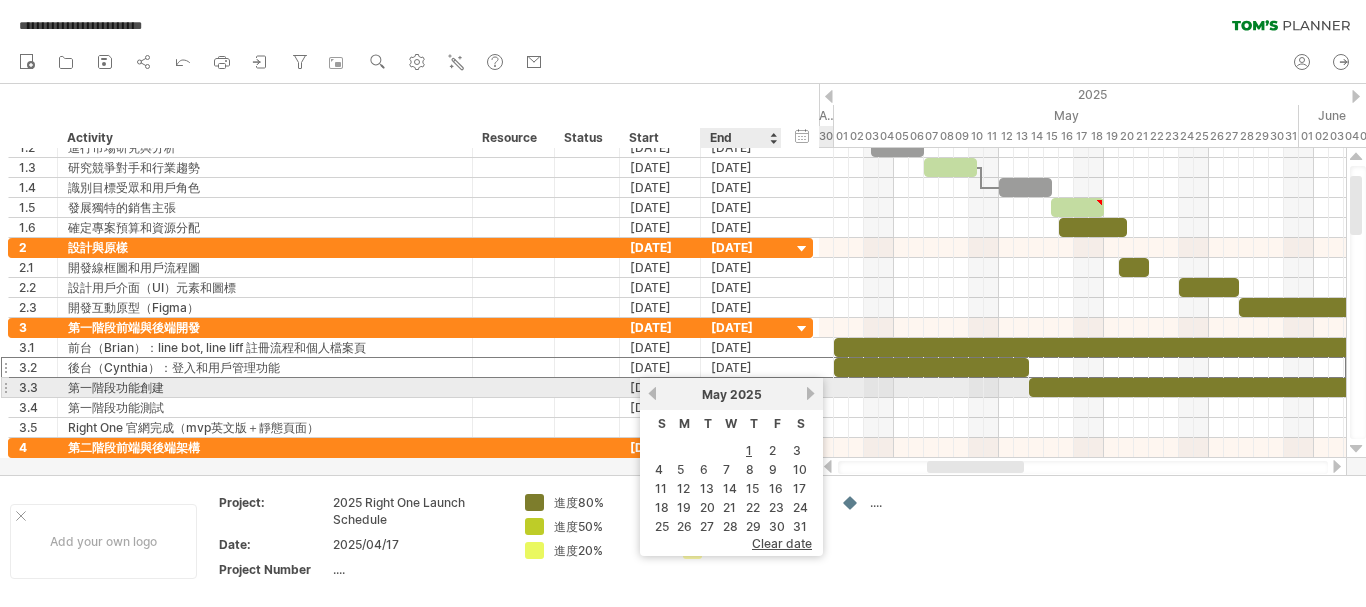 click on "next" at bounding box center [810, 393] 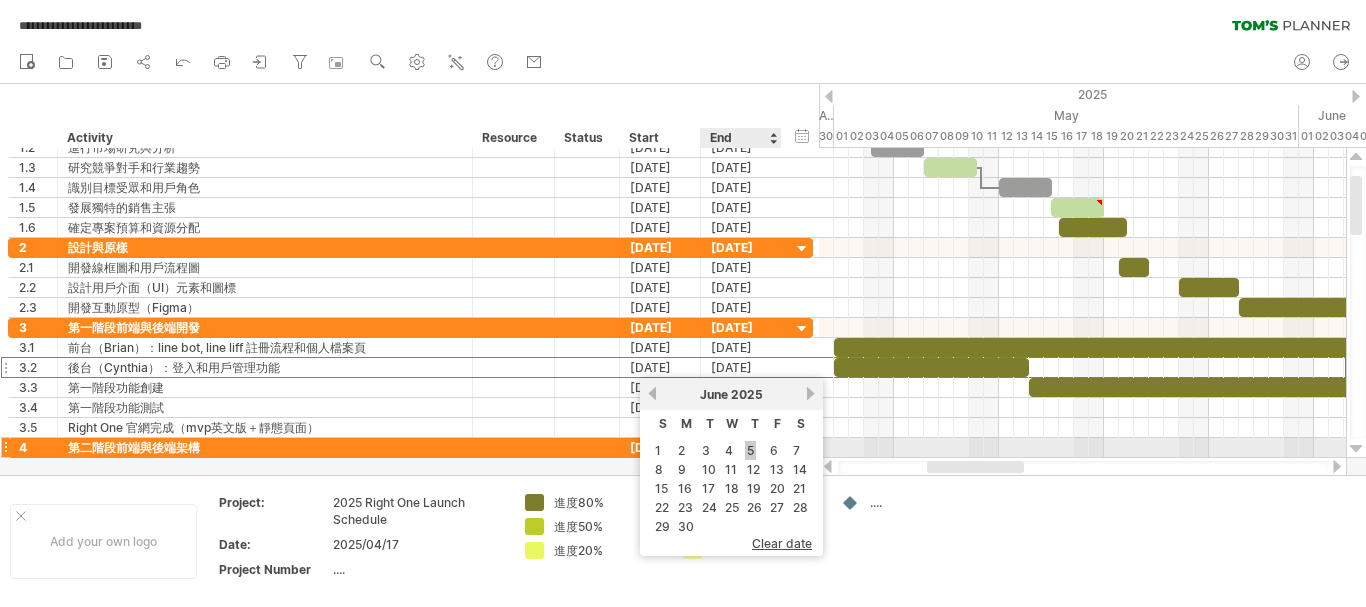 click on "5" at bounding box center [750, 450] 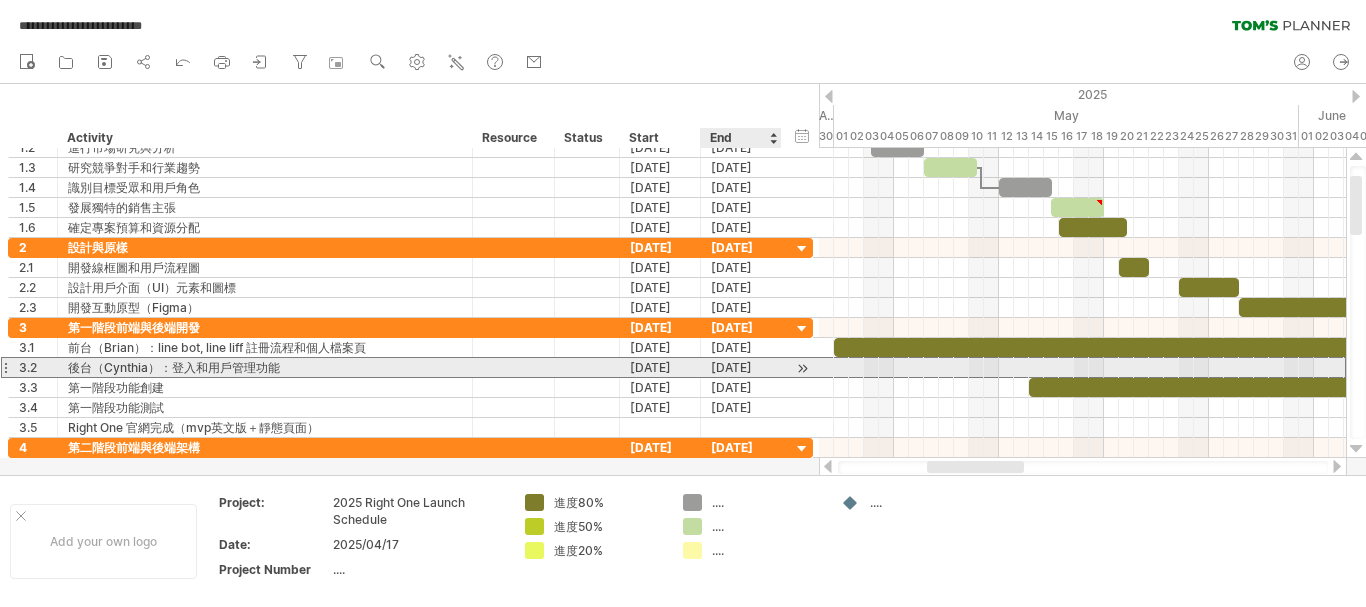 click on "[DATE]" at bounding box center [741, 367] 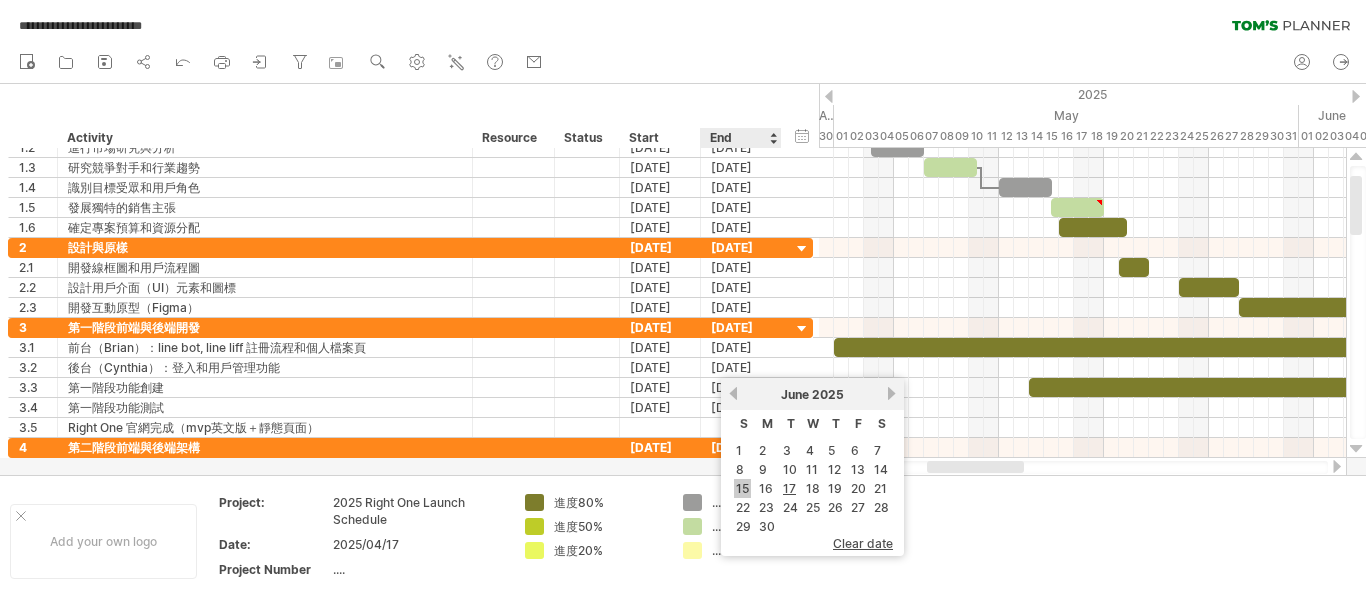 click on "15" at bounding box center (742, 488) 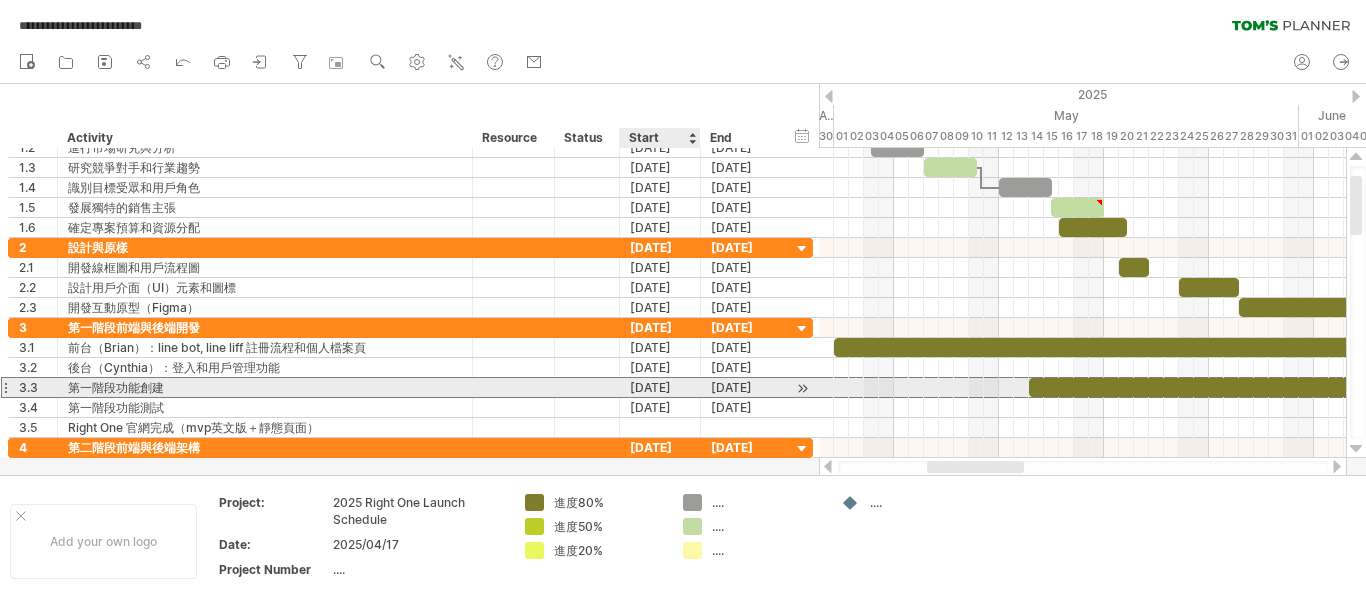 click on "[DATE]" at bounding box center [660, 387] 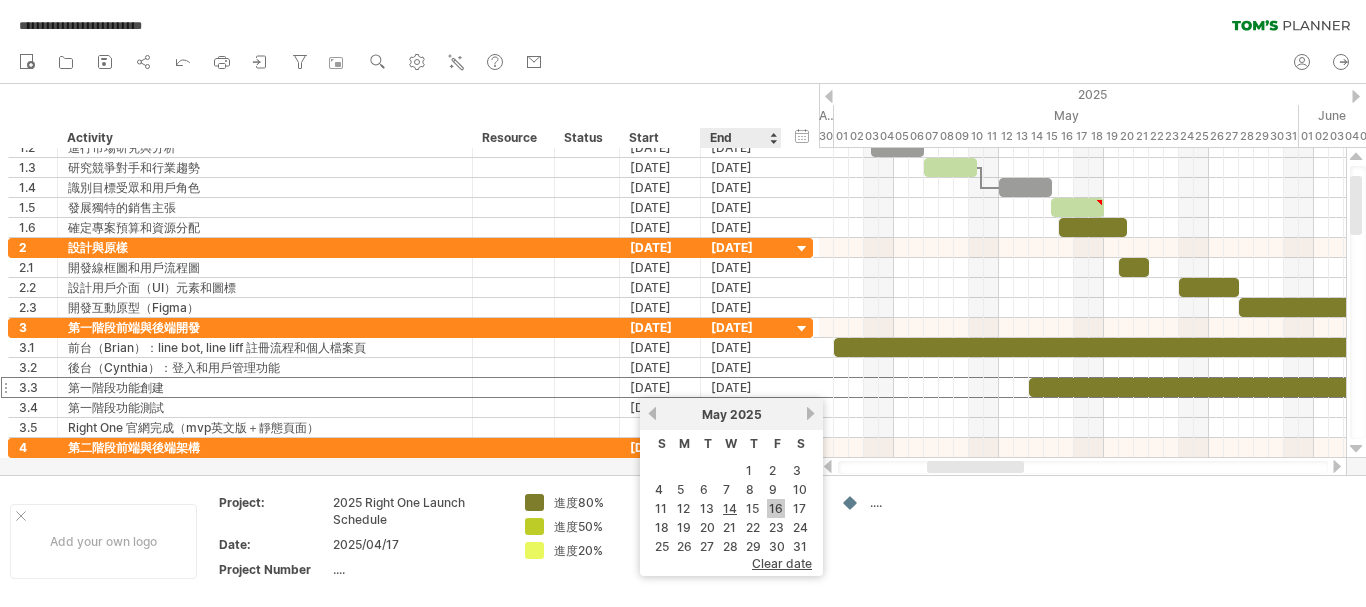 click on "16" at bounding box center (776, 508) 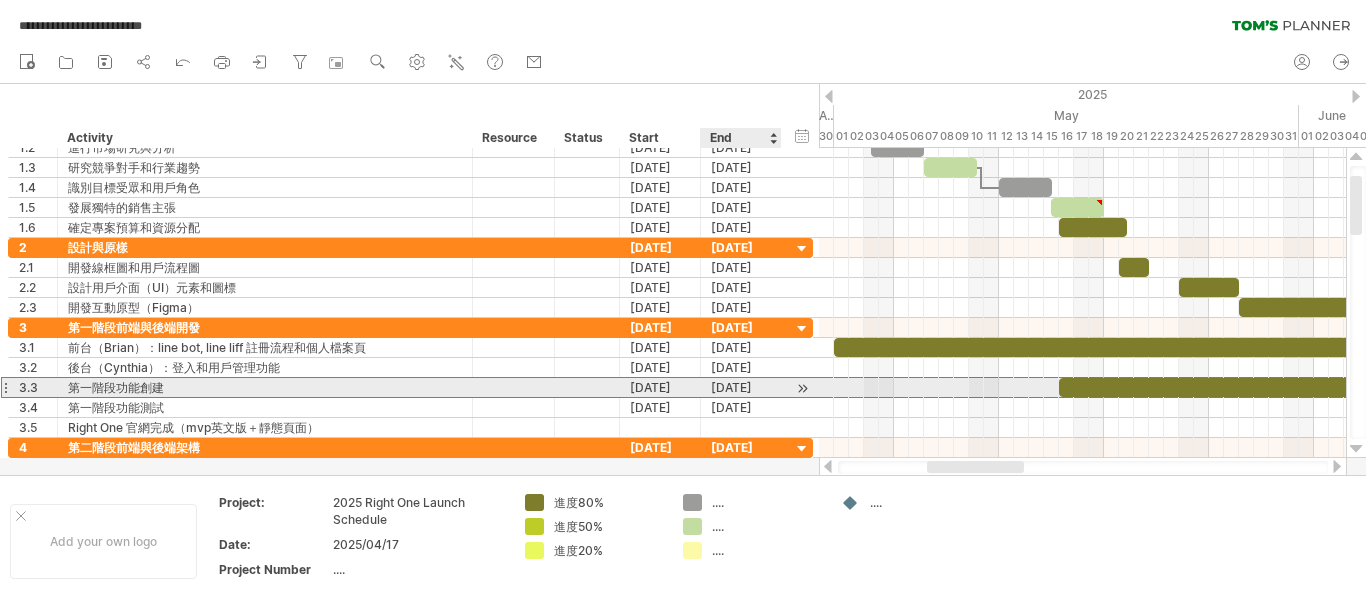 click at bounding box center (802, 388) 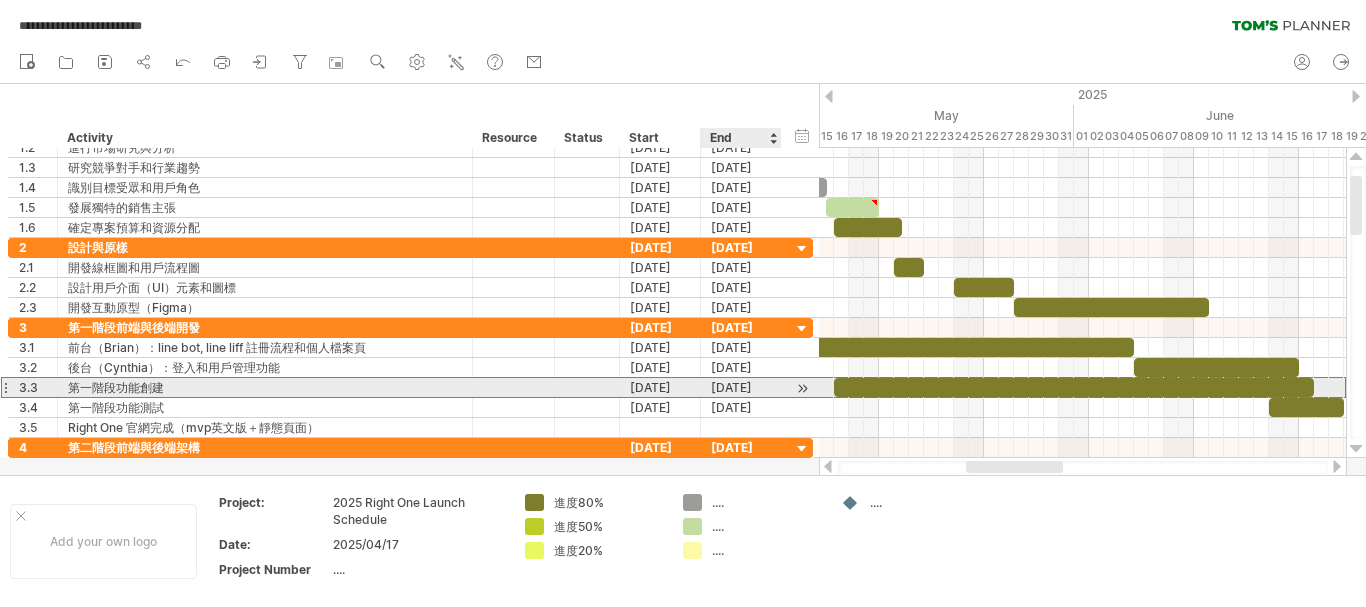 click on "[DATE]" at bounding box center [741, 387] 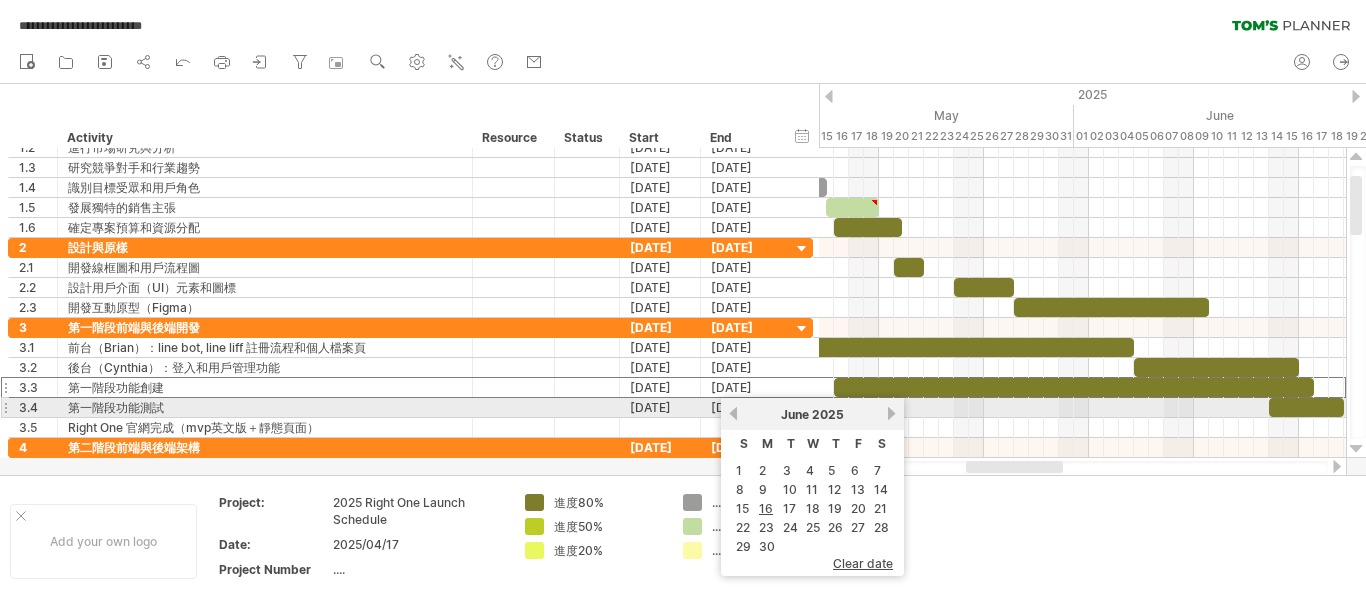 click on "next" at bounding box center (891, 413) 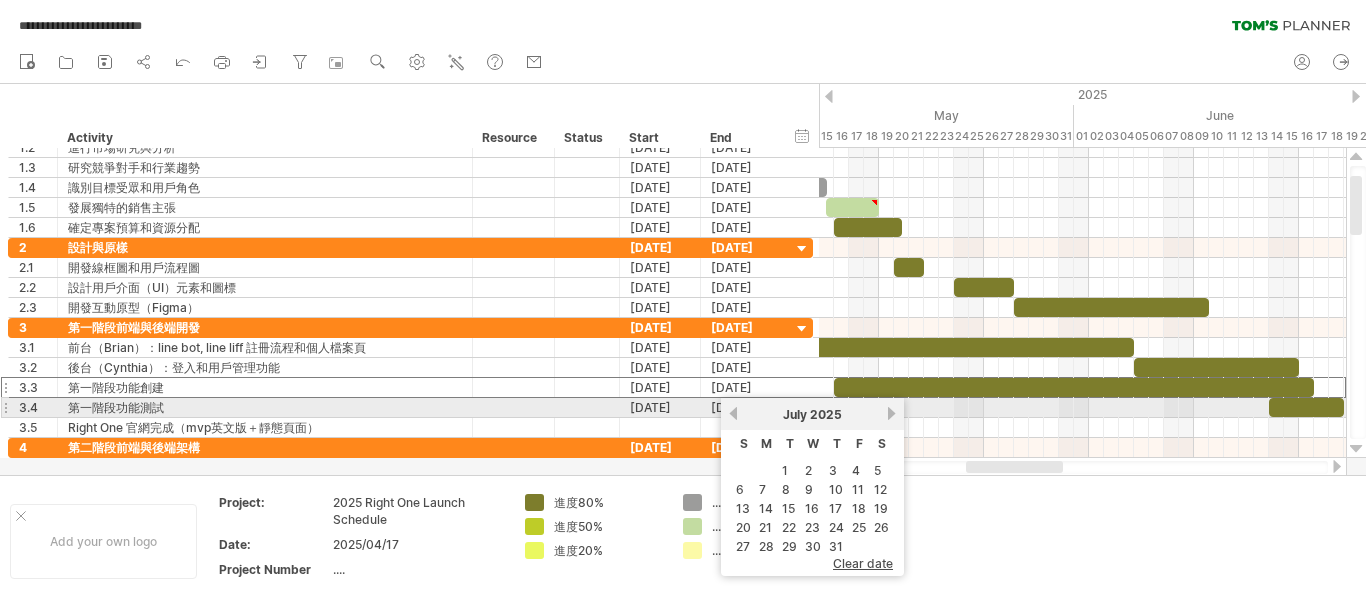 click on "next" at bounding box center (891, 413) 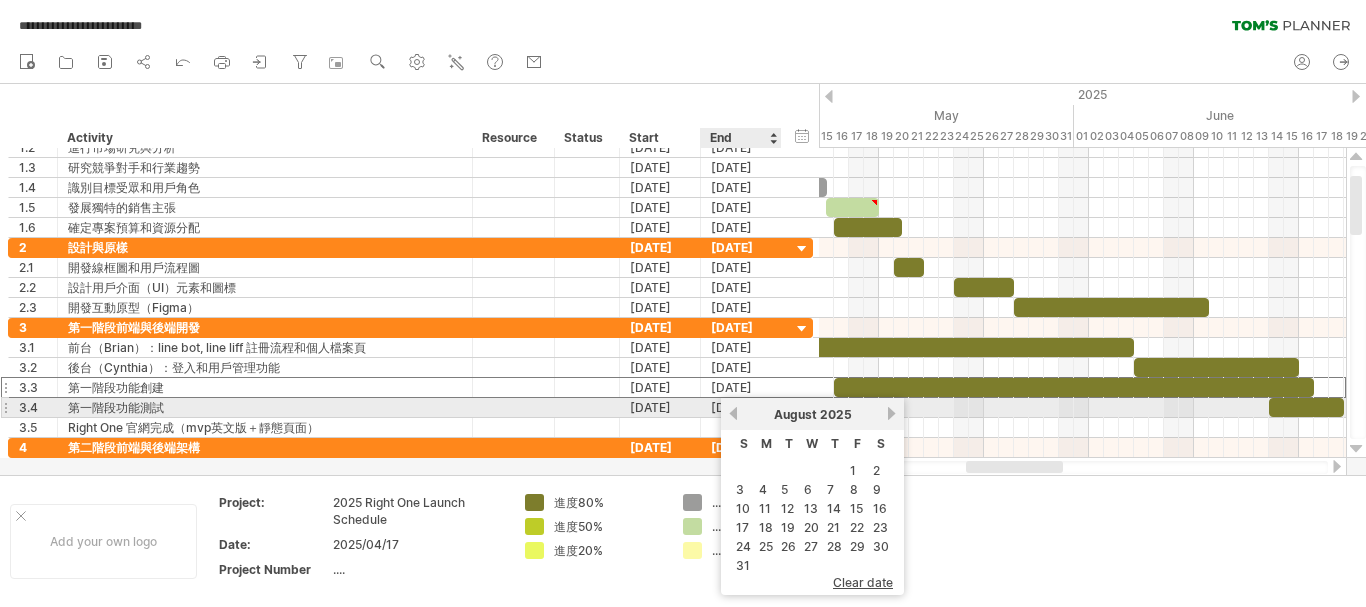 click on "previous next August   2025" at bounding box center [812, 414] 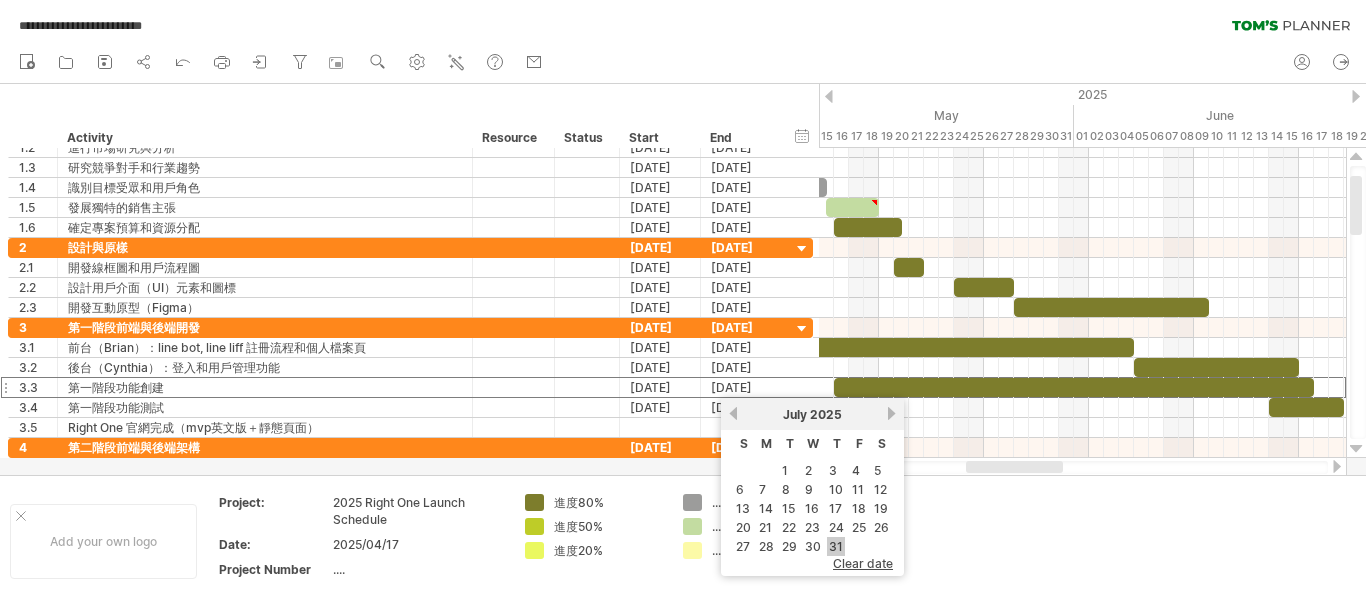 click on "31" at bounding box center [836, 546] 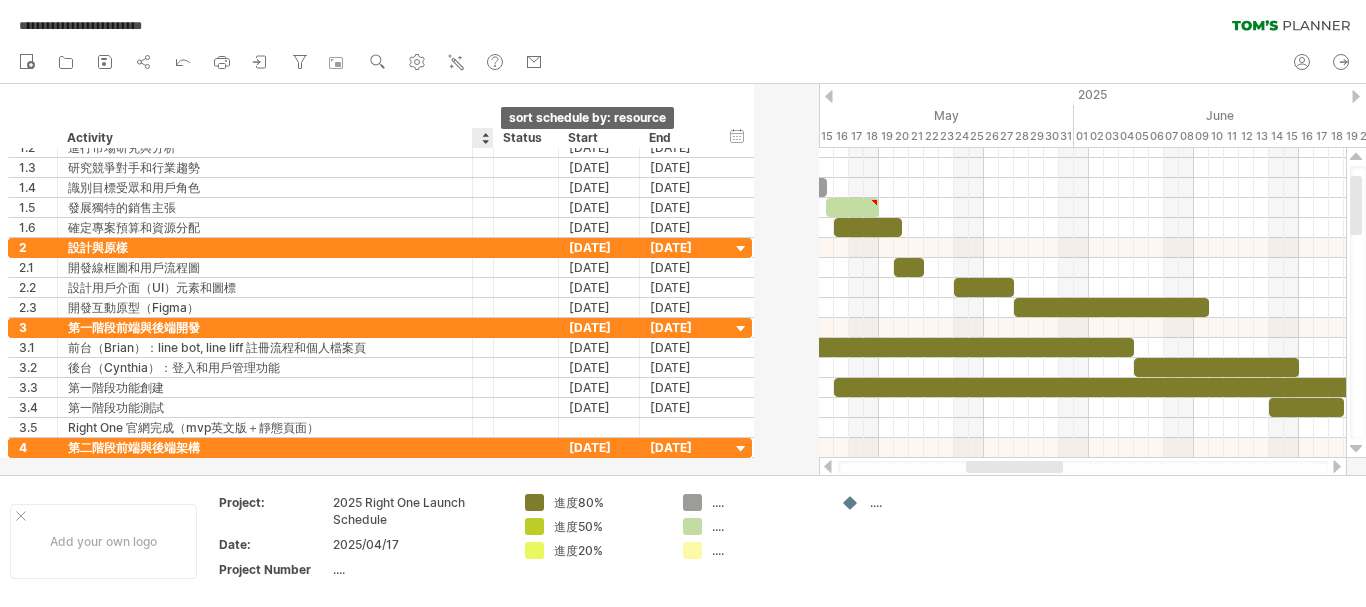 drag, startPoint x: 551, startPoint y: 143, endPoint x: 485, endPoint y: 136, distance: 66.37017 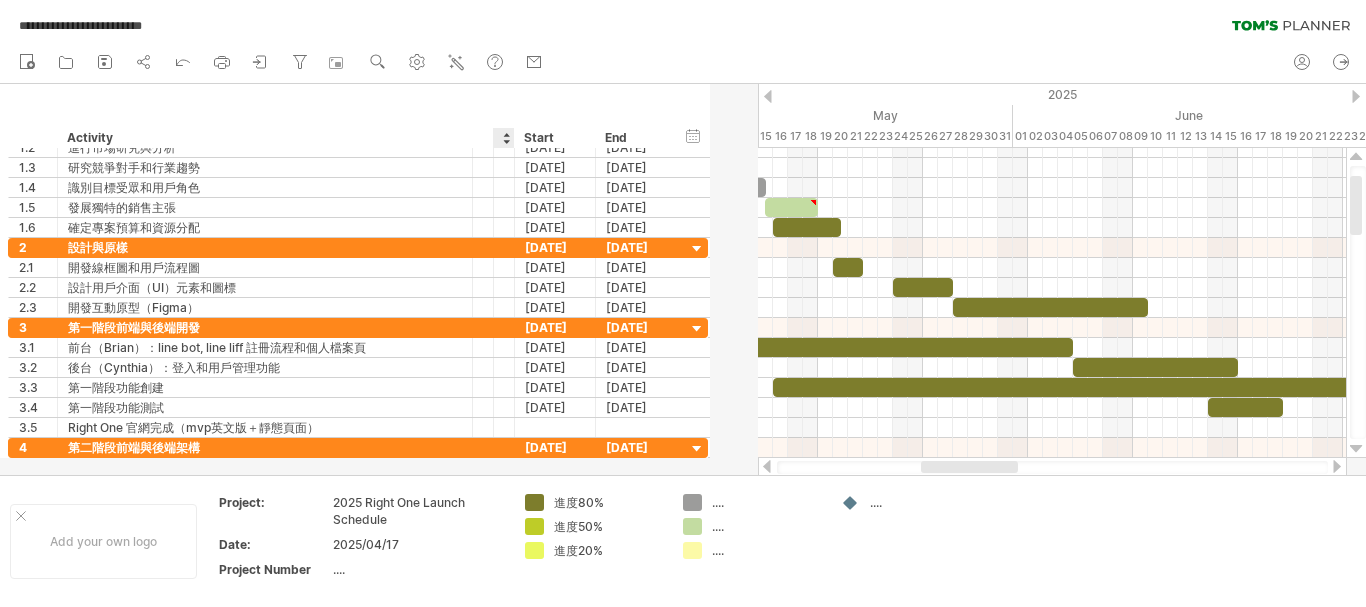 drag, startPoint x: 556, startPoint y: 136, endPoint x: 496, endPoint y: 136, distance: 60 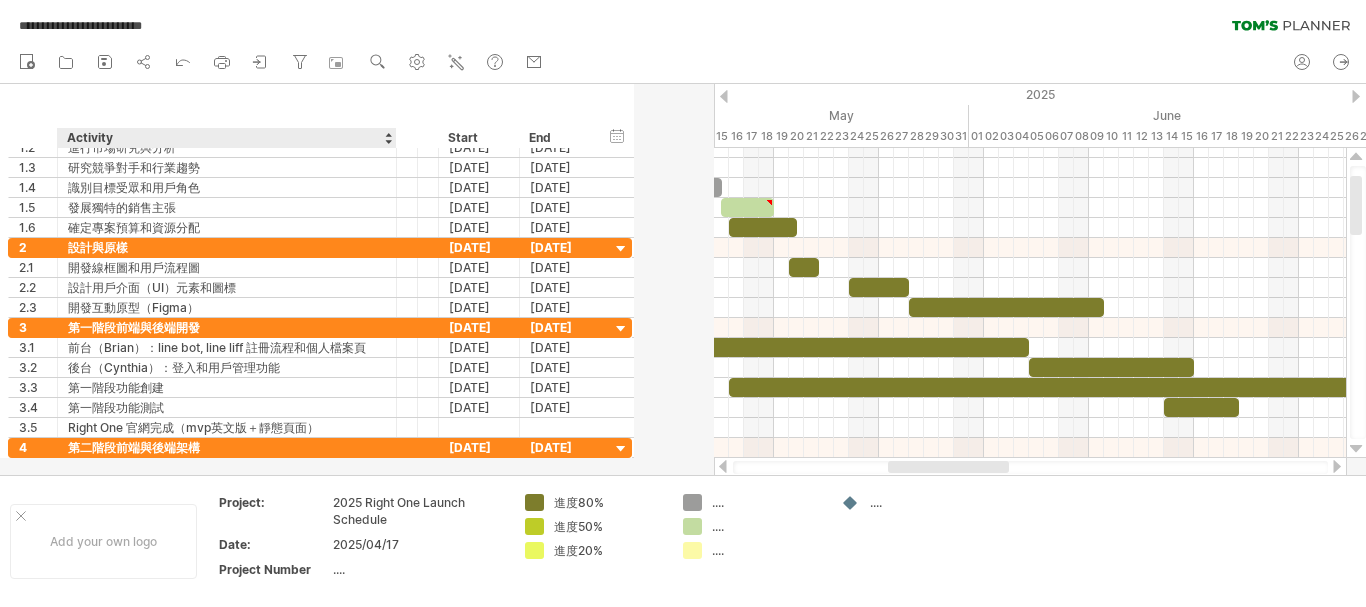 drag, startPoint x: 469, startPoint y: 137, endPoint x: 393, endPoint y: 138, distance: 76.00658 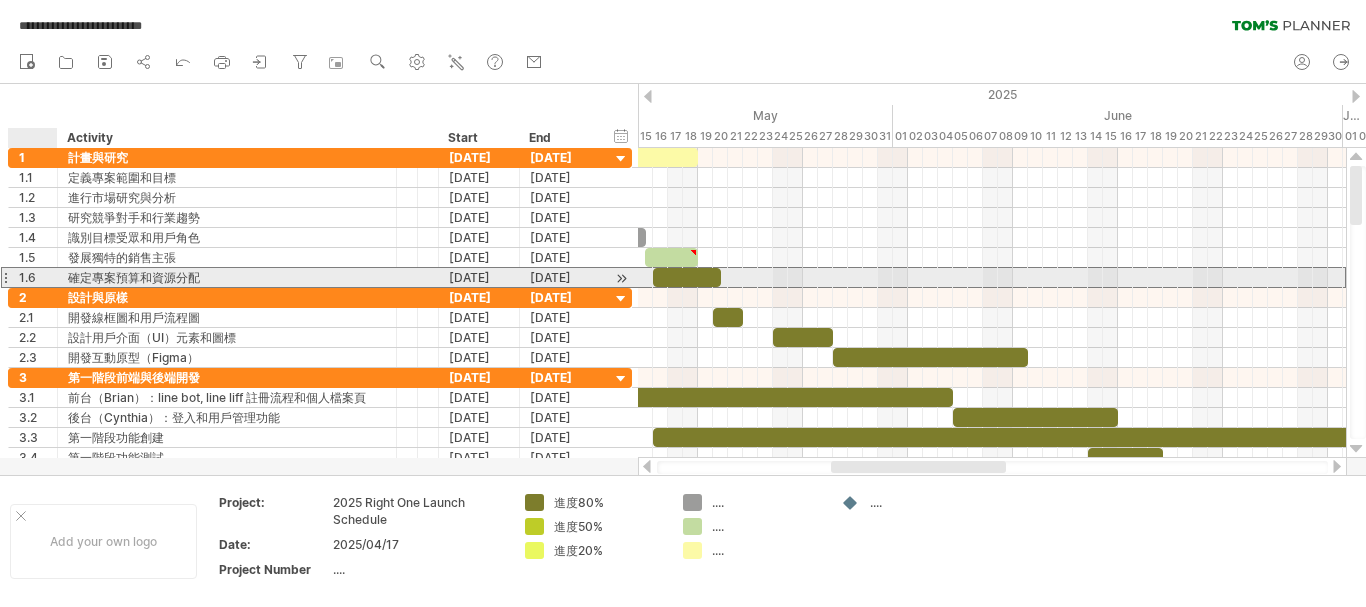 click on "1.6" at bounding box center (38, 277) 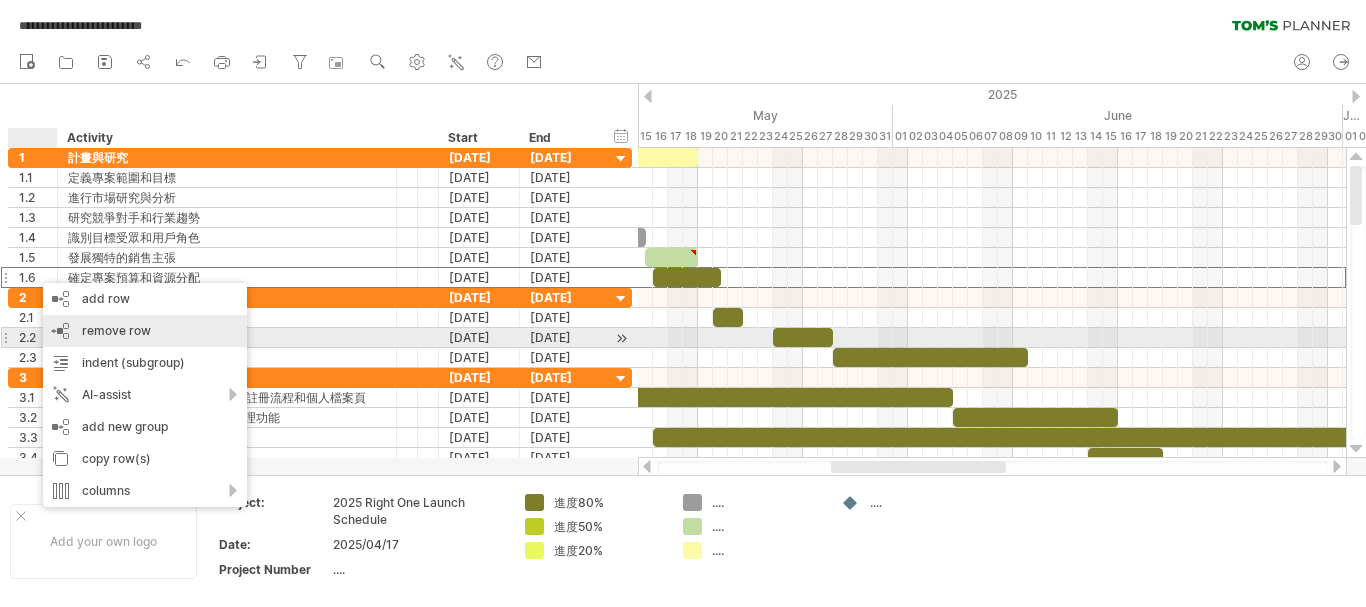 click on "remove row" at bounding box center (116, 330) 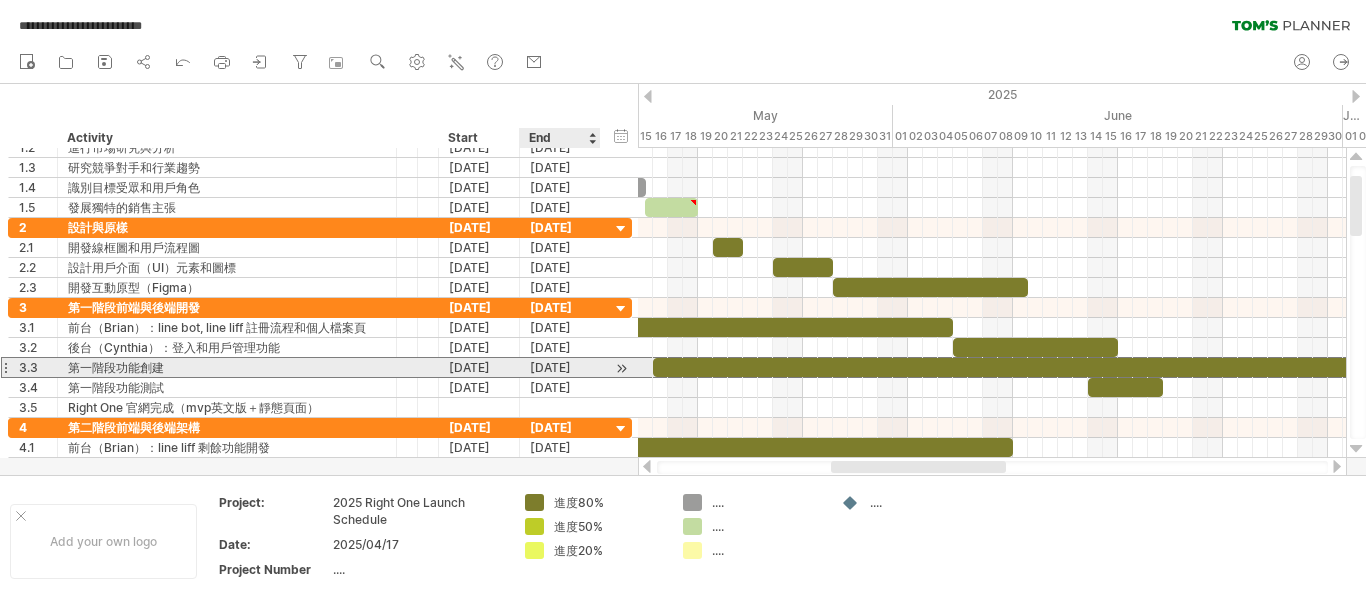 click on "[DATE]" at bounding box center (560, 367) 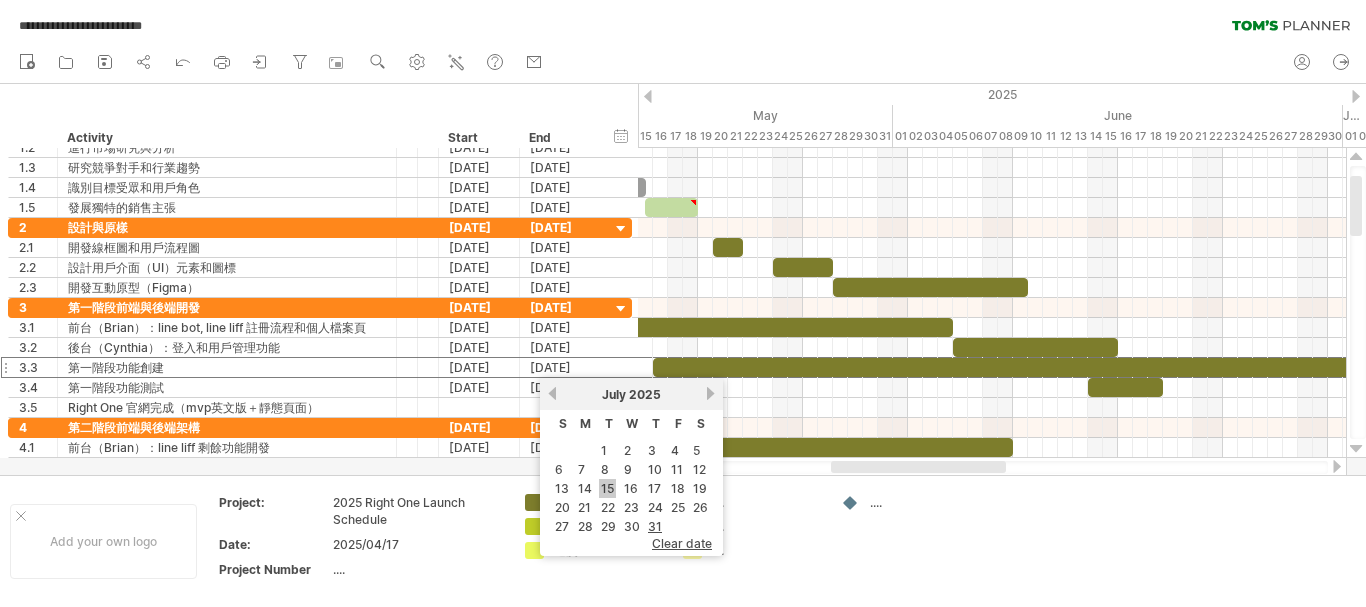 click on "15" at bounding box center [607, 488] 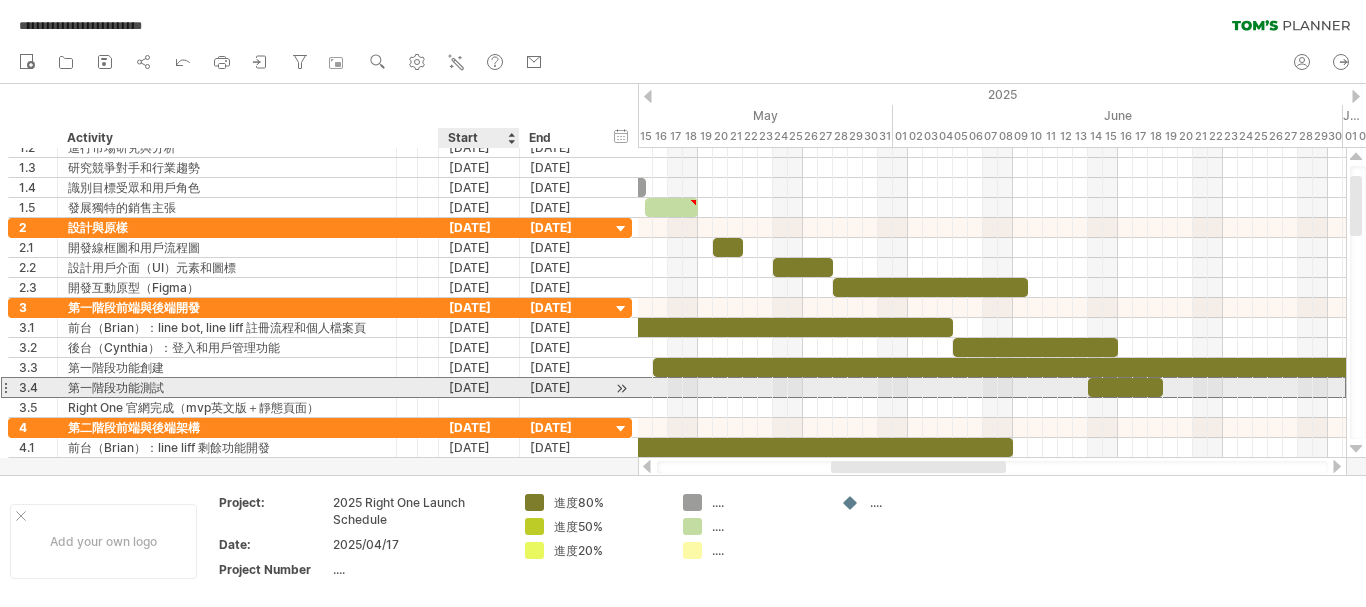 click on "[DATE]" at bounding box center (479, 387) 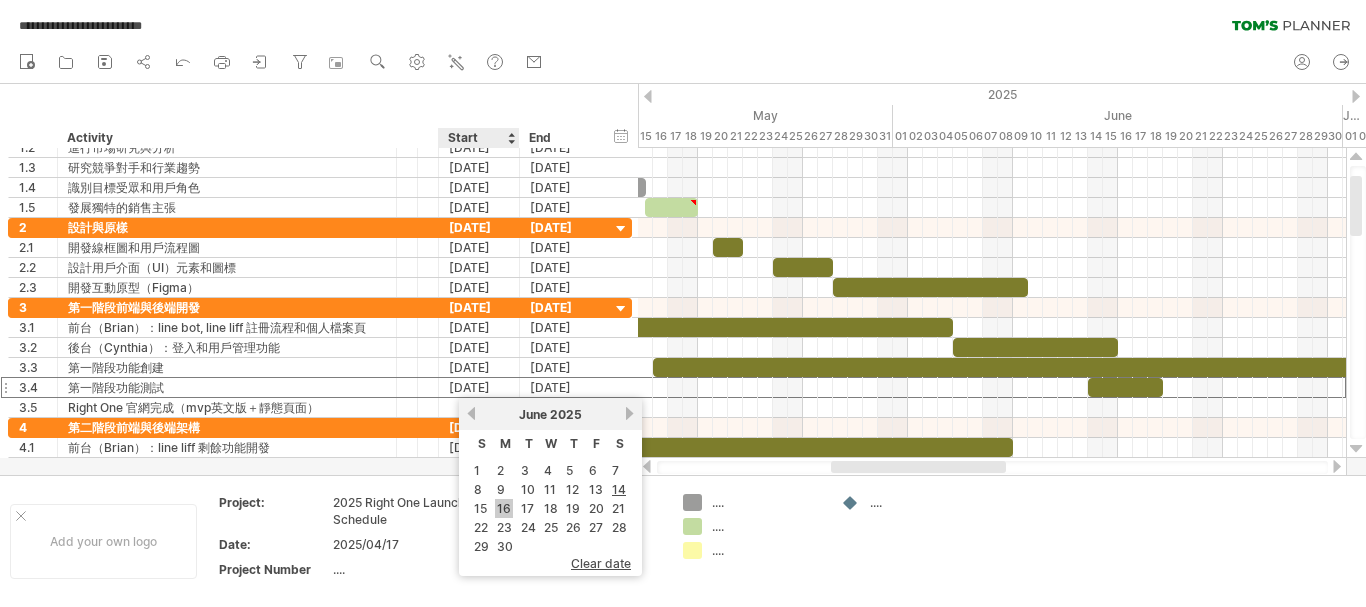 click on "16" at bounding box center (504, 508) 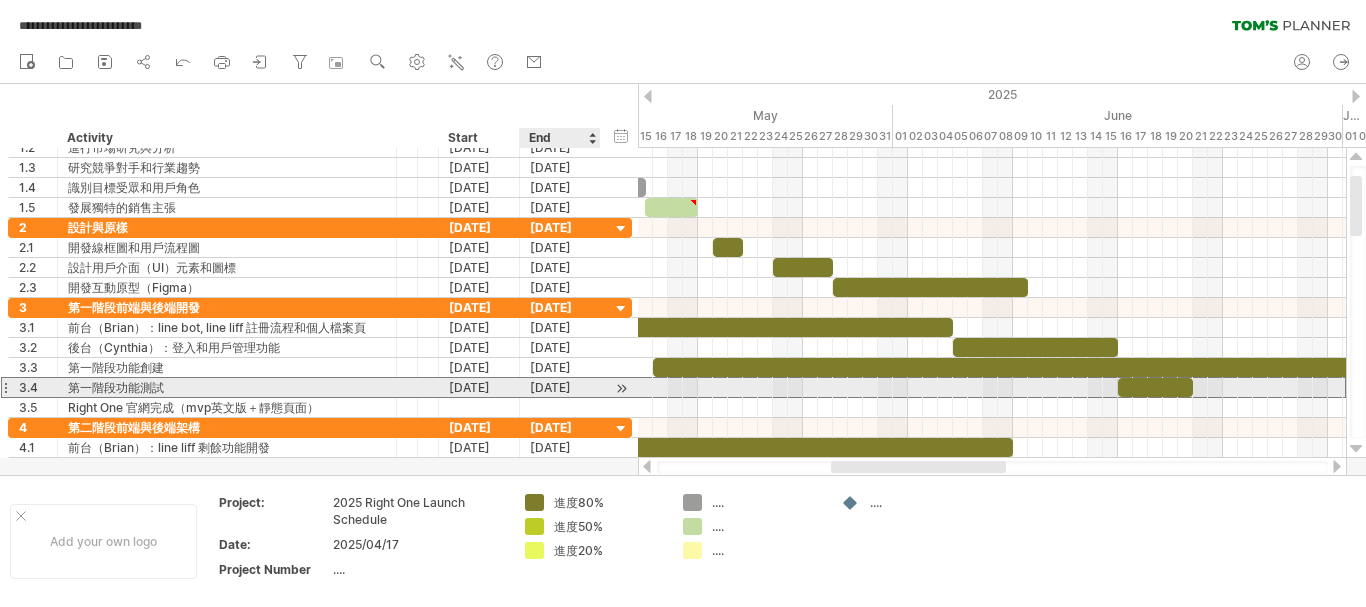 click on "3.4 ******** 第一階段功能測試 [DATE] [DATE]" at bounding box center [320, 387] 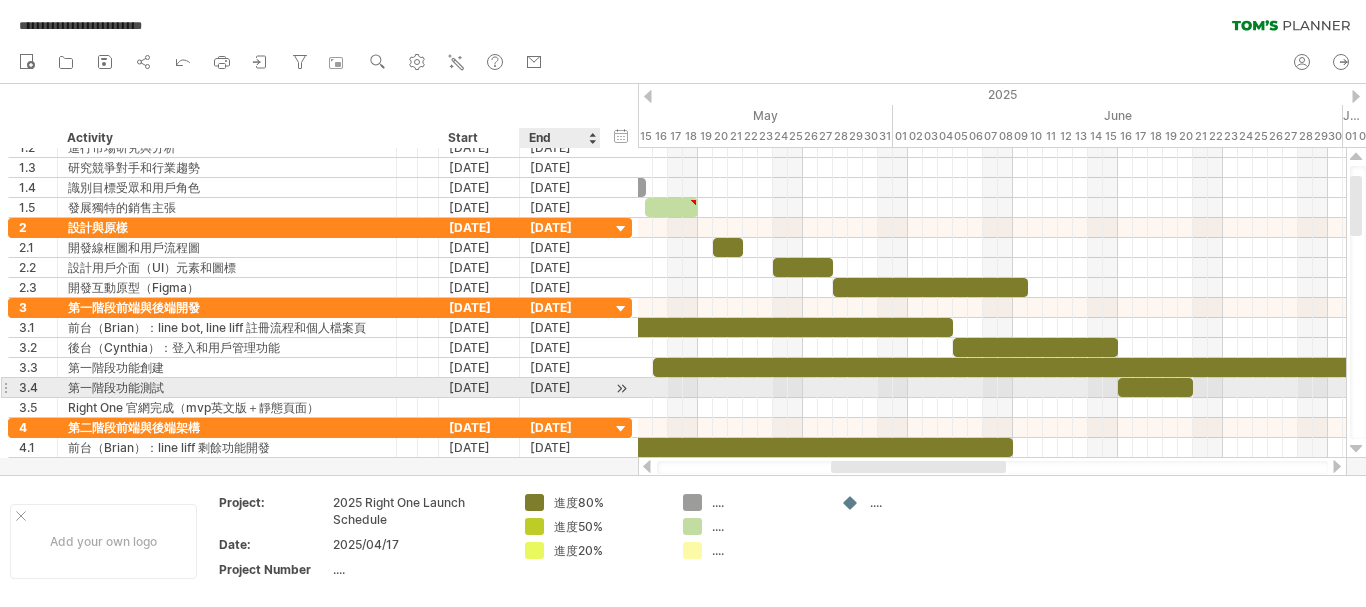 click at bounding box center [621, 388] 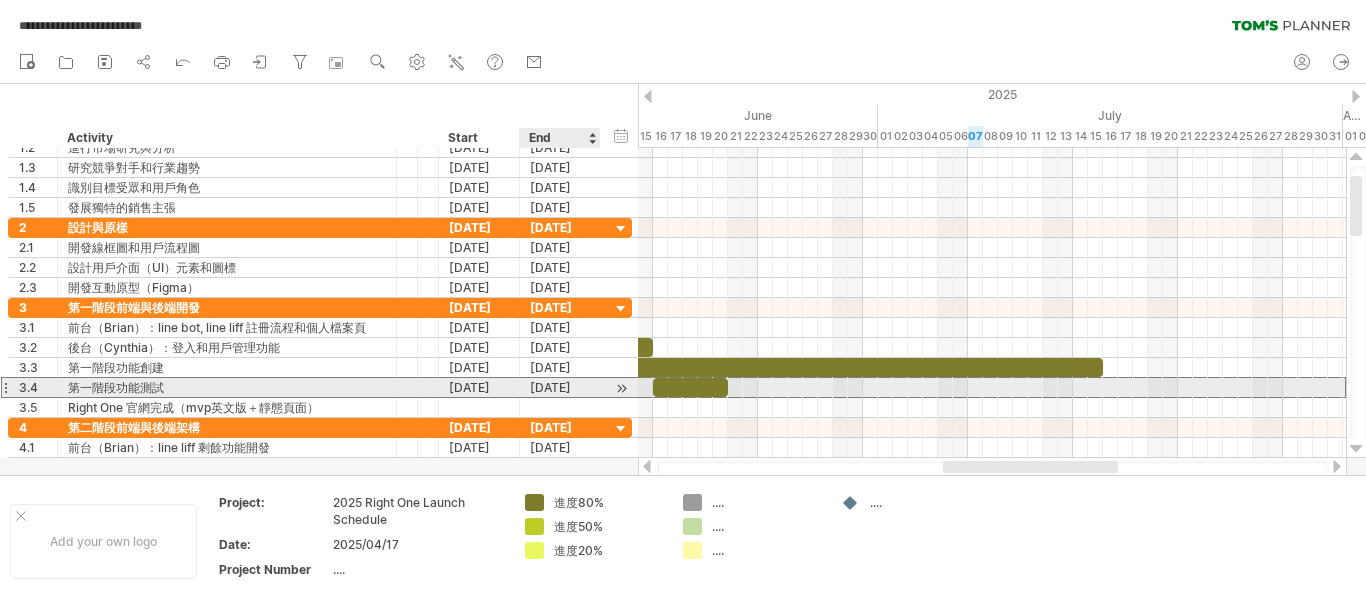 click on "[DATE]" at bounding box center (560, 387) 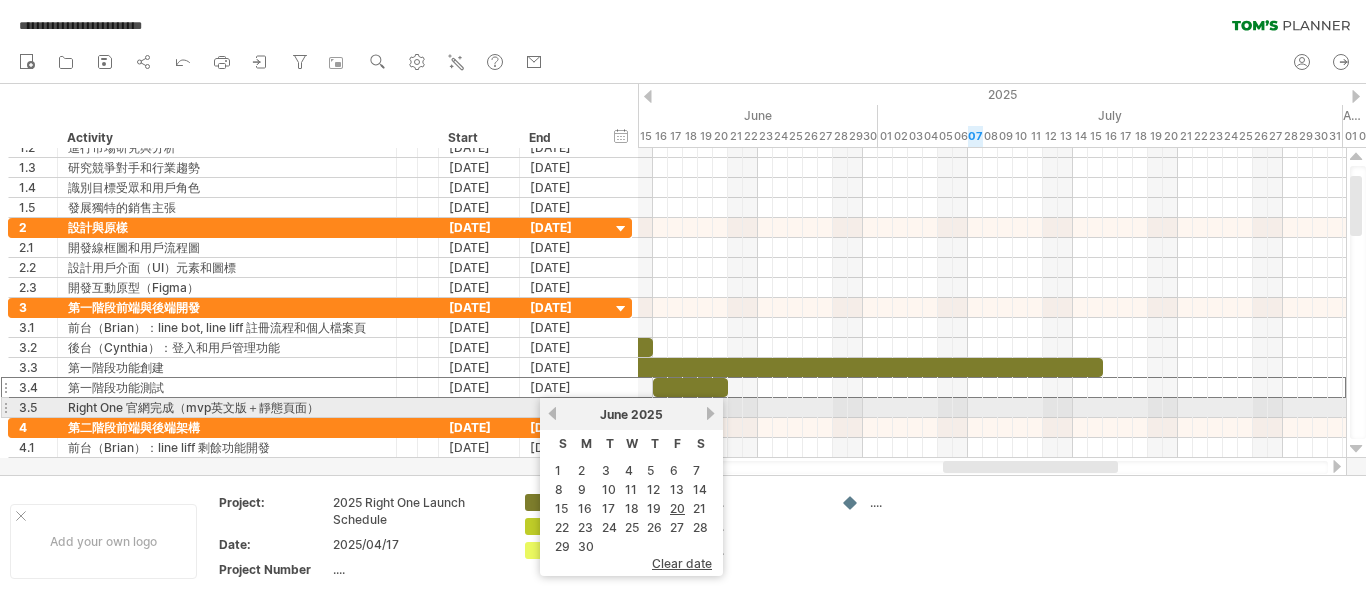 click on "next" at bounding box center (710, 413) 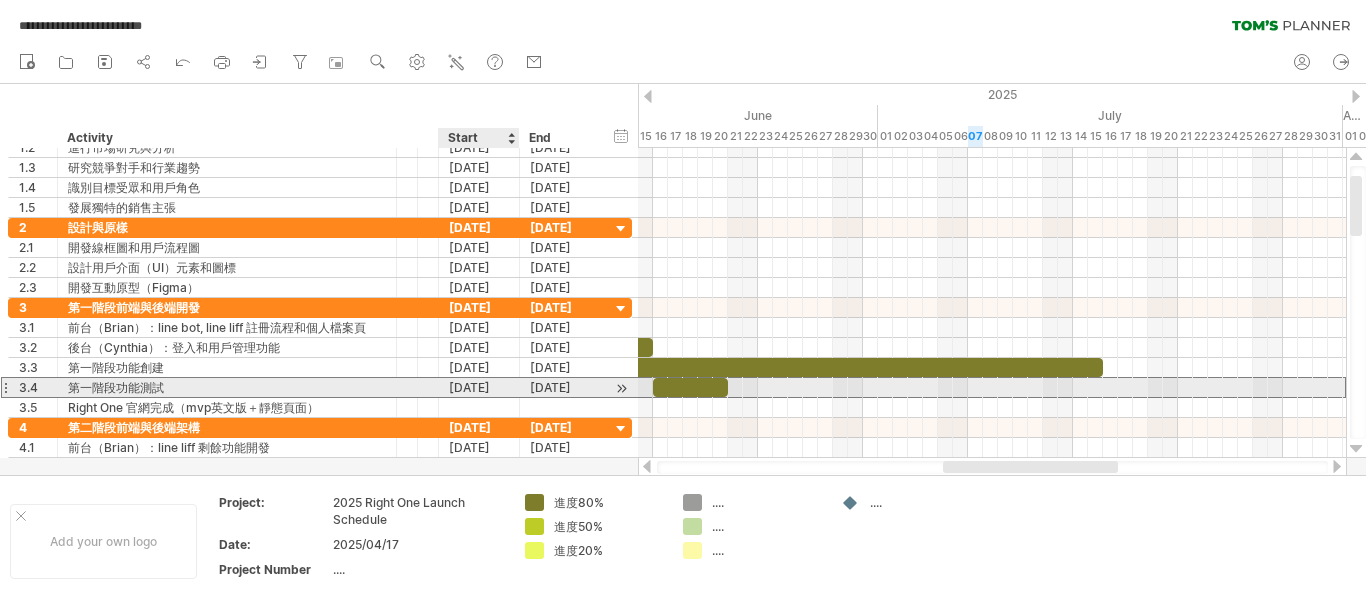 click on "[DATE]" at bounding box center [479, 387] 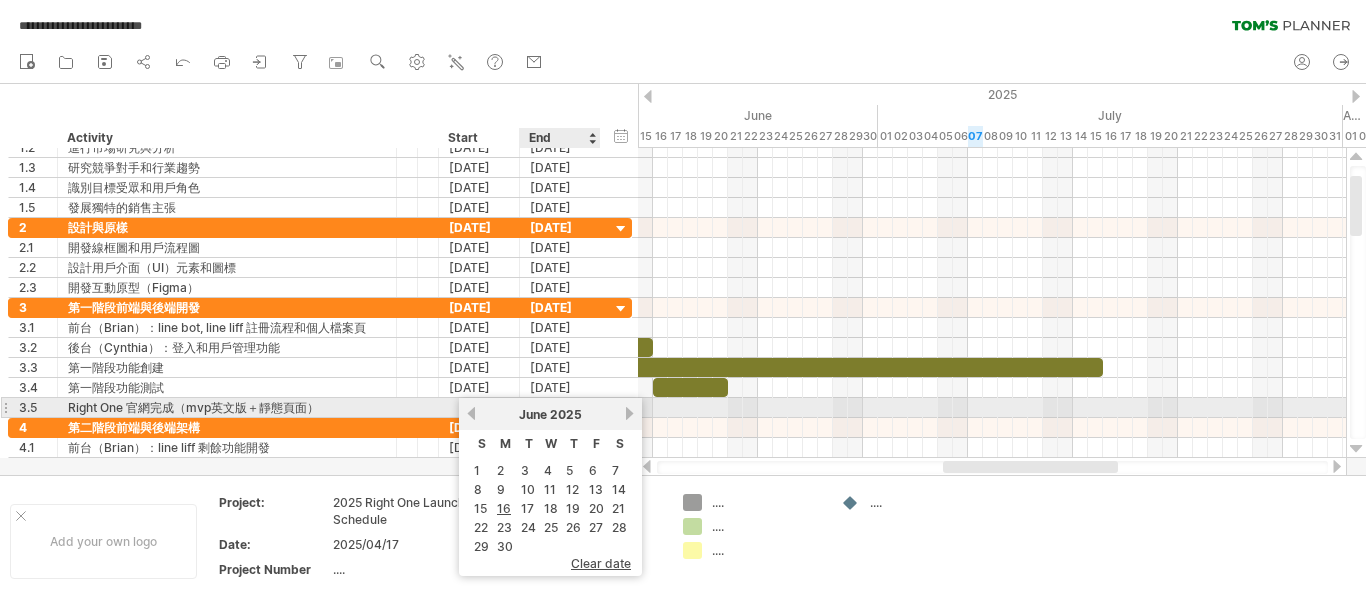 click on "next" at bounding box center (629, 413) 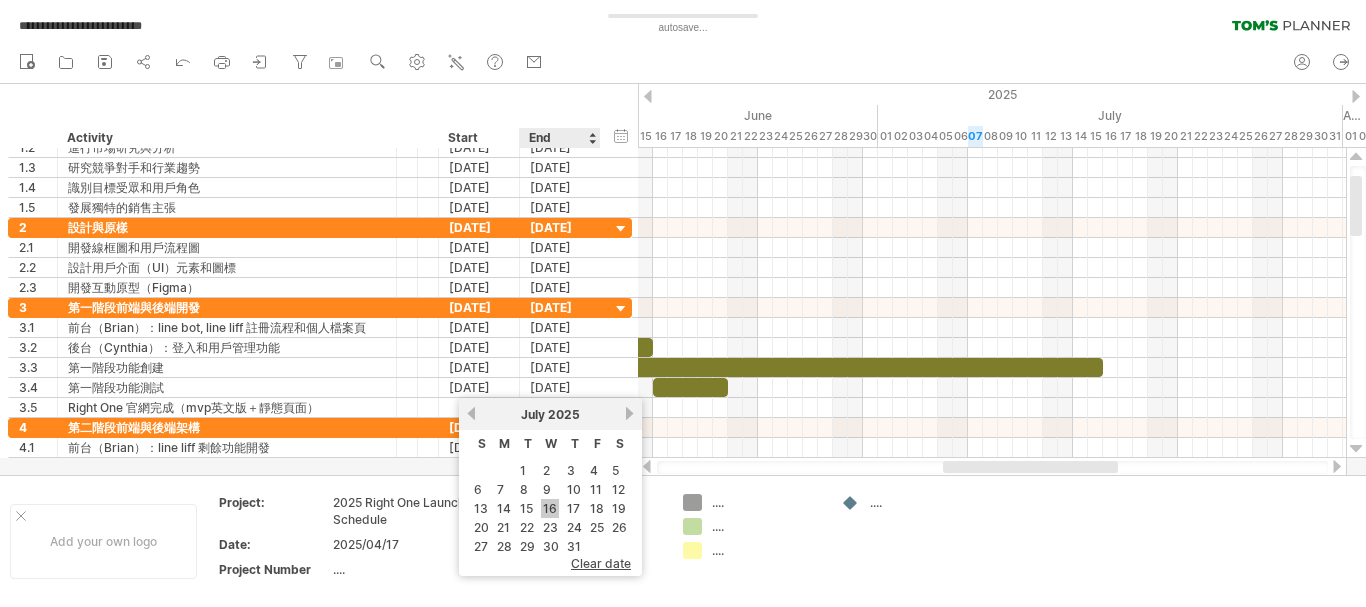 click on "16" at bounding box center [550, 508] 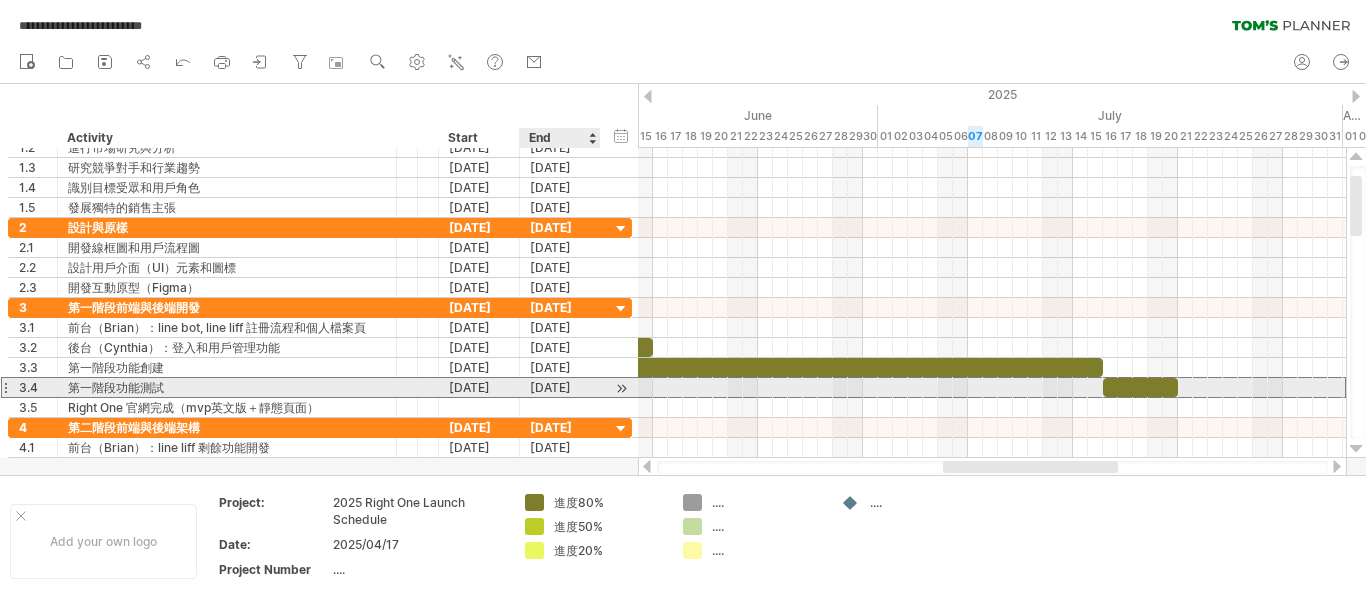 click on "3.4 ******** 第一階段功能測試 [DATE] [DATE]" at bounding box center [320, 387] 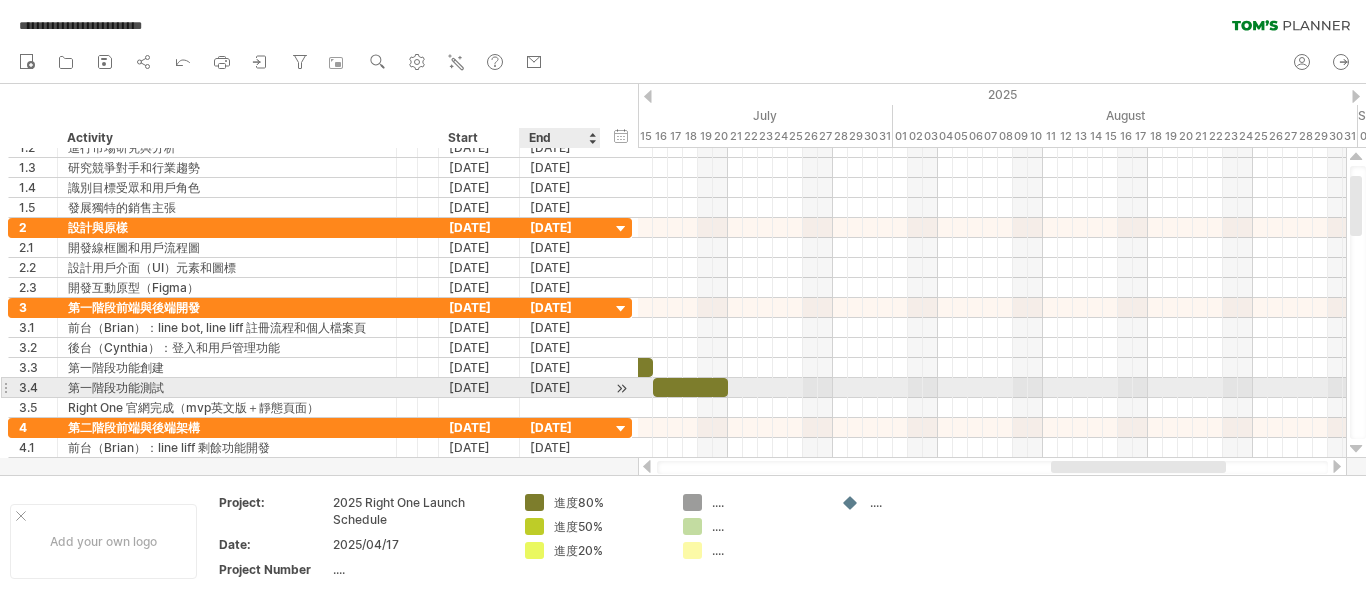click on "[DATE]" at bounding box center (560, 387) 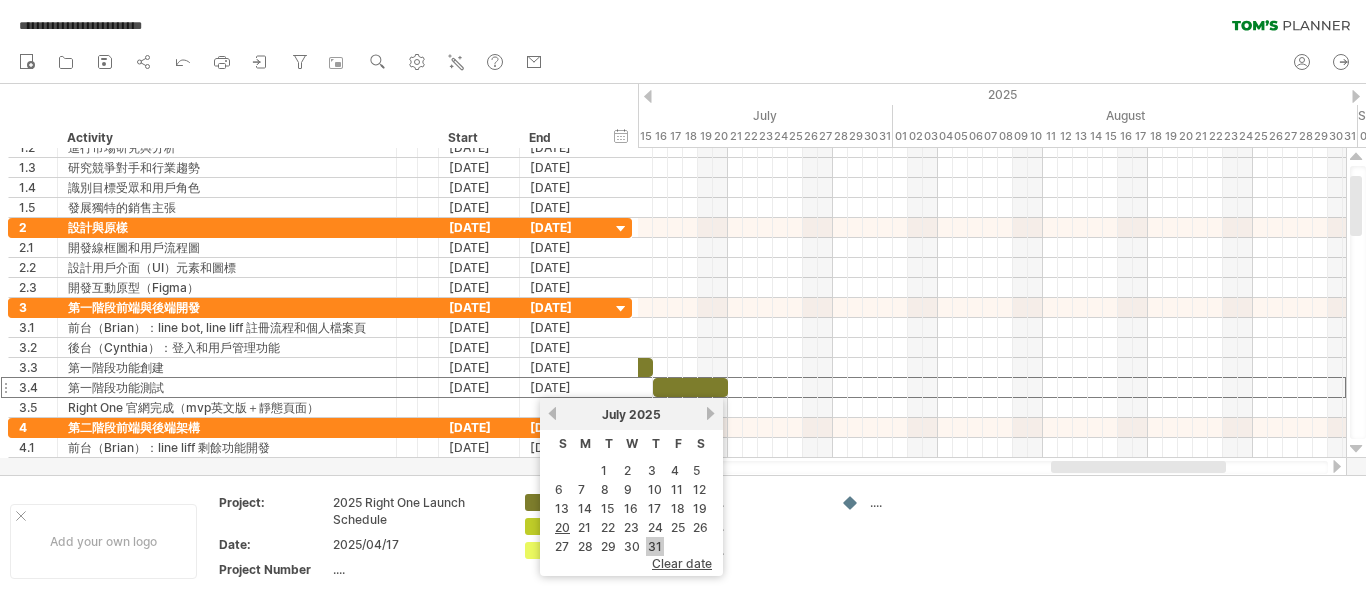 click on "31" at bounding box center (655, 546) 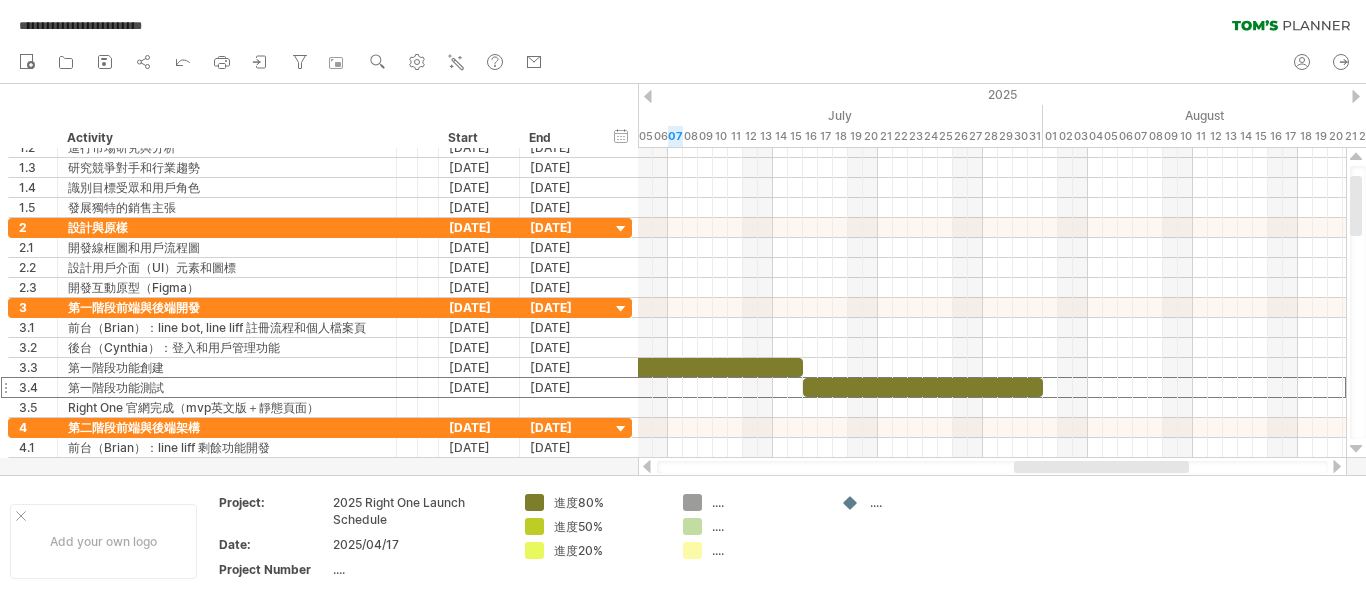 drag, startPoint x: 1067, startPoint y: 464, endPoint x: 924, endPoint y: 469, distance: 143.08739 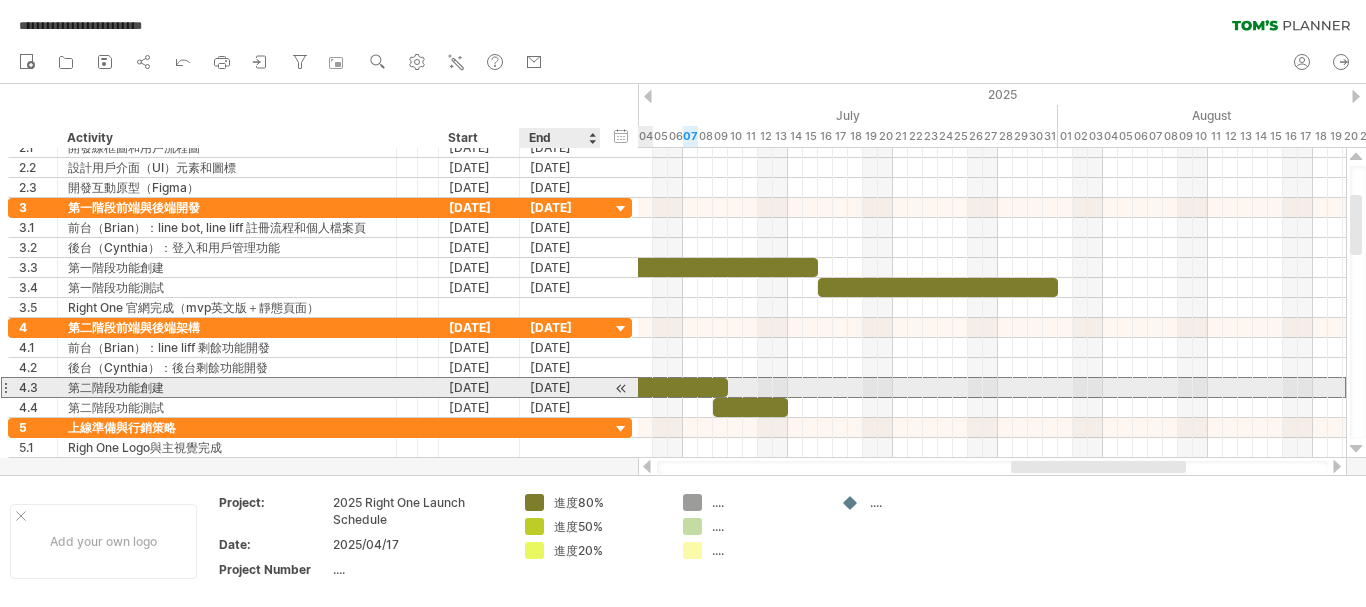 click on "[DATE]" at bounding box center [560, 387] 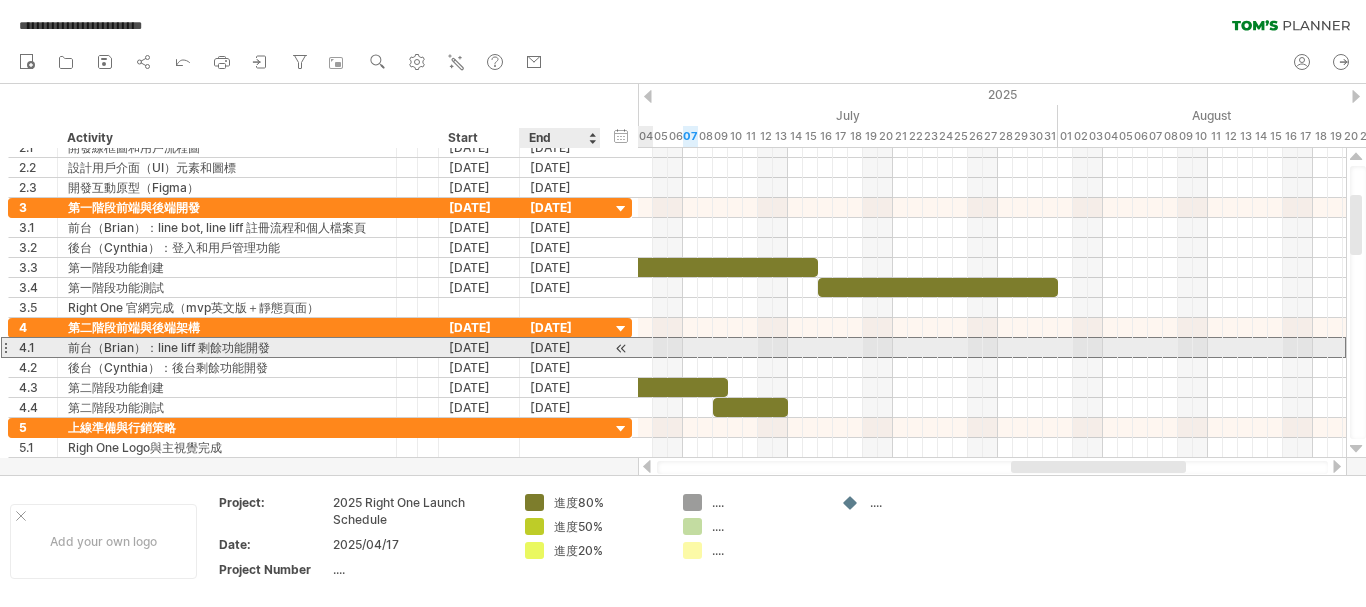 click on "[DATE]" at bounding box center [560, 347] 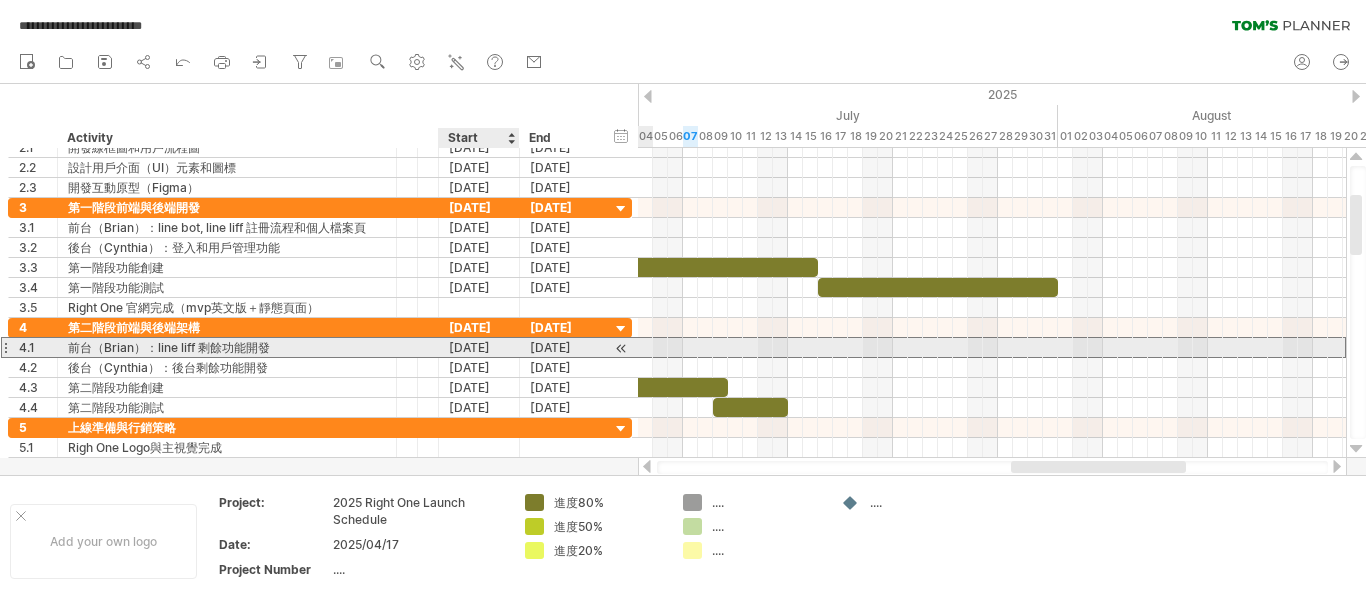 click on "[DATE]" at bounding box center [479, 347] 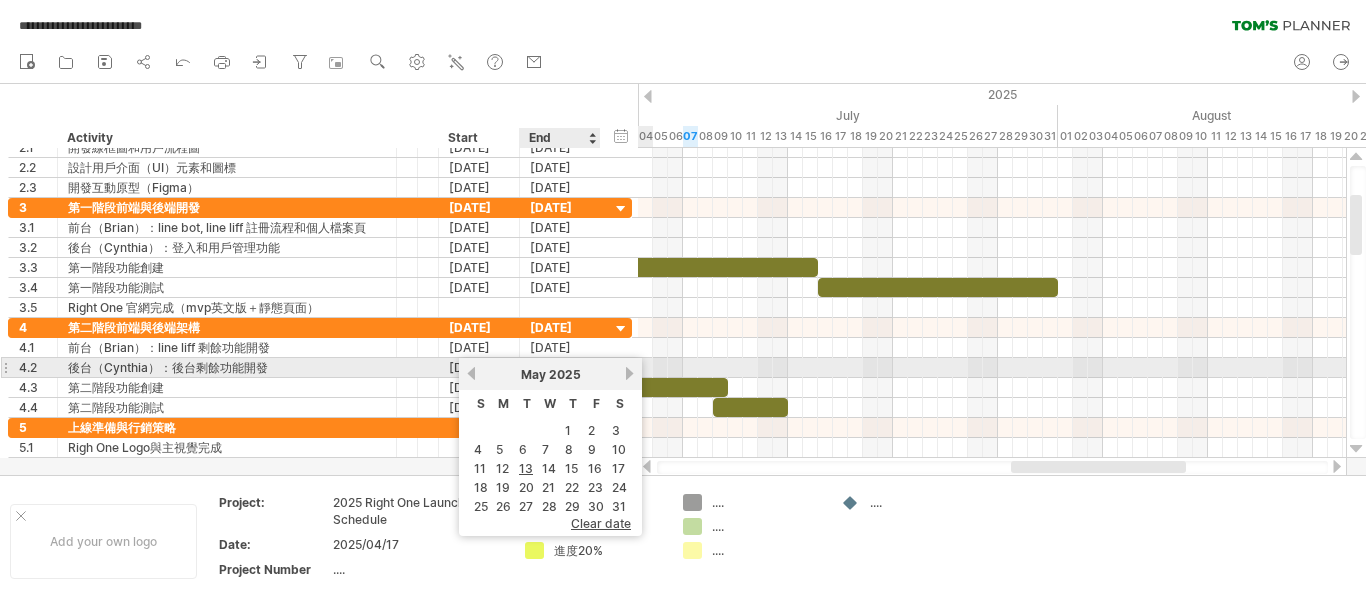click on "previous next May   2025" at bounding box center [550, 374] 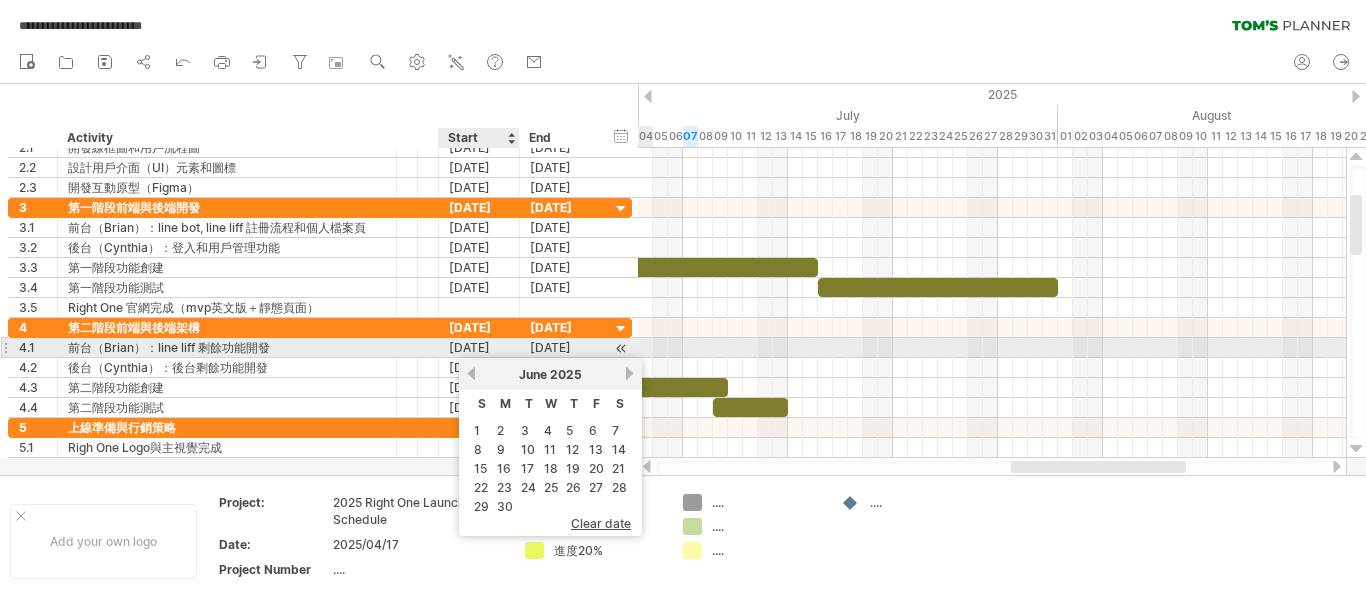 click on "[DATE]" at bounding box center [479, 347] 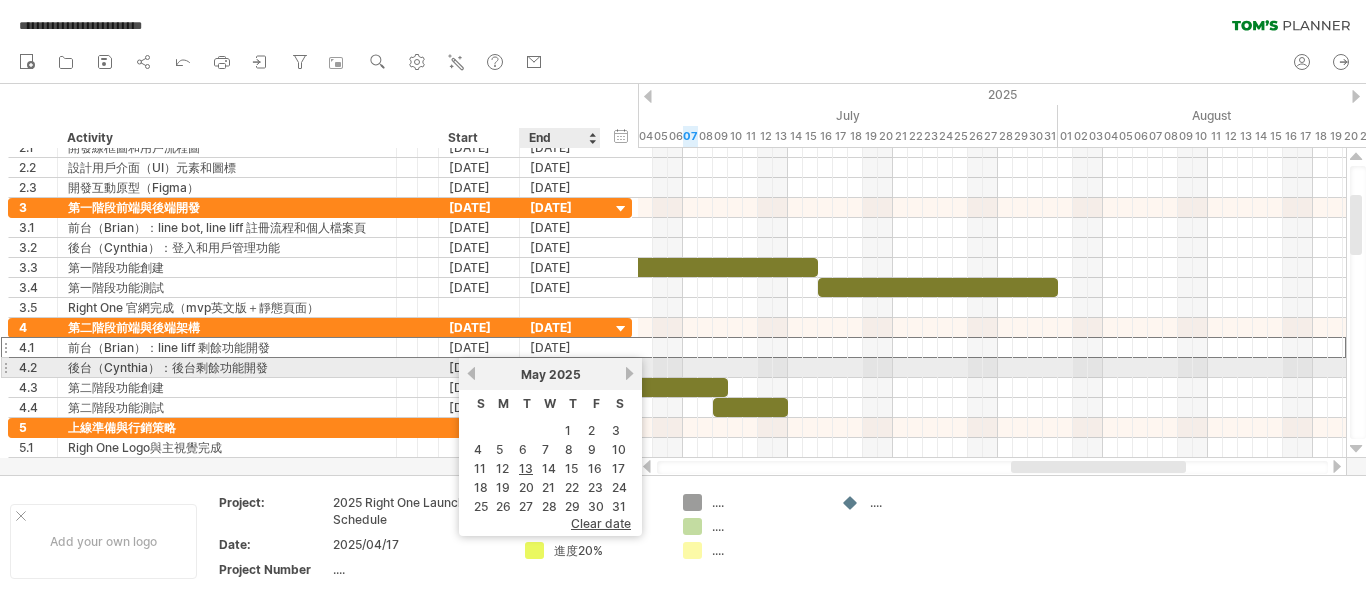 click on "next" at bounding box center [629, 373] 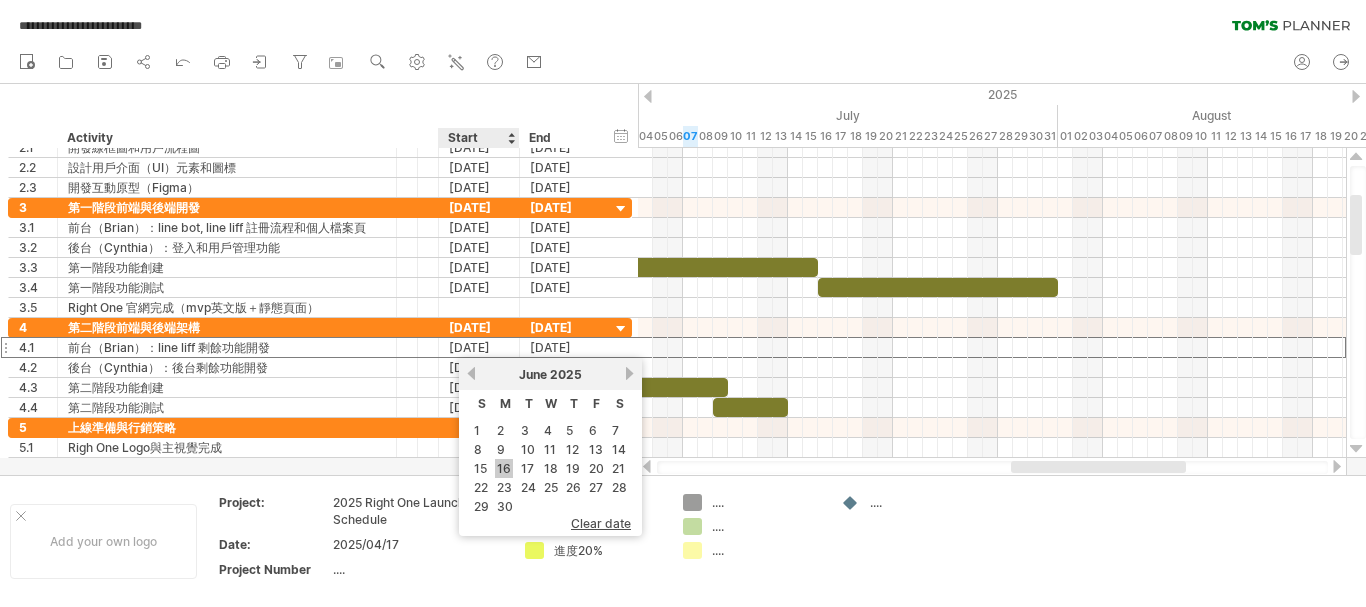 click on "16" at bounding box center (504, 468) 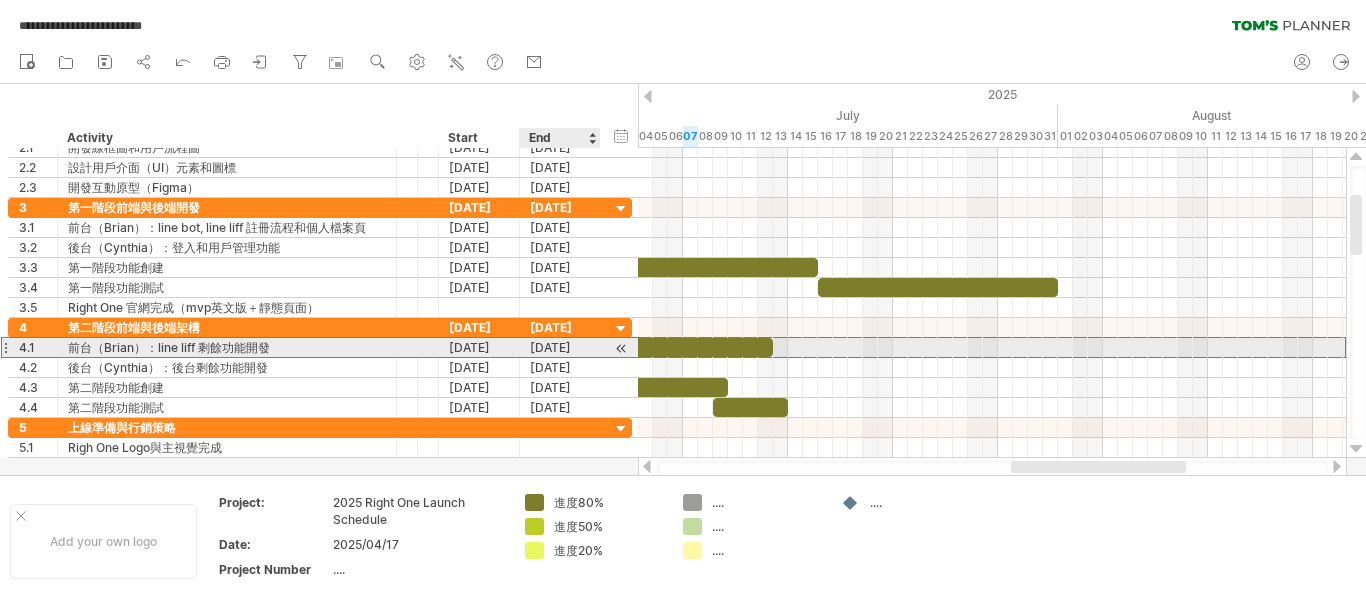 click on "[DATE]" at bounding box center [560, 347] 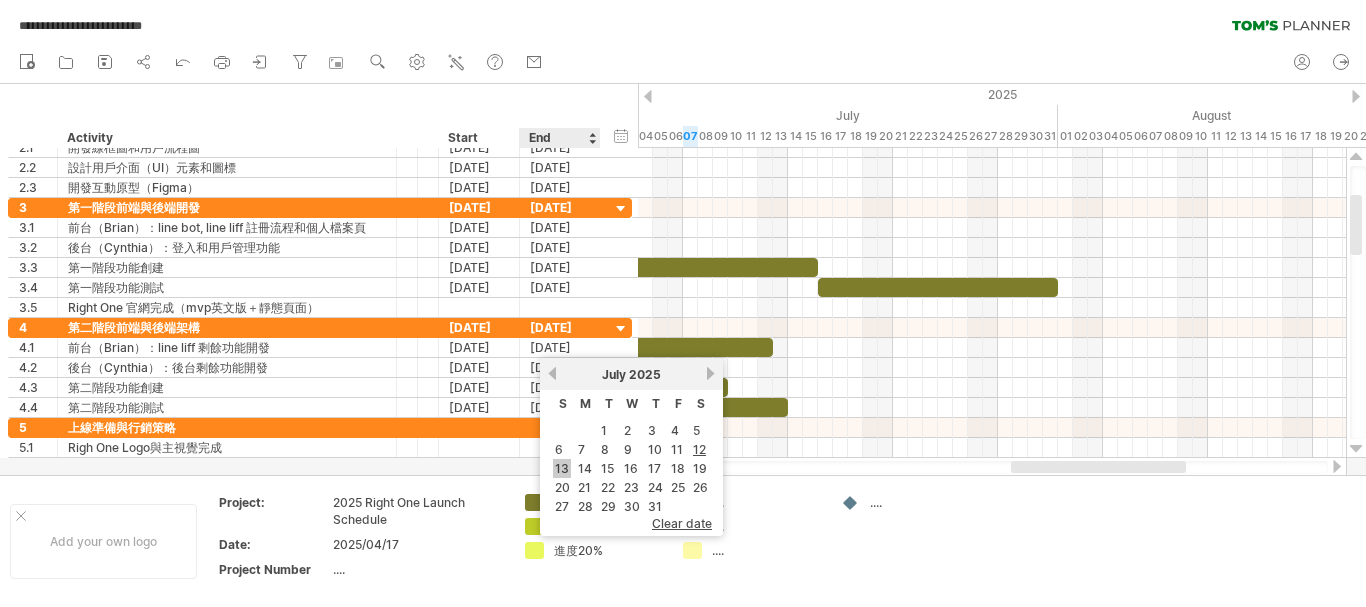 click on "13" at bounding box center [562, 468] 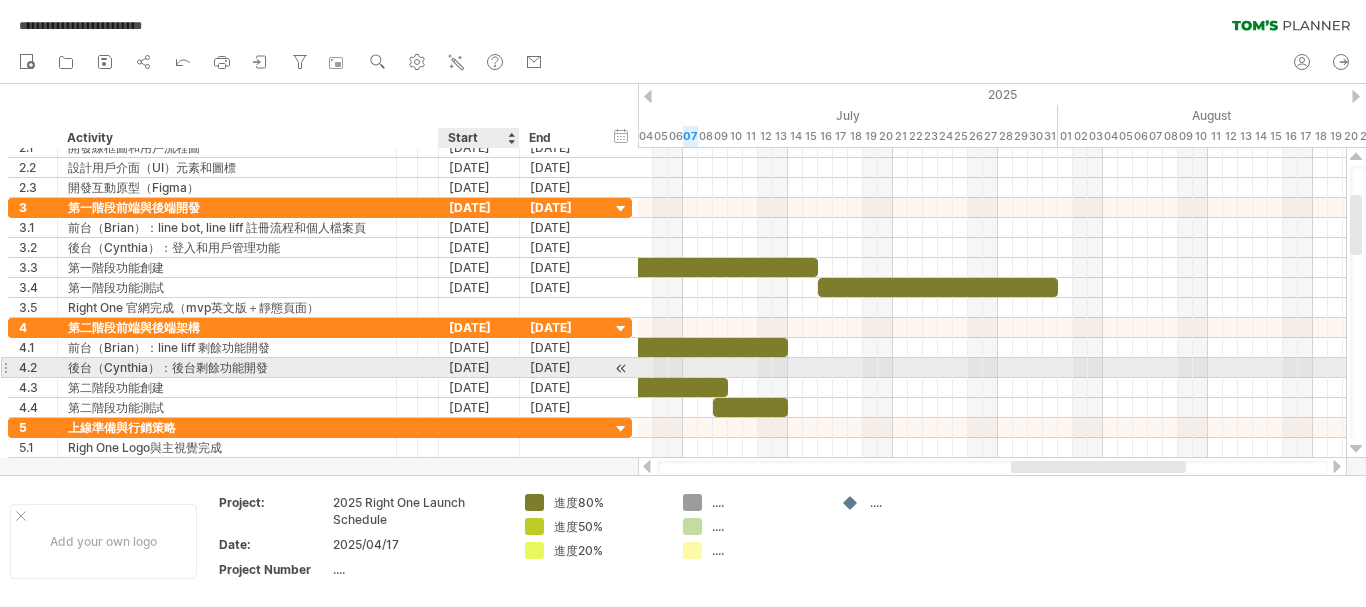 click on "[DATE]" at bounding box center [479, 367] 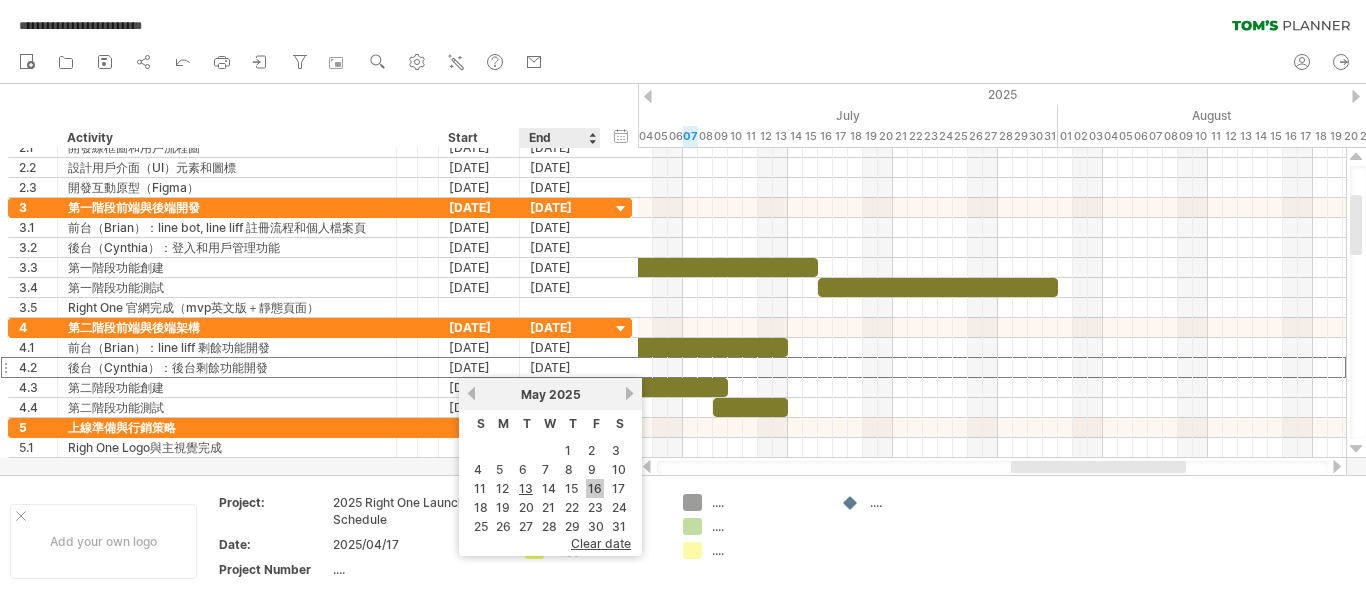 click on "16" at bounding box center [595, 488] 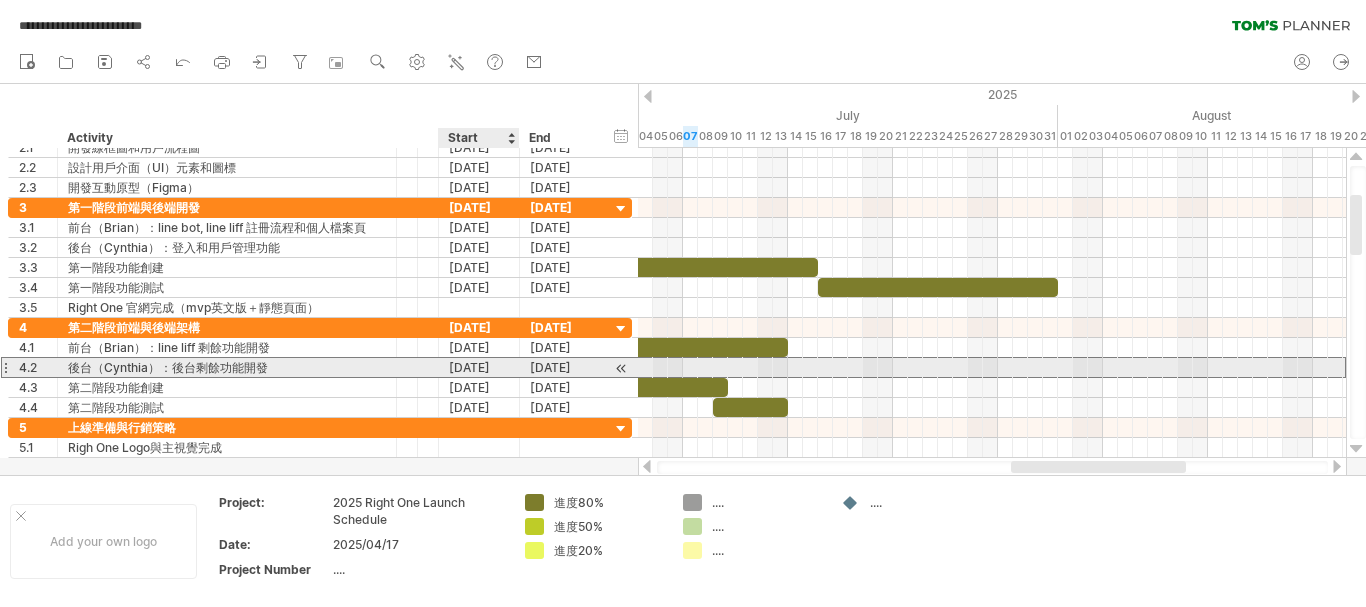 click on "[DATE]" at bounding box center (479, 367) 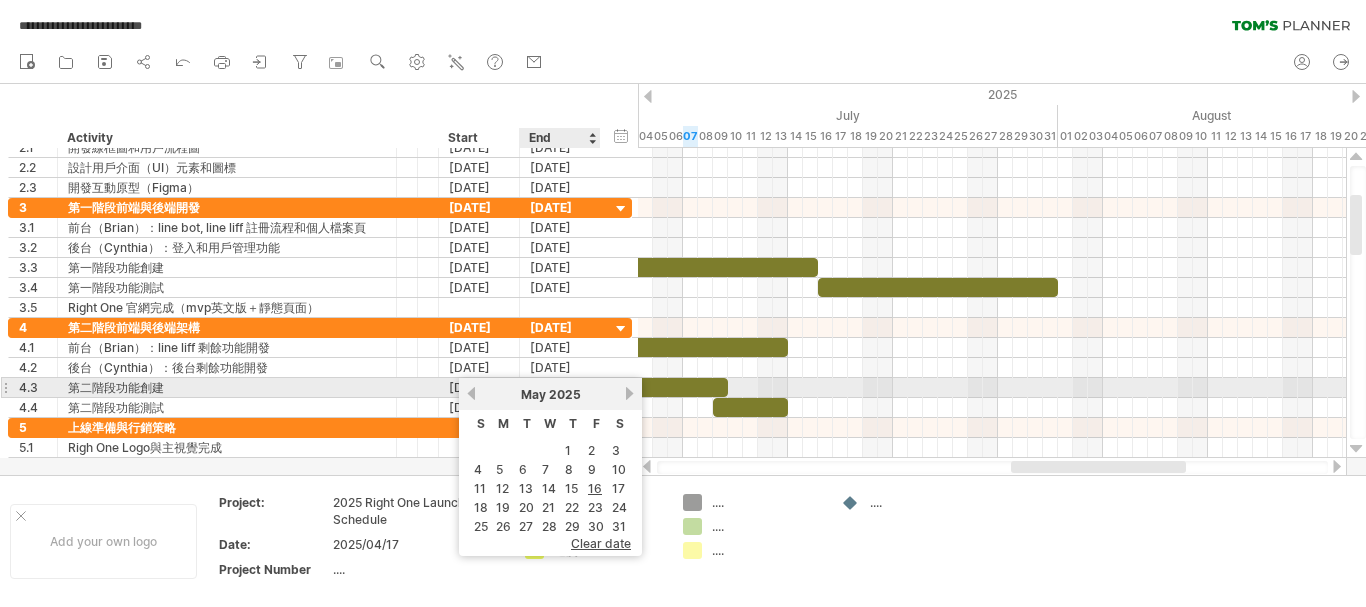 click on "next" at bounding box center (629, 393) 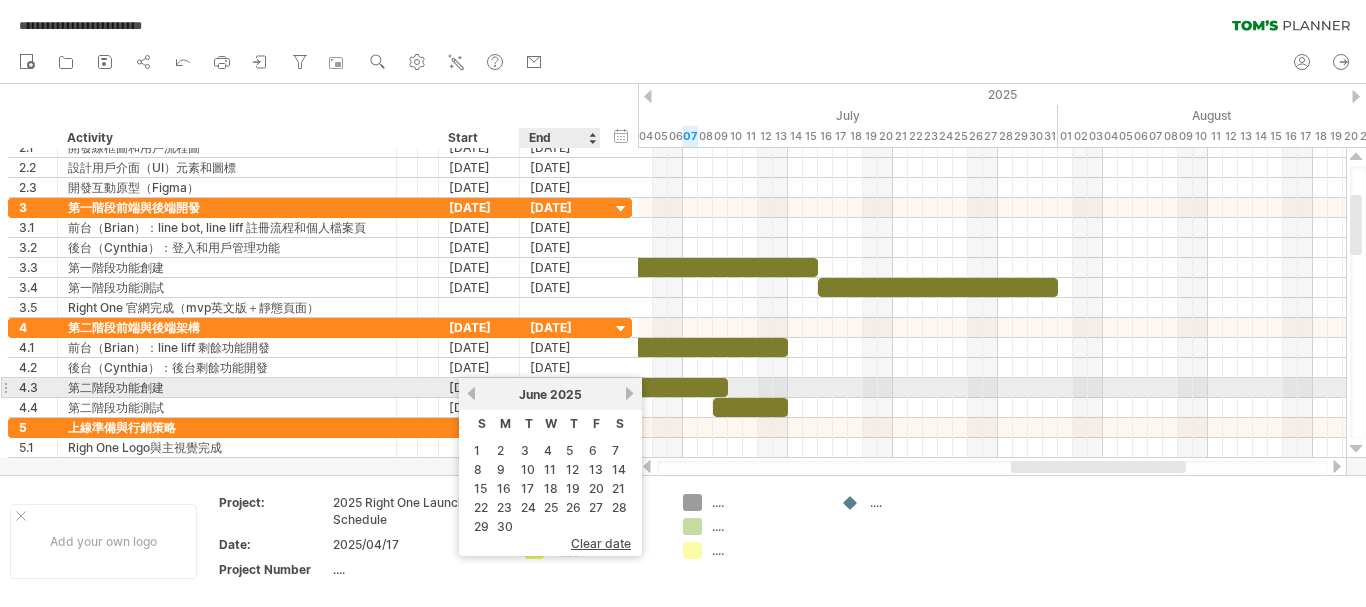 click on "next" at bounding box center [629, 393] 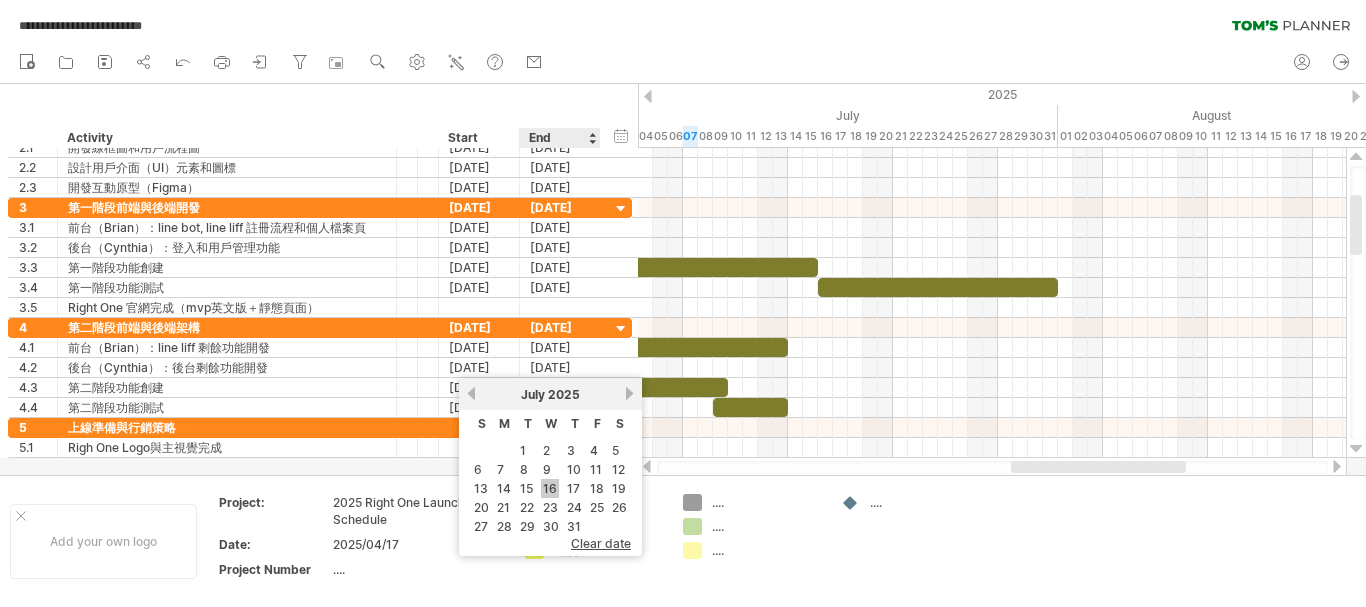 click on "16" at bounding box center [550, 488] 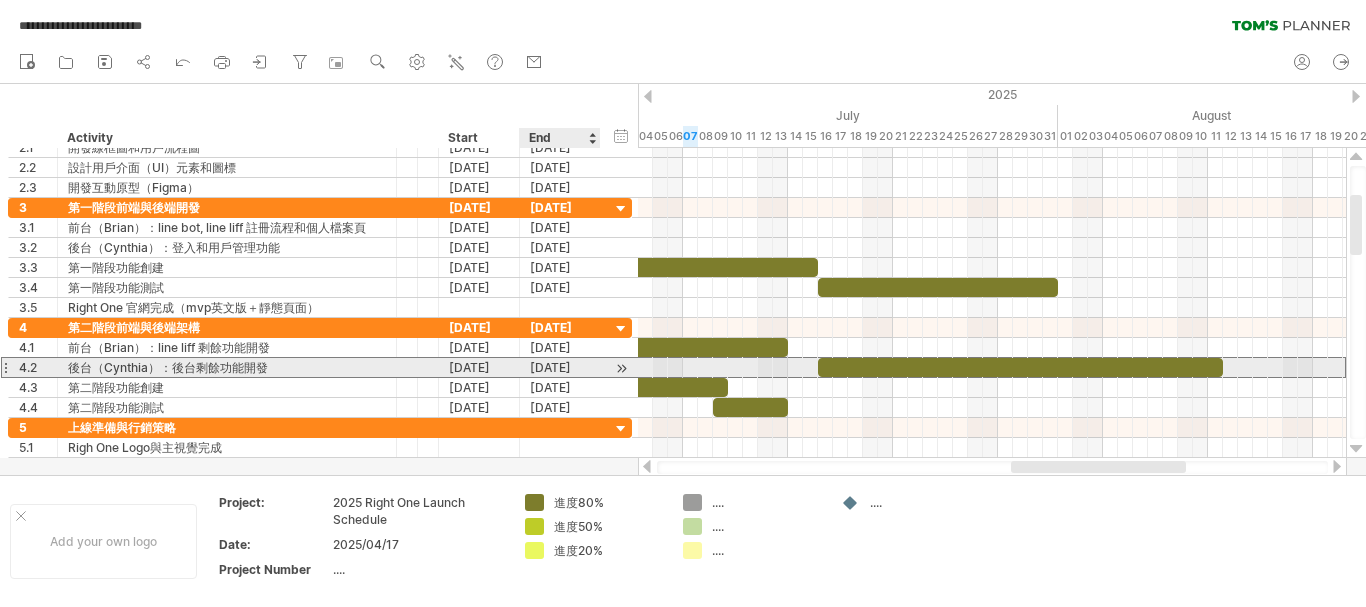 click on "[DATE]" at bounding box center [560, 367] 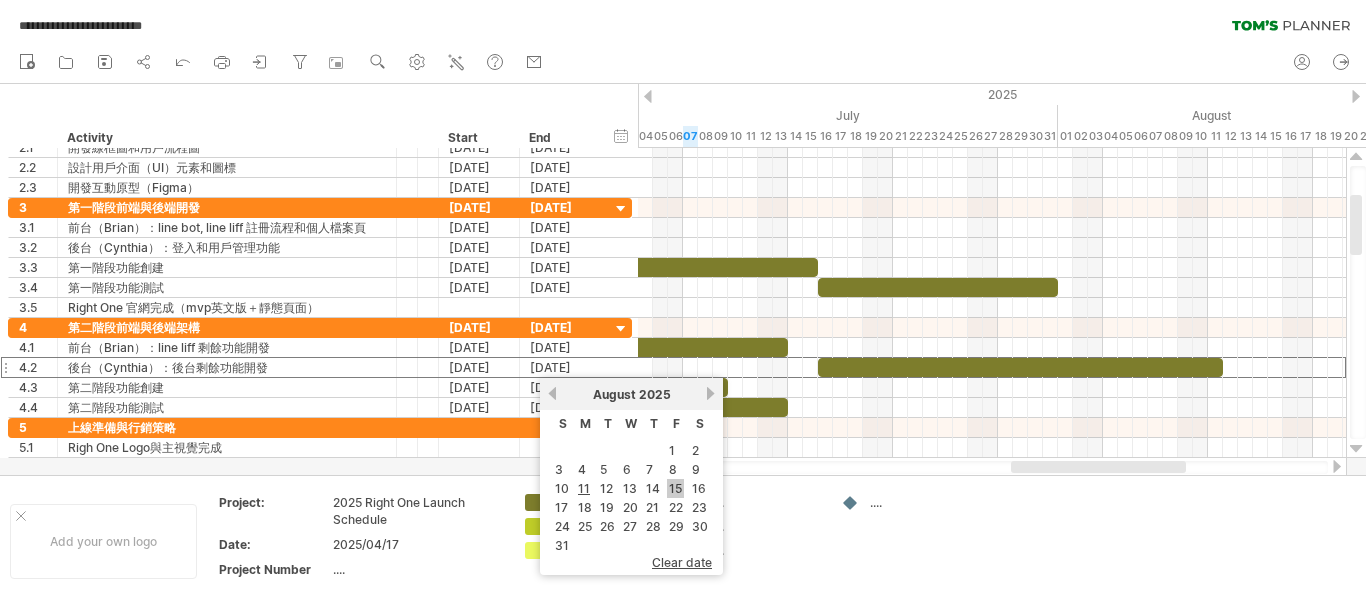 click on "15" at bounding box center [675, 488] 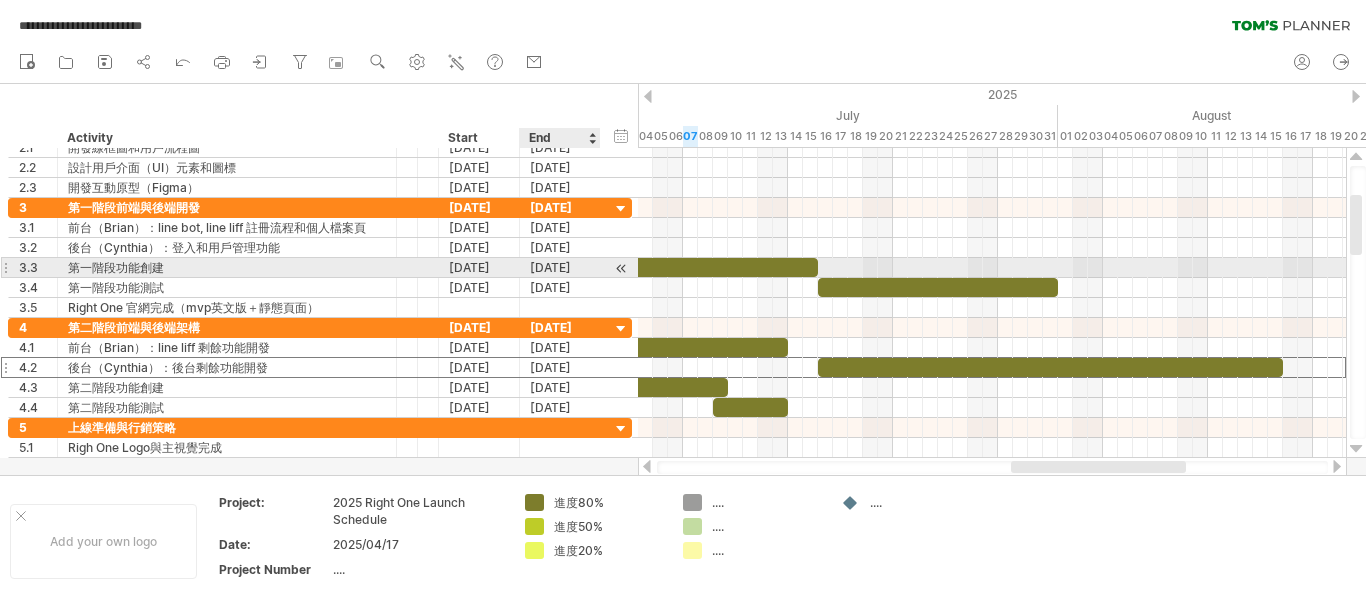 click on "[DATE]" at bounding box center (560, 267) 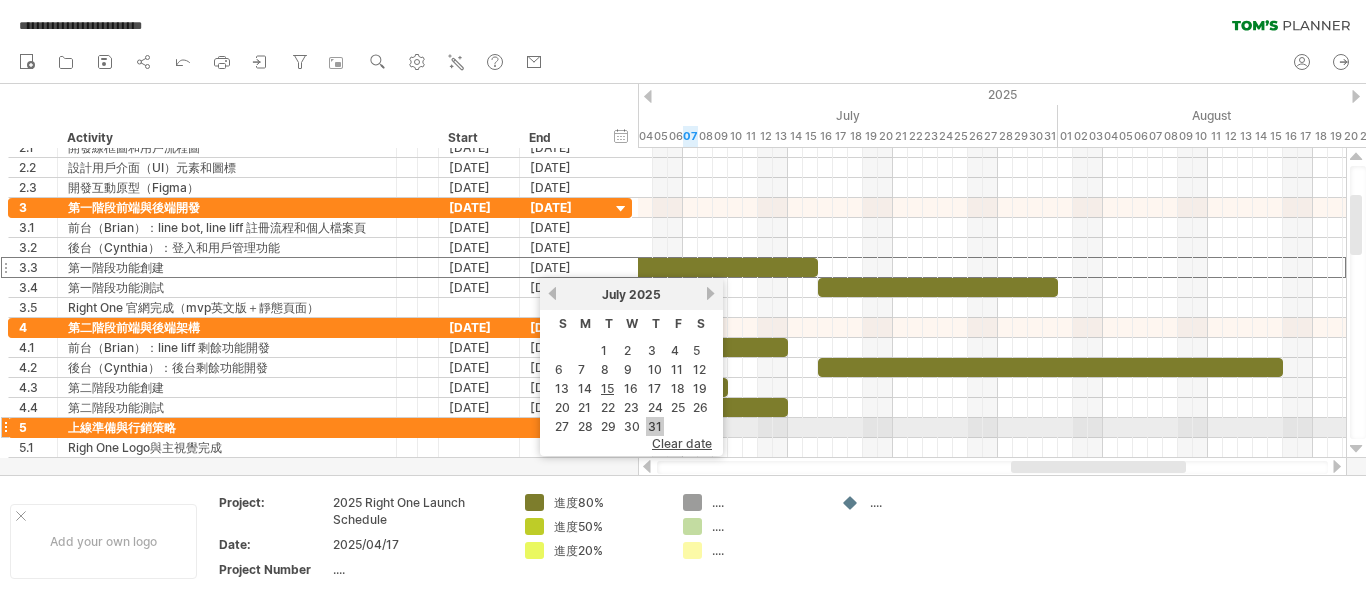click on "31" at bounding box center (655, 426) 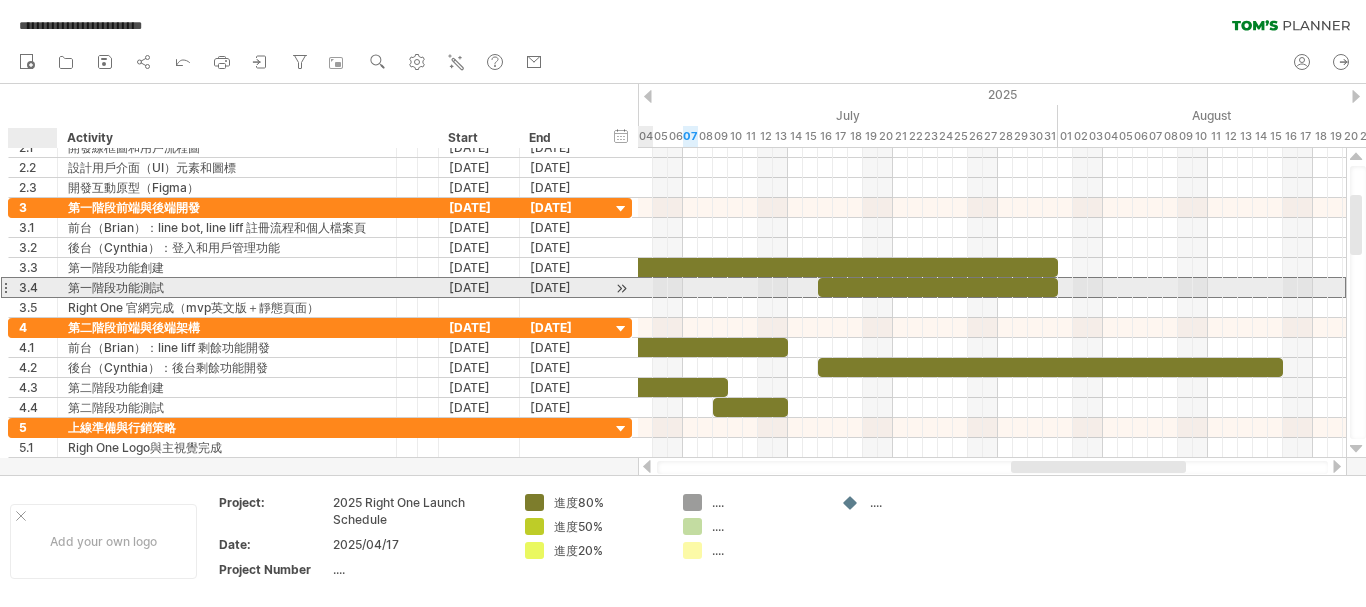 click on "3.4" at bounding box center (38, 287) 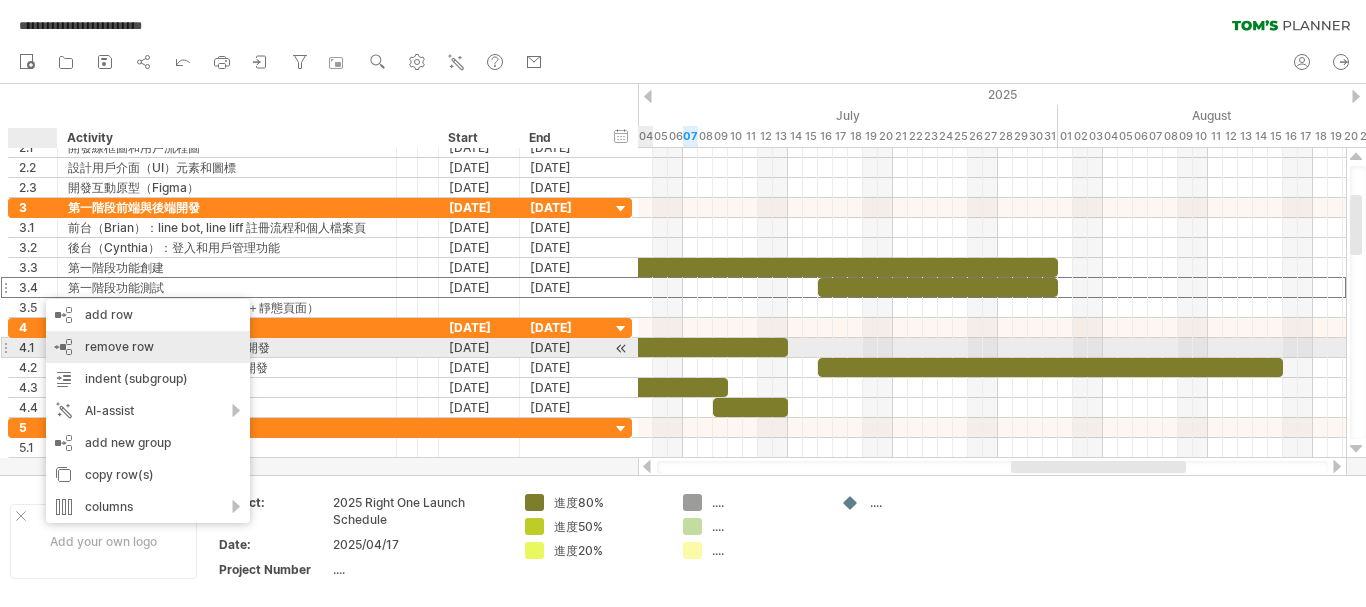 click on "remove row" at bounding box center (119, 346) 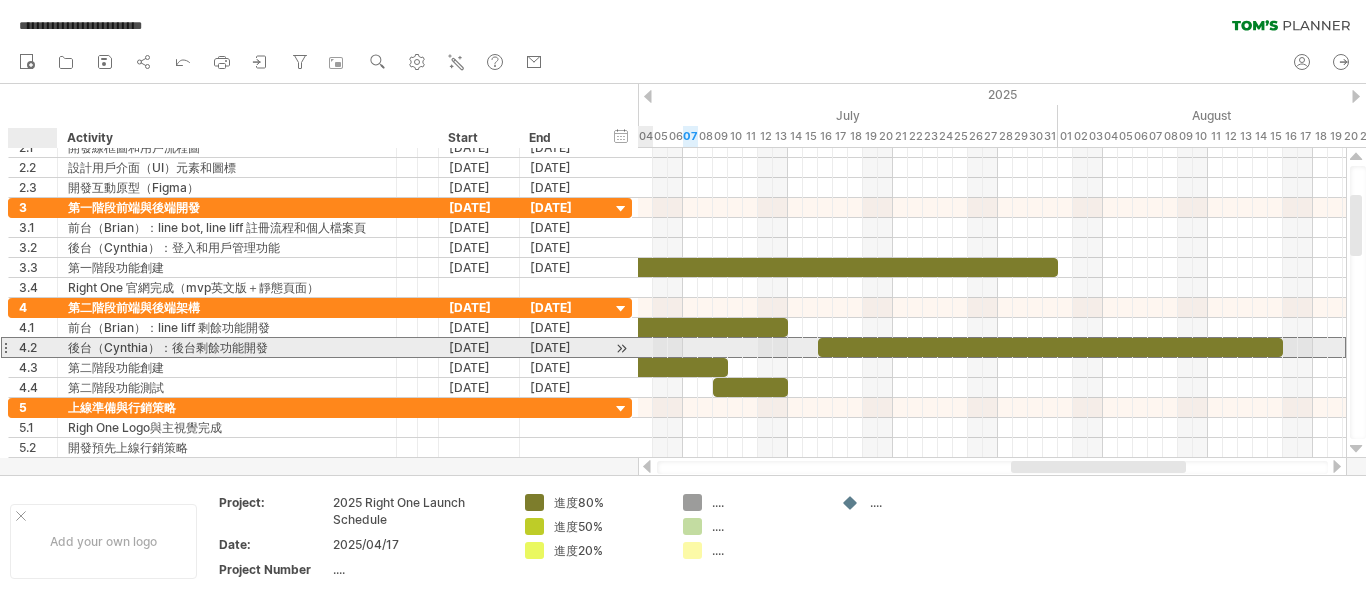 click on "4.2" at bounding box center (38, 347) 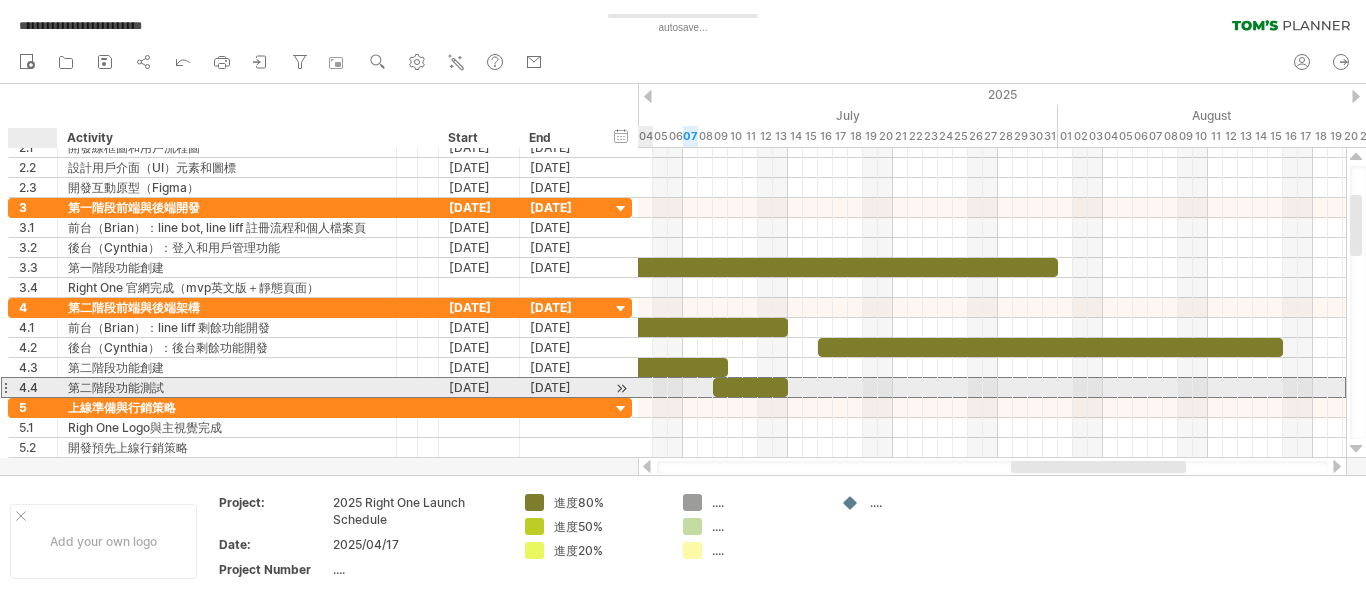 click on "4.4" at bounding box center (38, 387) 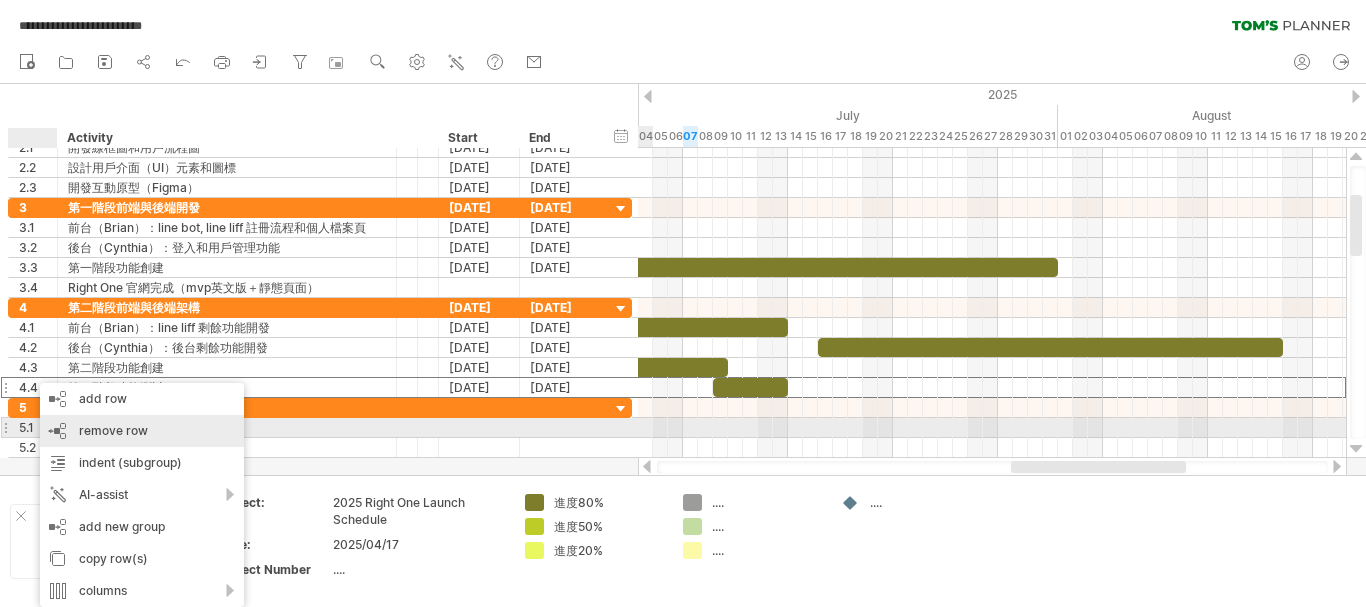 click on "remove row" at bounding box center (113, 430) 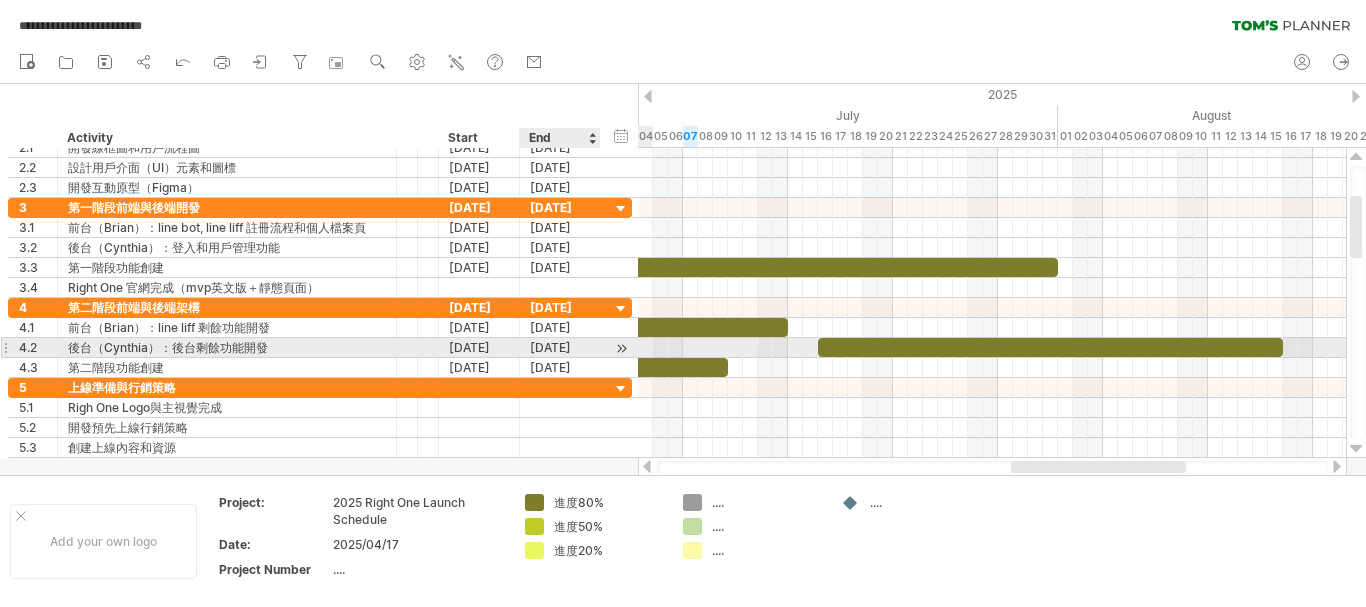 click on "[DATE]" at bounding box center (560, 347) 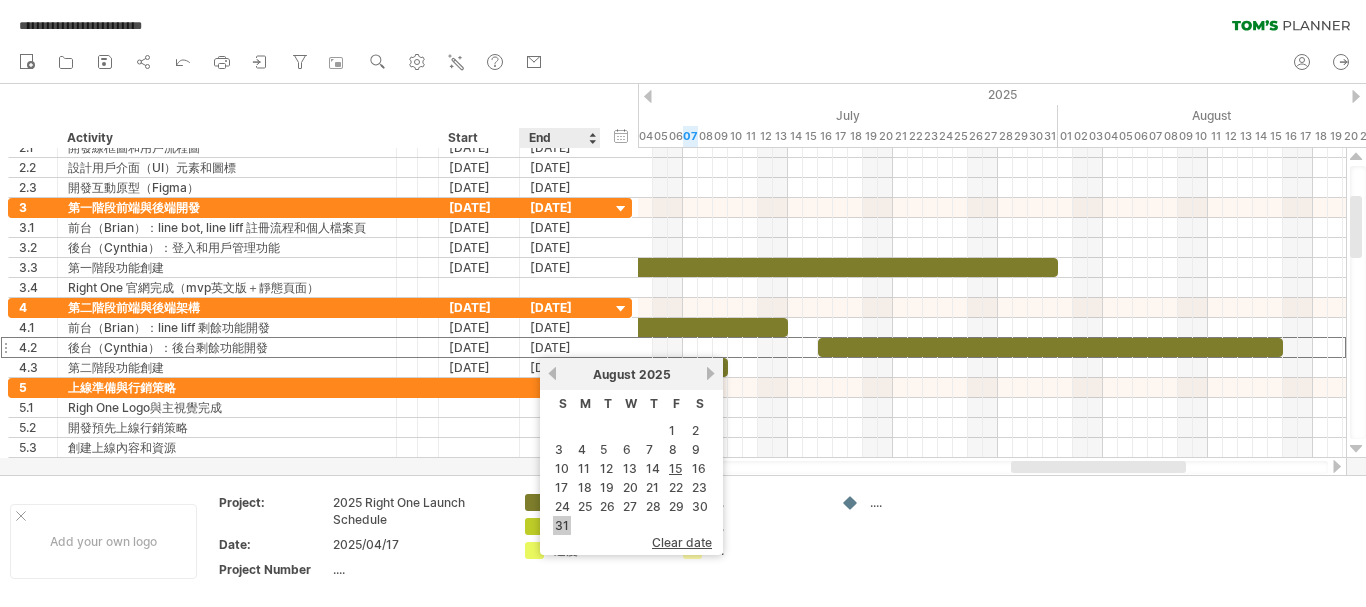 click on "31" at bounding box center [562, 525] 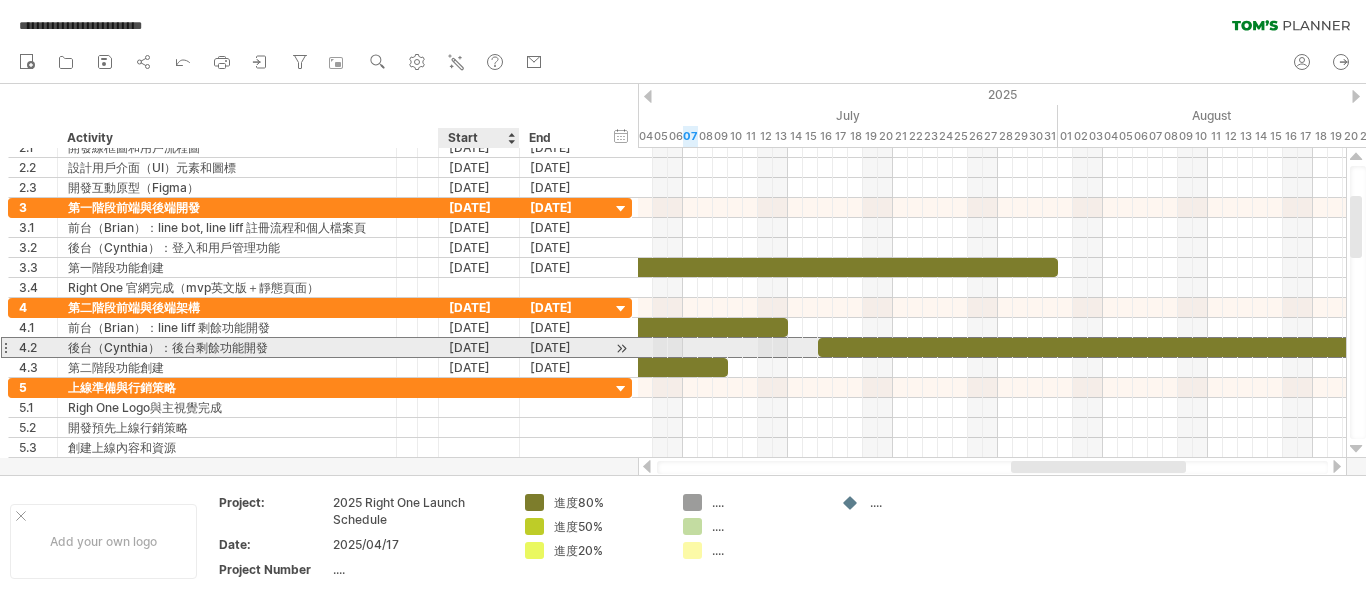 click on "[DATE]" at bounding box center (479, 347) 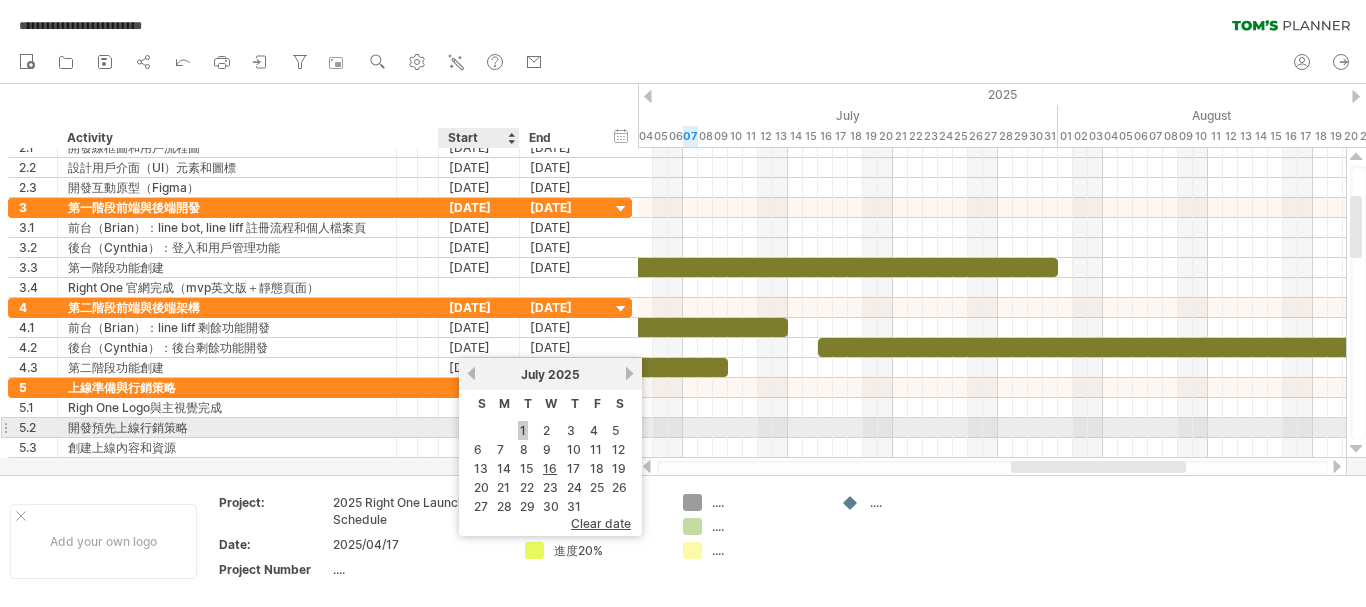 click on "1" at bounding box center [523, 430] 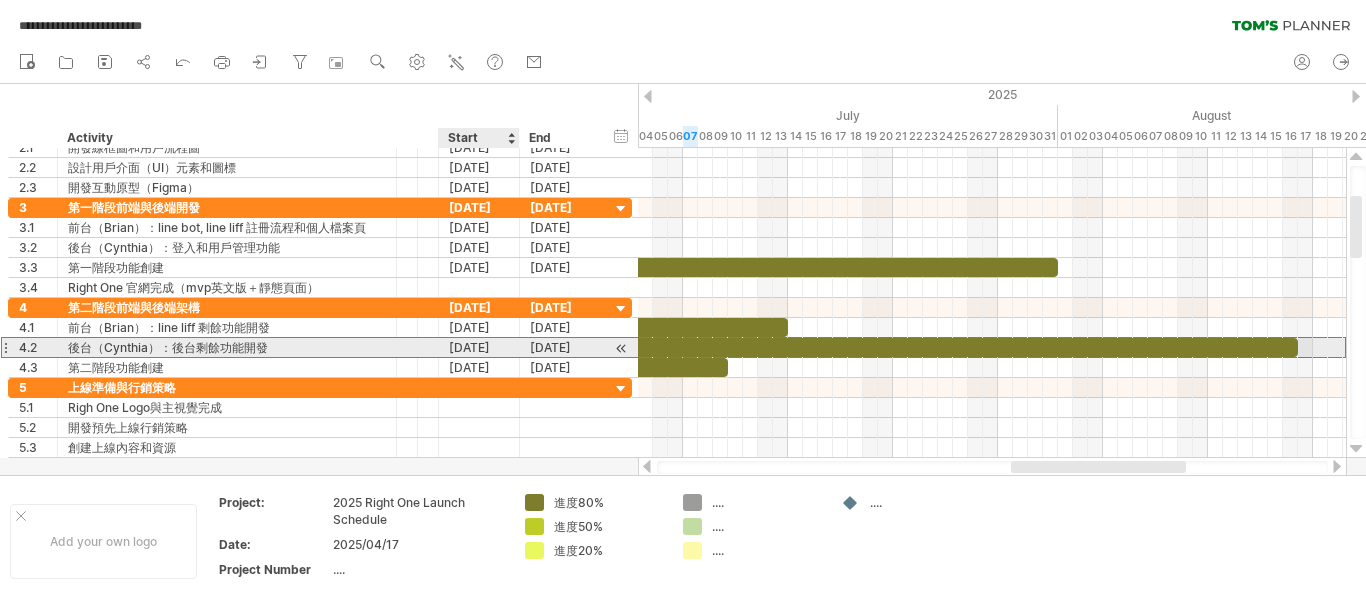 click on "[DATE]" at bounding box center (479, 347) 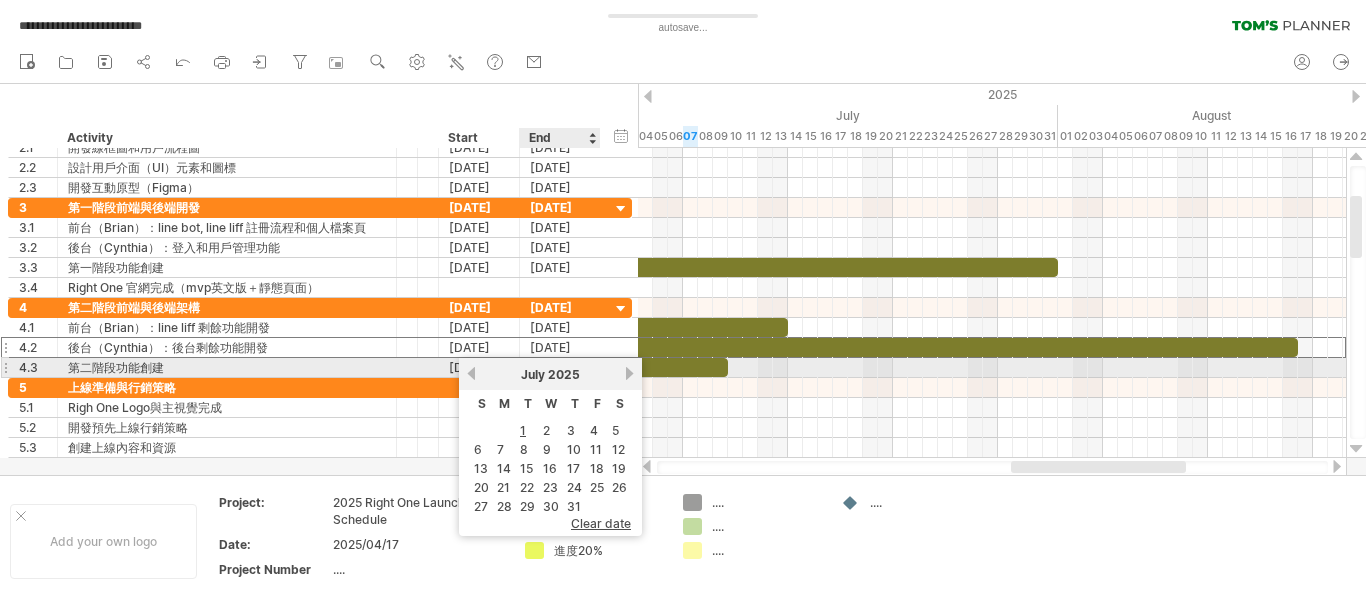 click on "next" at bounding box center (629, 373) 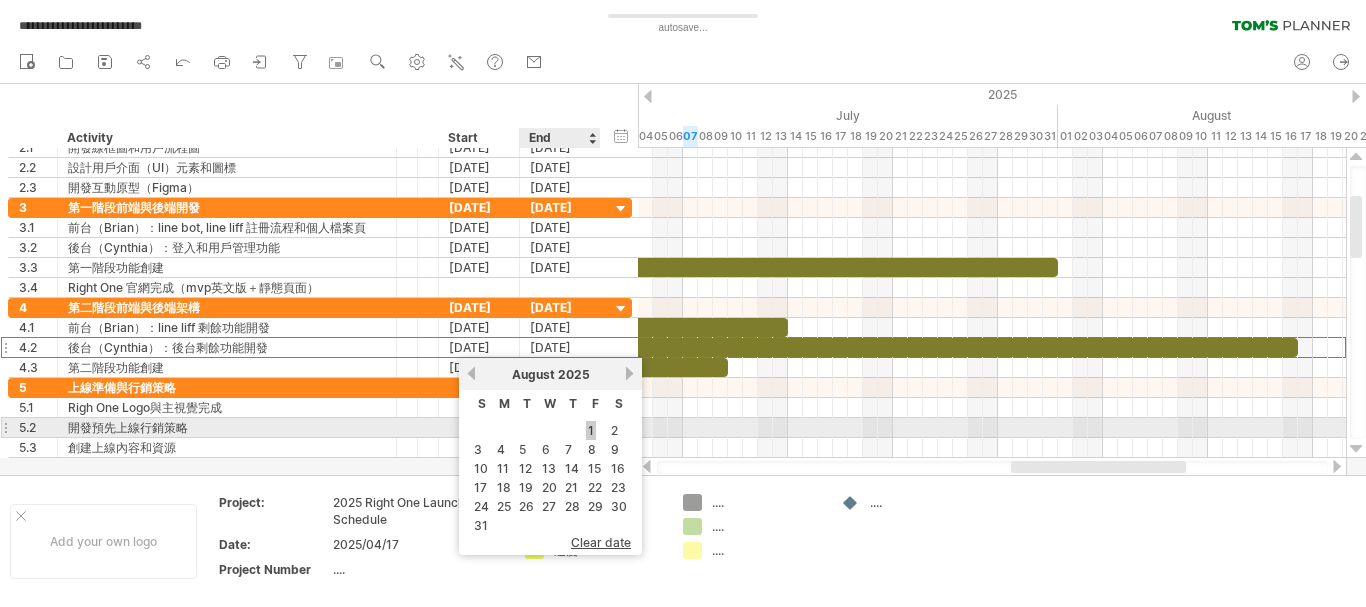 click on "1" at bounding box center (591, 430) 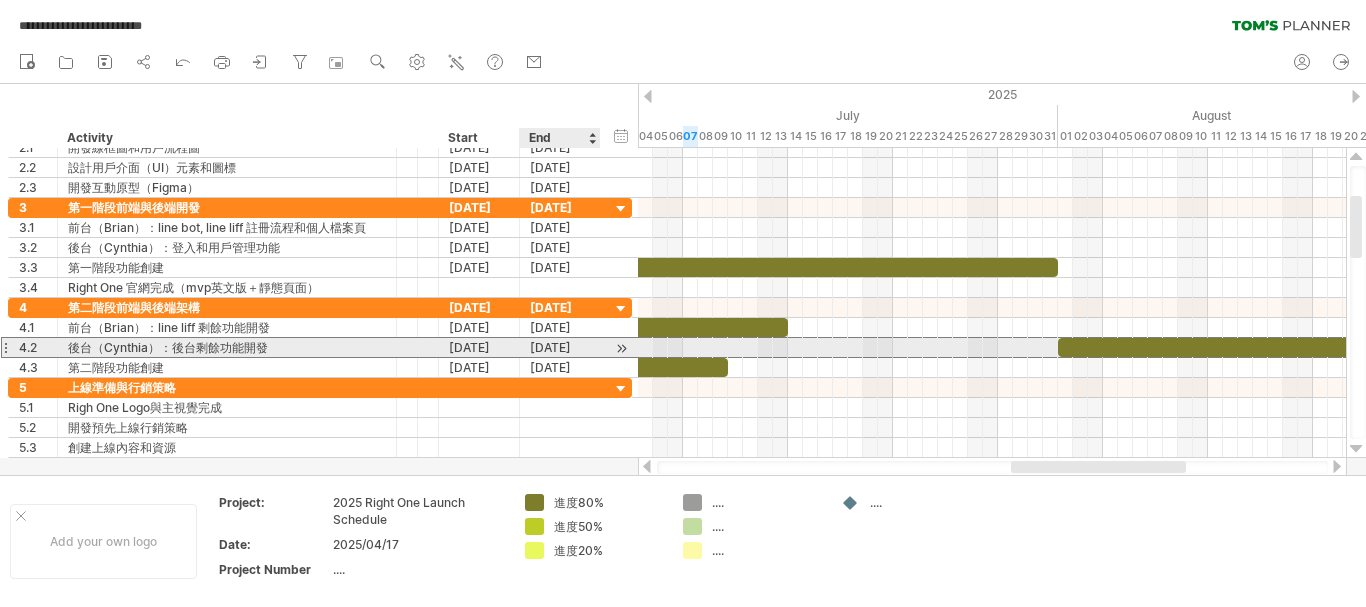 click on "[DATE]" at bounding box center [560, 347] 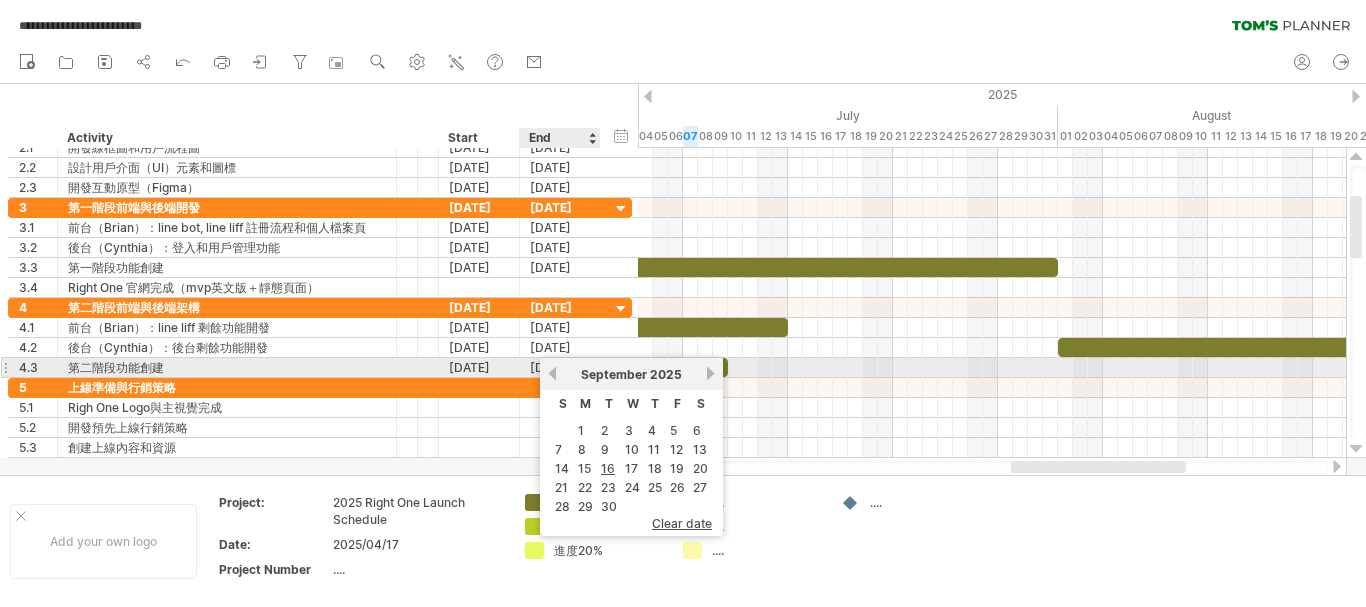 click on "previous" at bounding box center [552, 373] 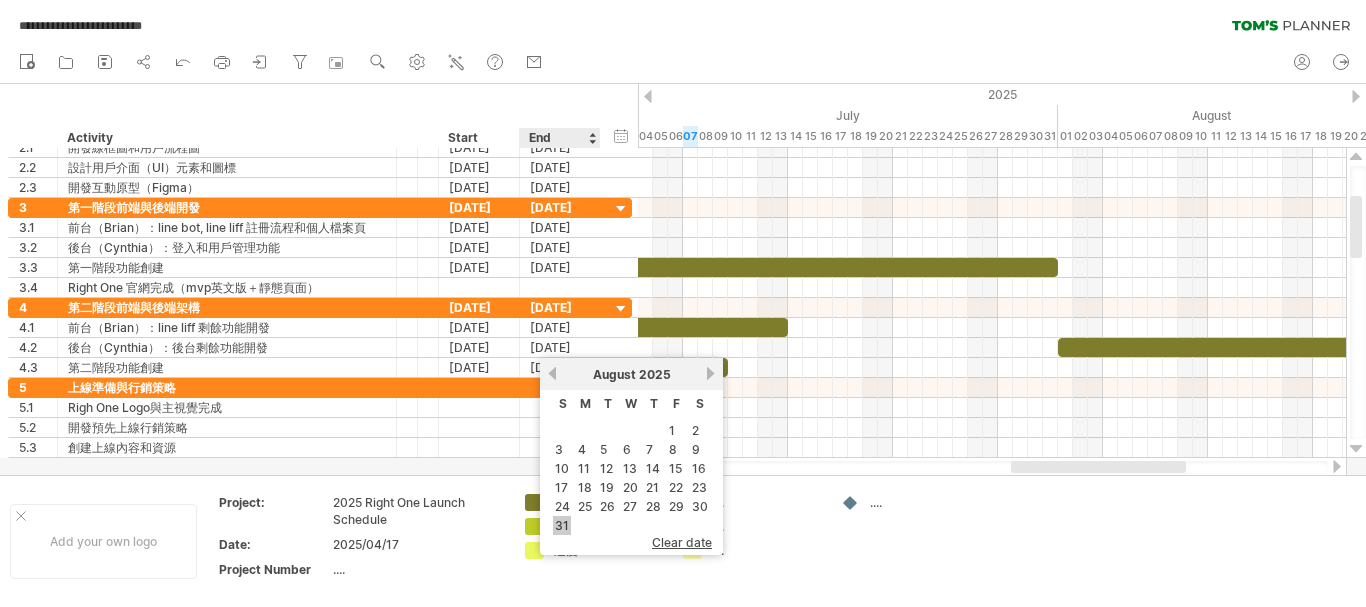 click on "31" at bounding box center [562, 525] 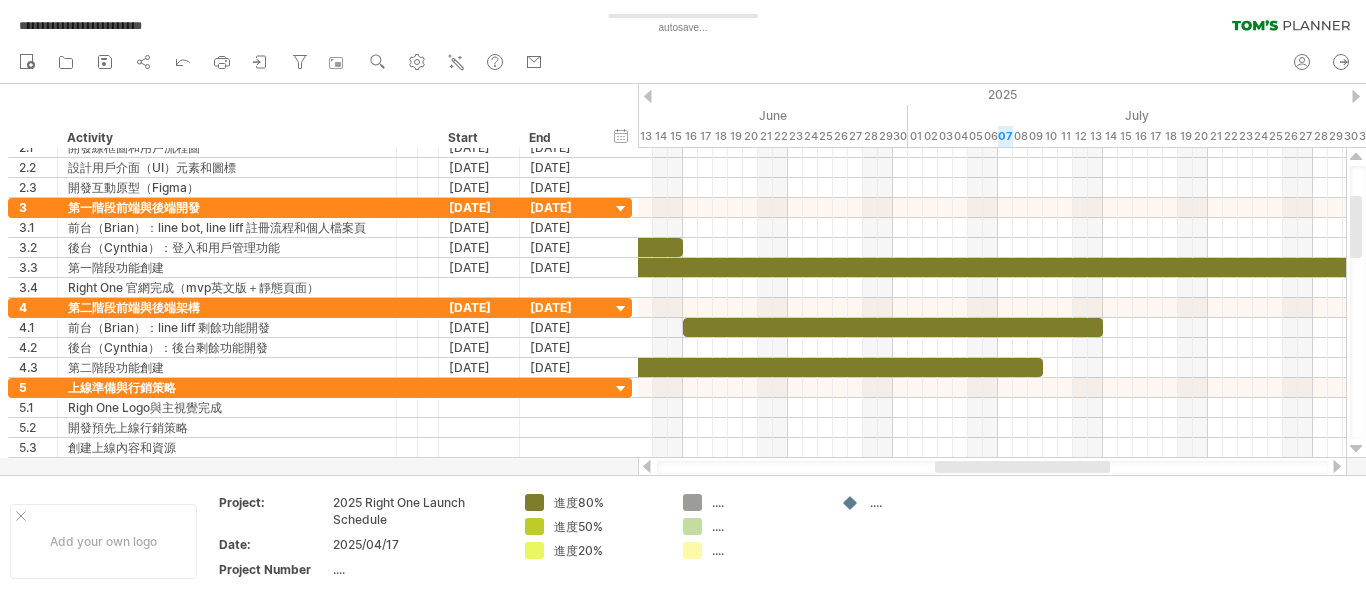 drag, startPoint x: 1051, startPoint y: 463, endPoint x: 975, endPoint y: 468, distance: 76.1643 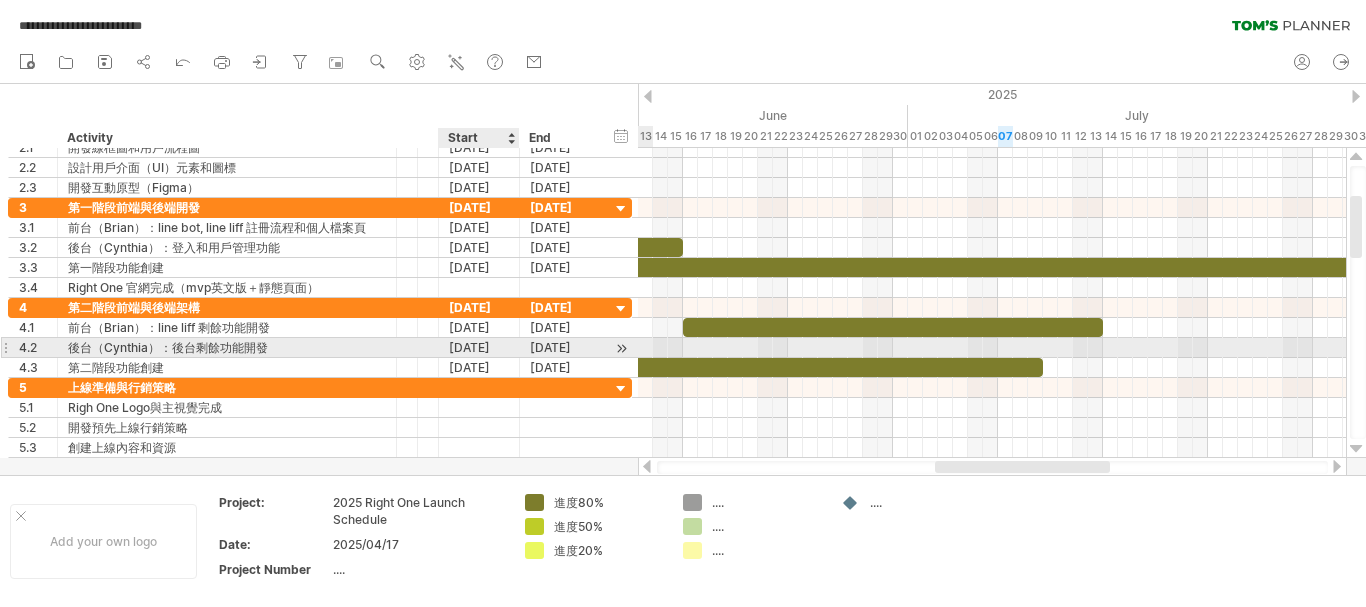 click on "[DATE]" at bounding box center [479, 347] 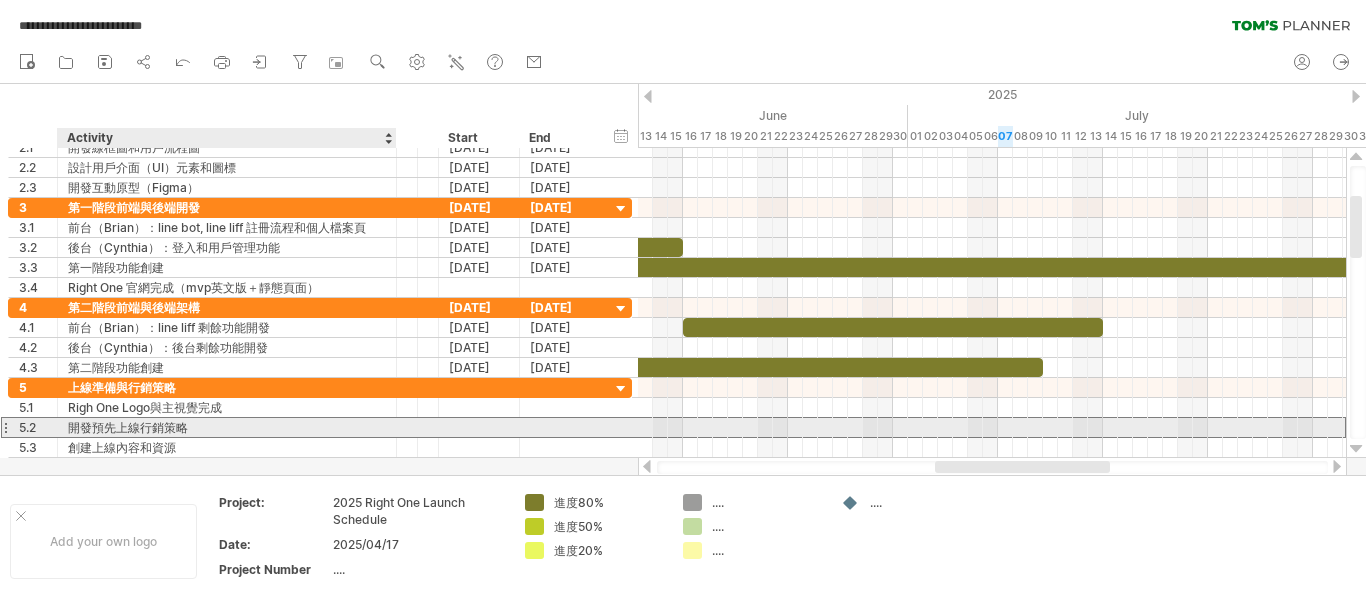 click on "開發預先上線行銷策略" at bounding box center (227, 427) 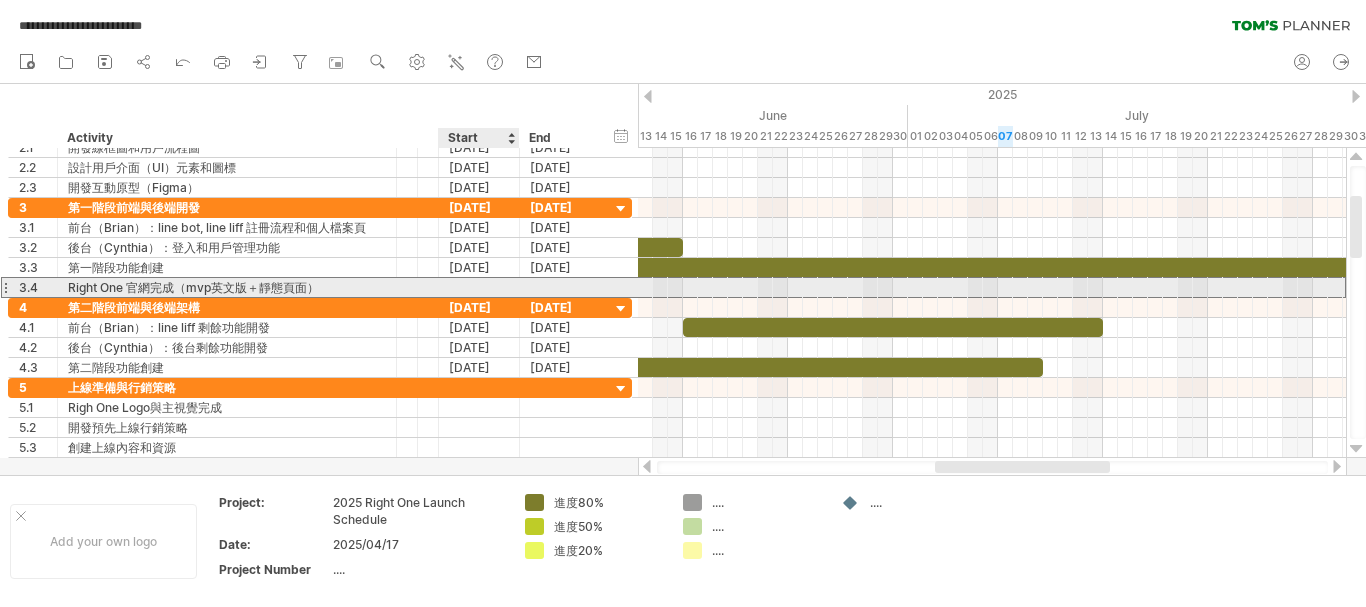 click at bounding box center (479, 287) 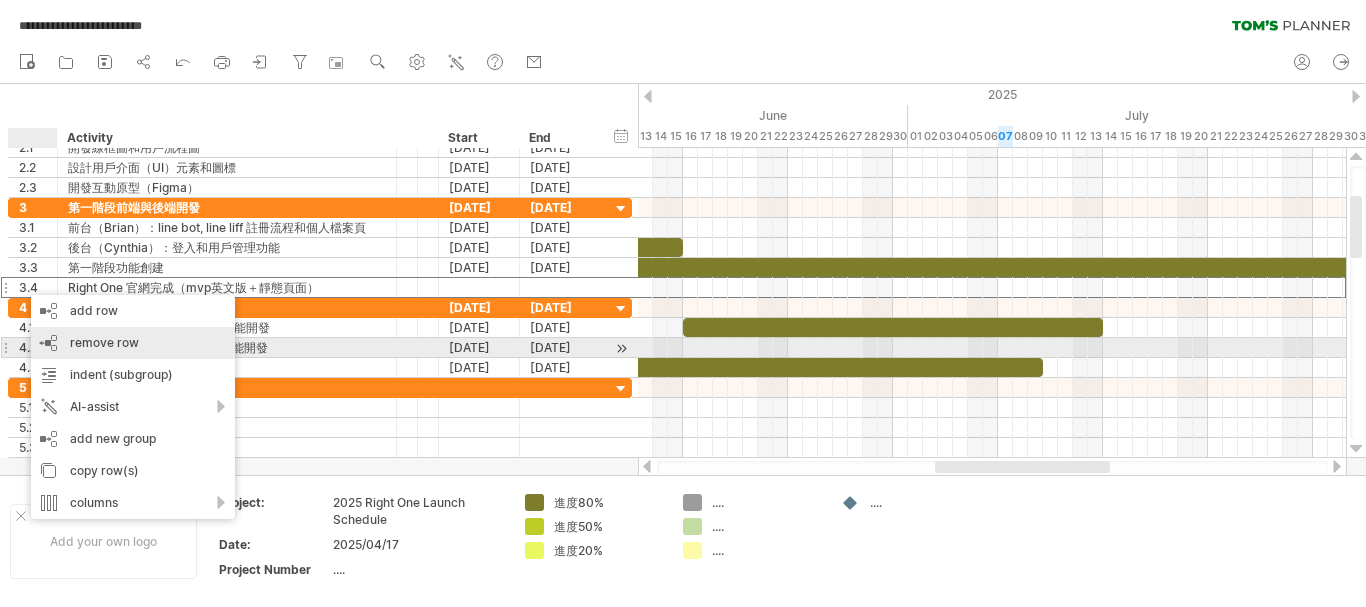 click on "remove row" at bounding box center [104, 342] 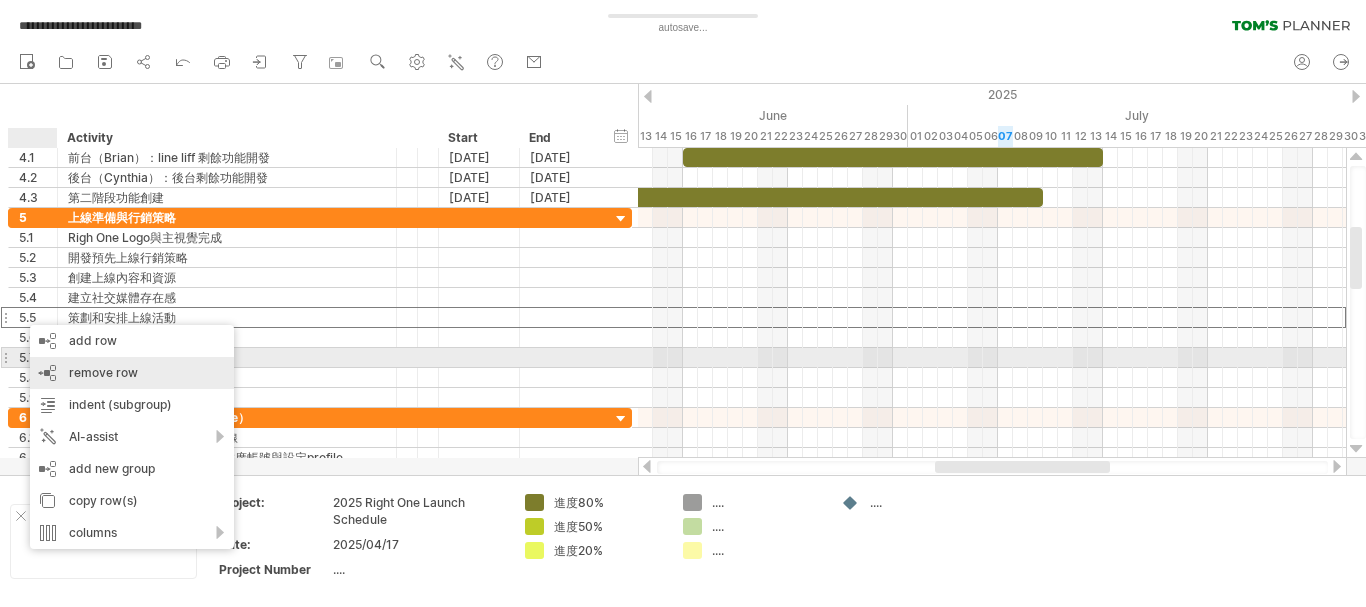 click on "remove row remove selected rows" at bounding box center [132, 373] 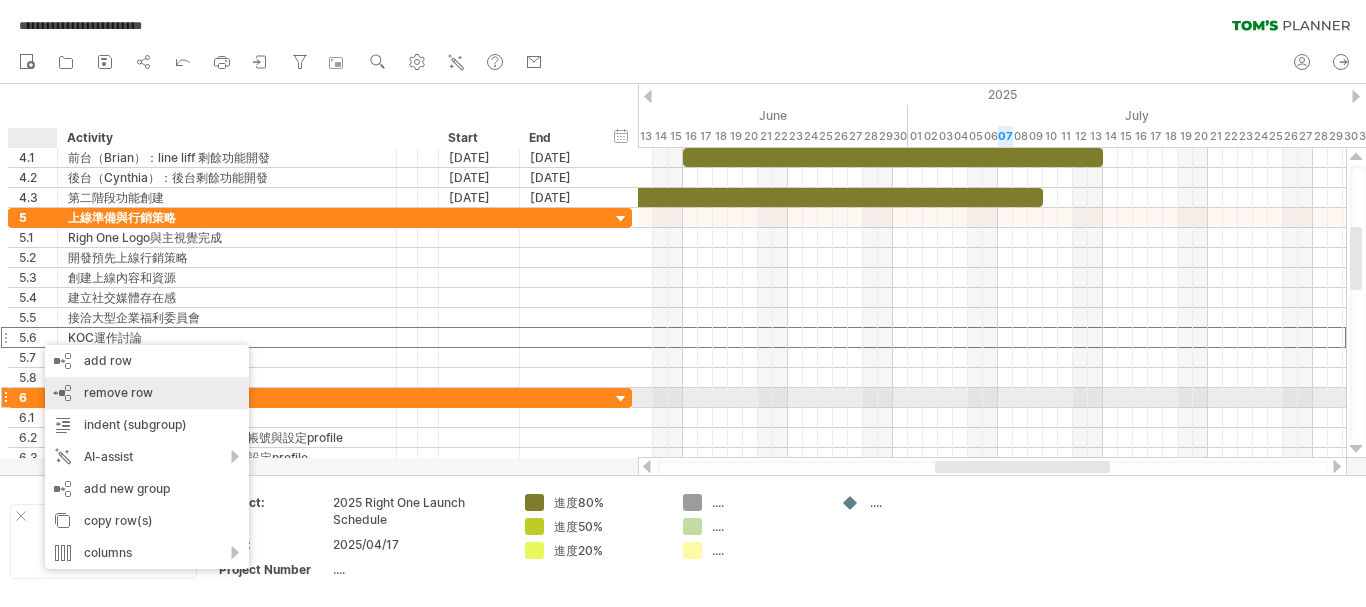click on "remove row" at bounding box center [118, 392] 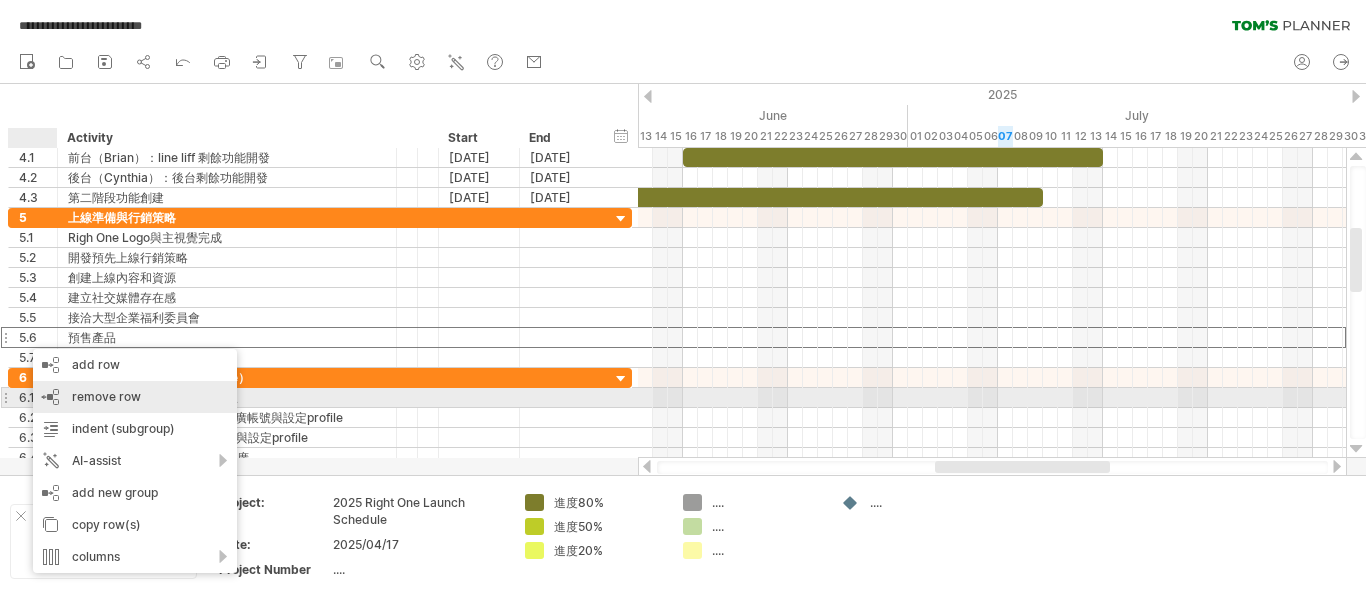 click on "remove row" at bounding box center (106, 396) 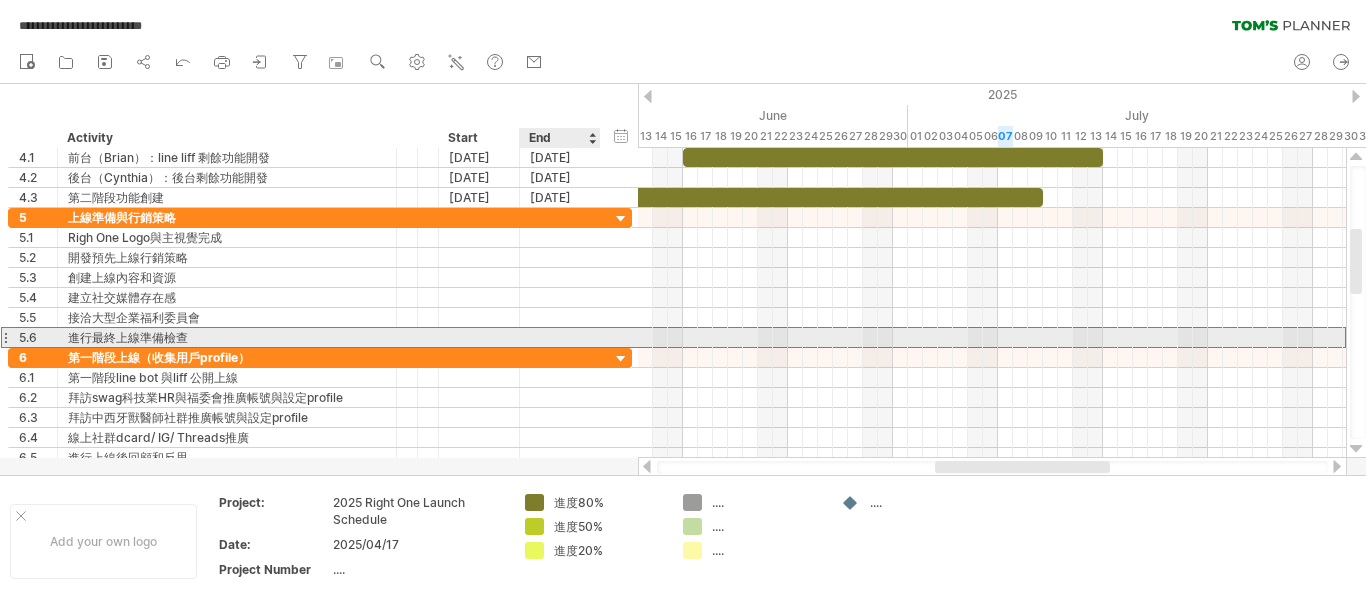click at bounding box center [560, 337] 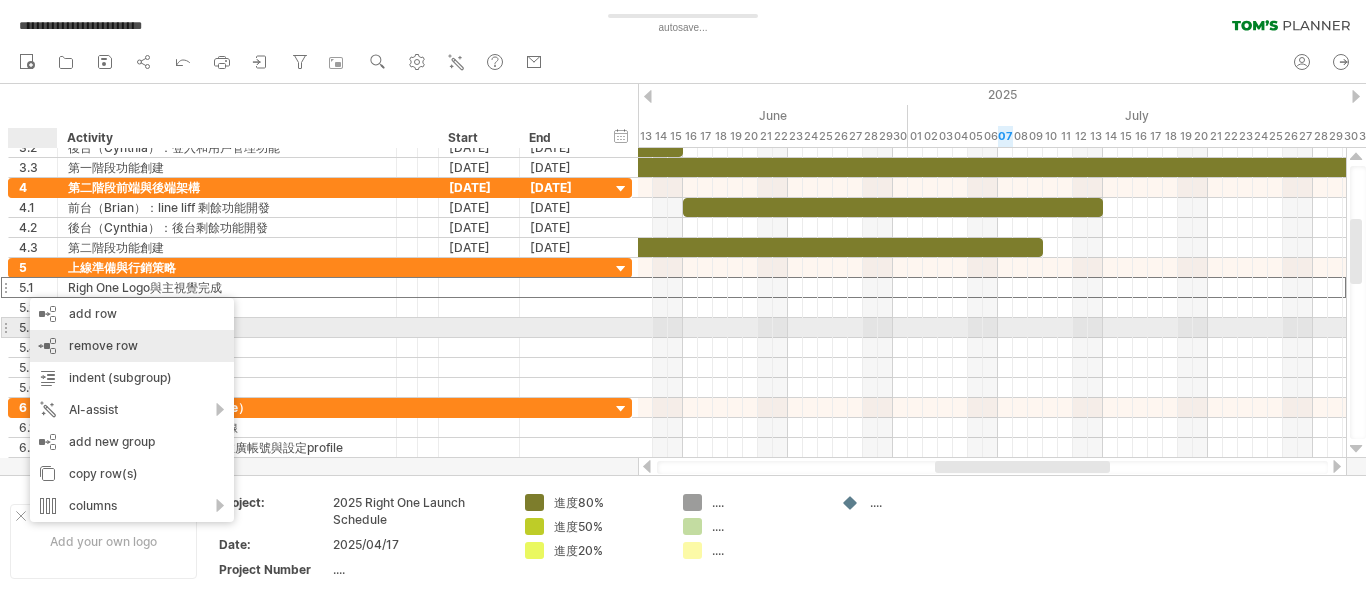 click on "remove row remove selected rows" at bounding box center (132, 346) 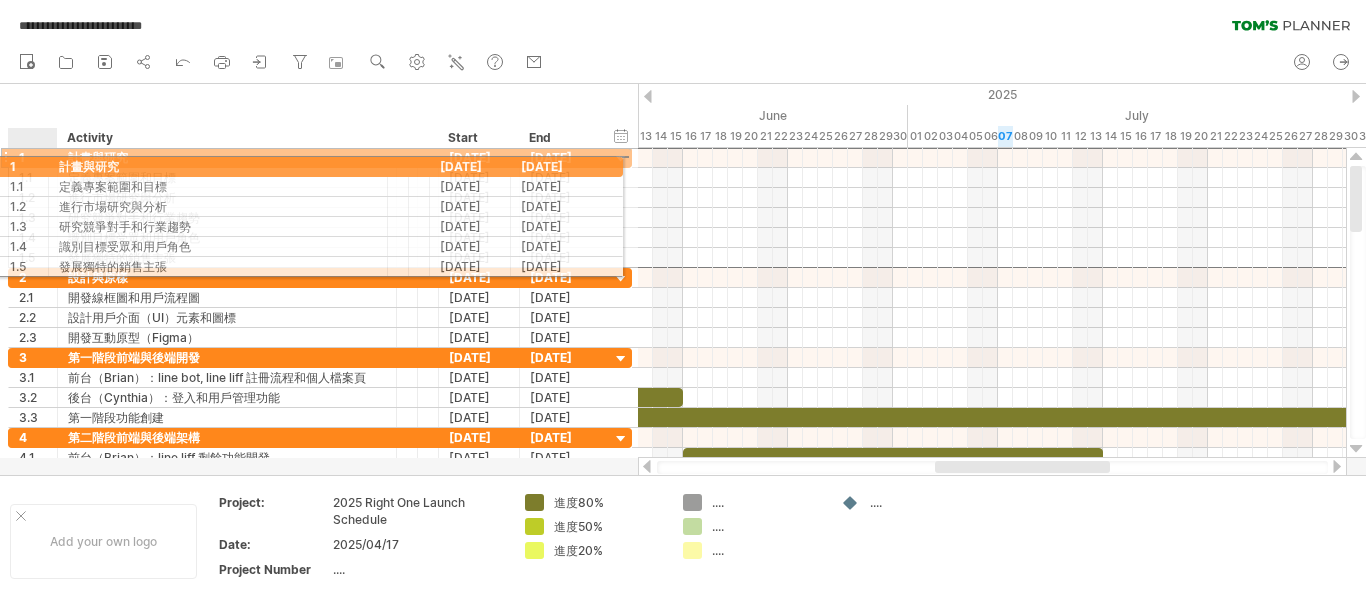 drag, startPoint x: 8, startPoint y: 158, endPoint x: 58, endPoint y: 163, distance: 50.24938 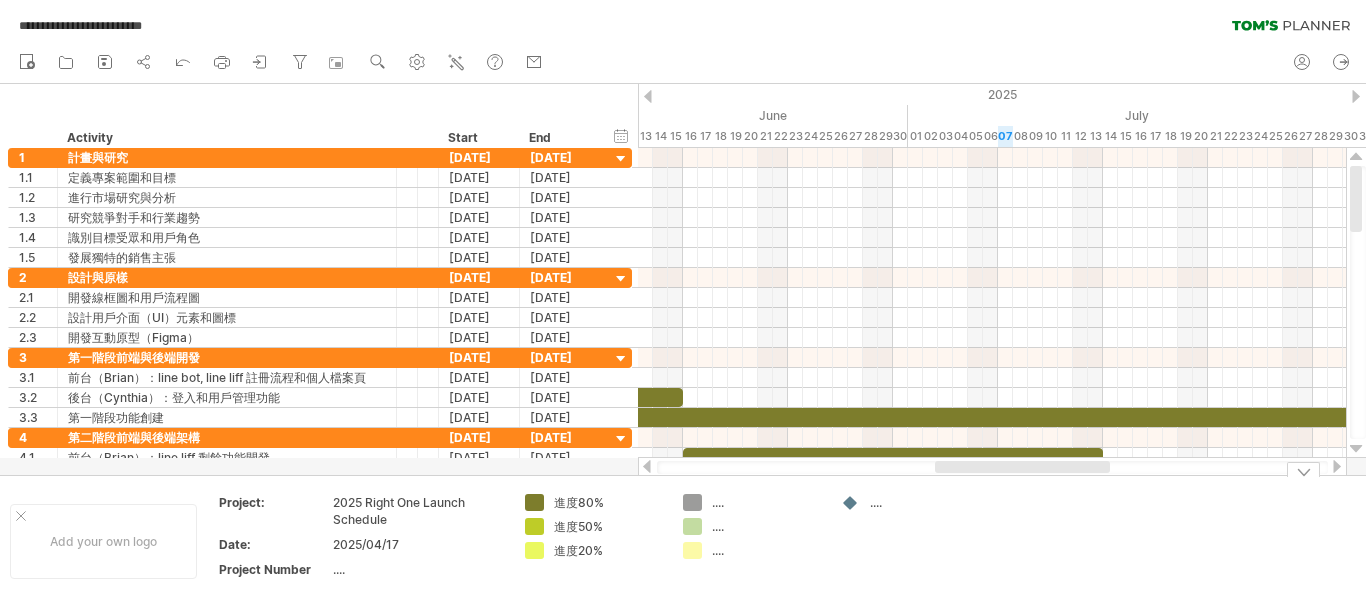 click at bounding box center [1303, 469] 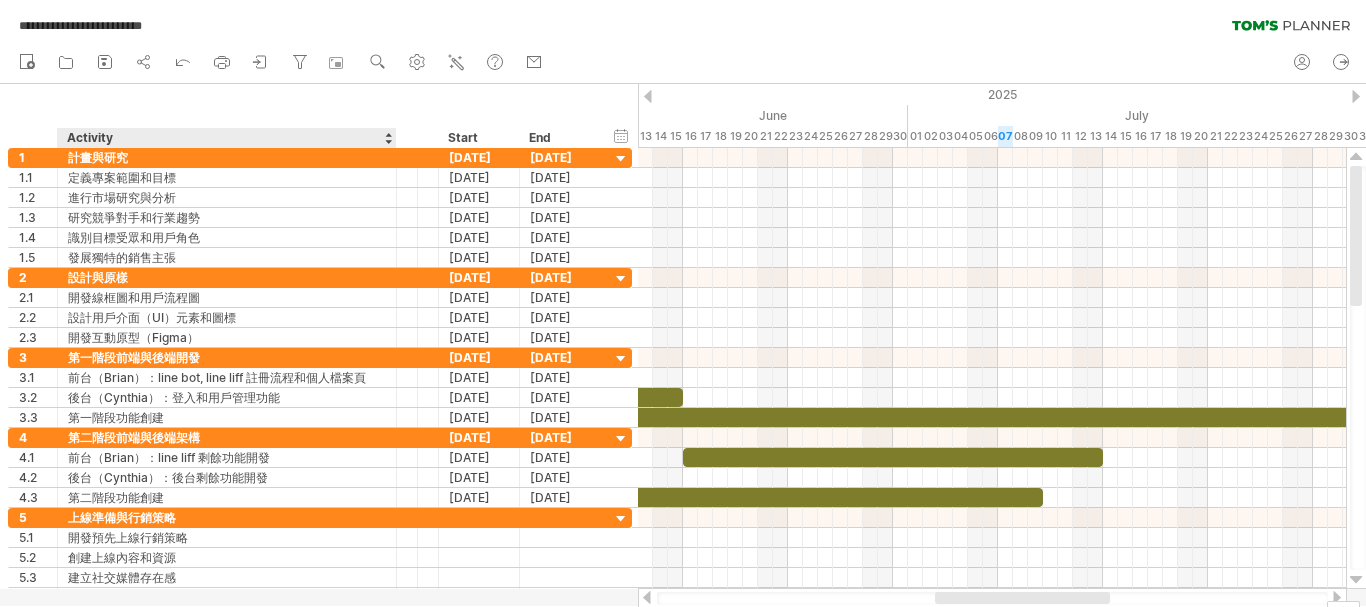 drag, startPoint x: 0, startPoint y: 115, endPoint x: 54, endPoint y: 111, distance: 54.147945 